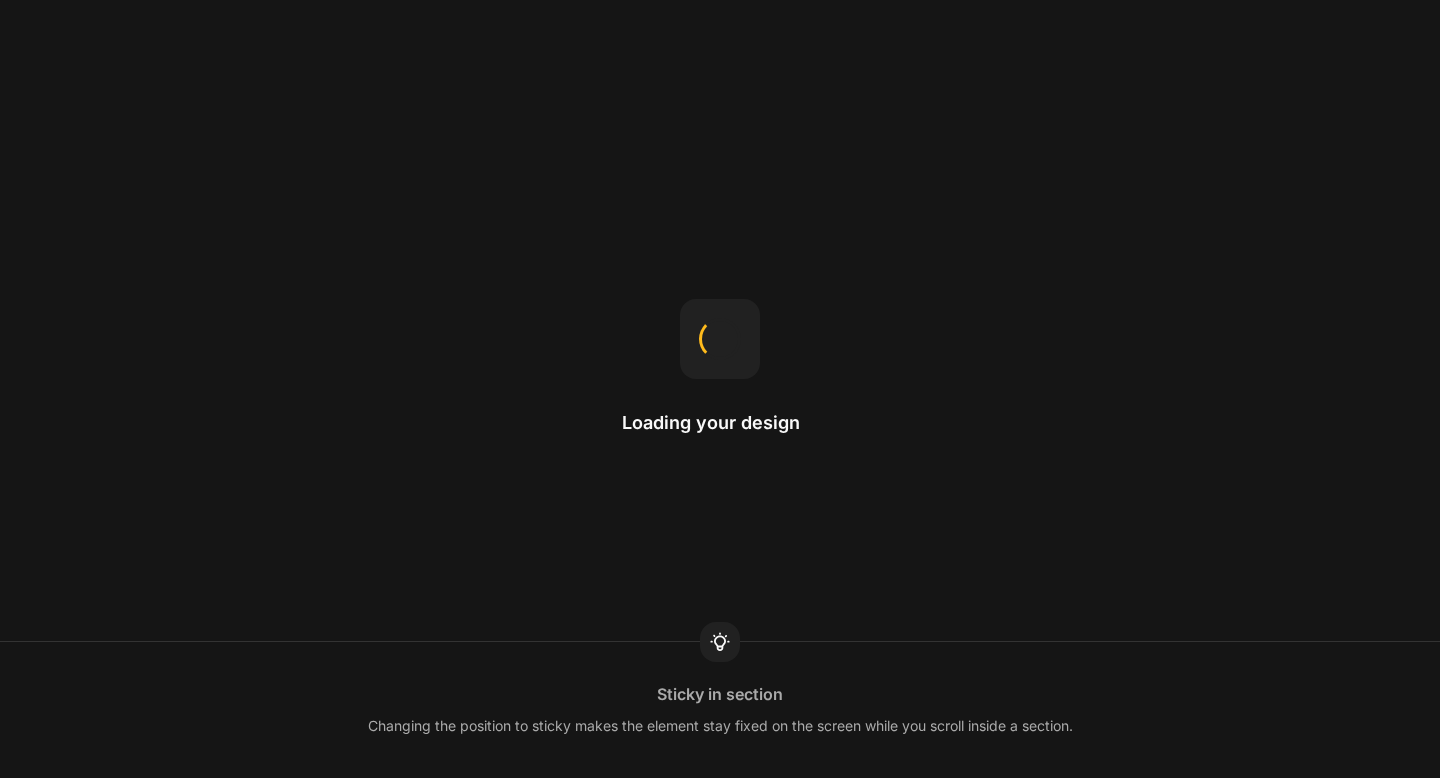 scroll, scrollTop: 0, scrollLeft: 0, axis: both 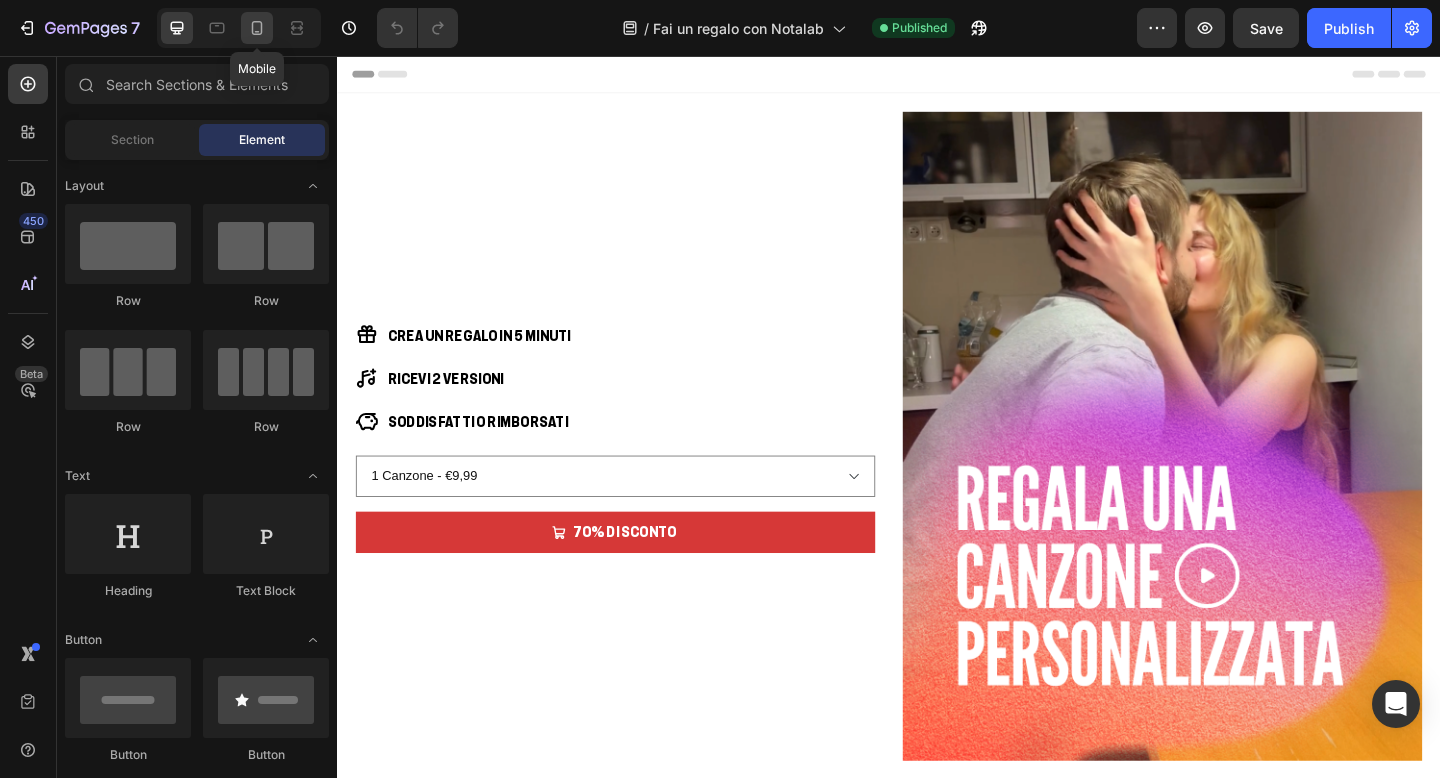 click 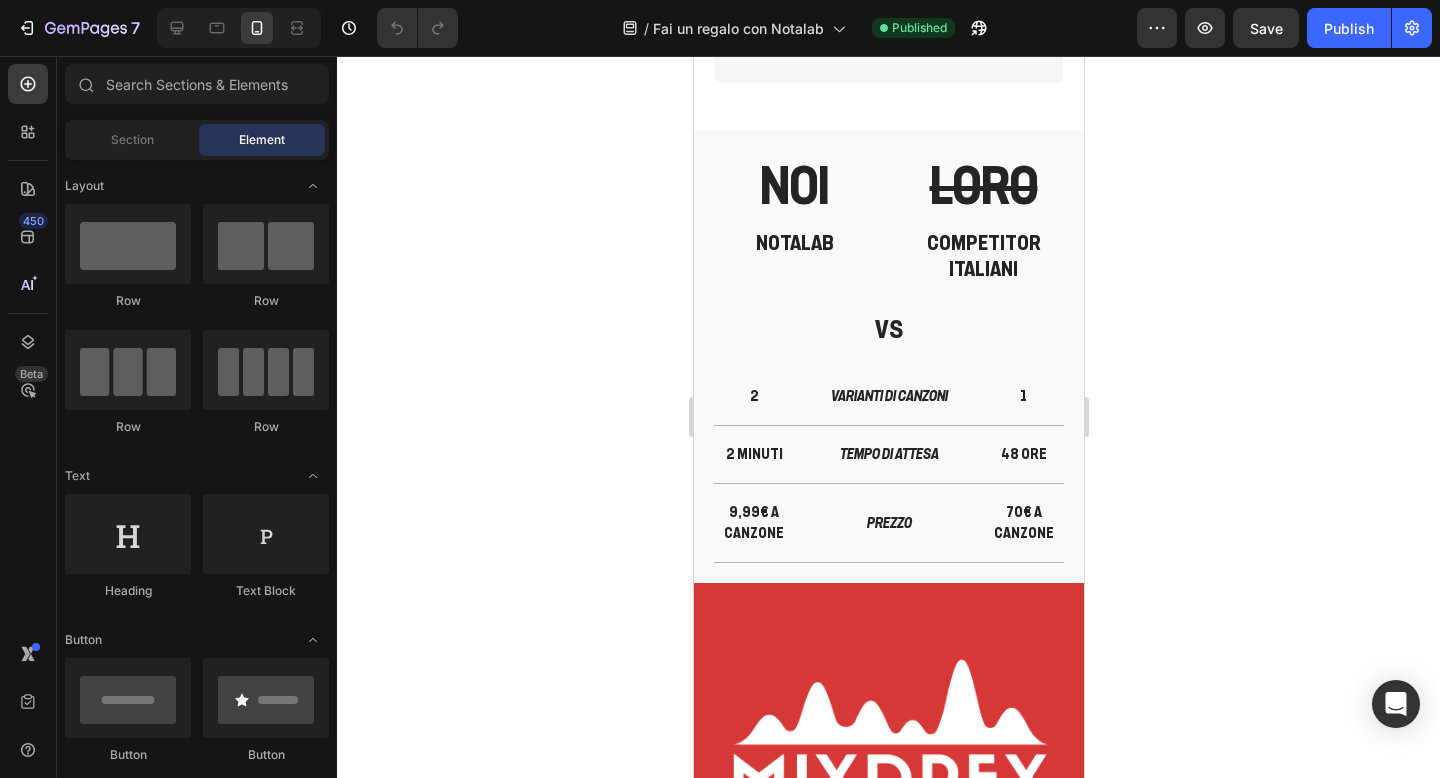 scroll, scrollTop: 10332, scrollLeft: 0, axis: vertical 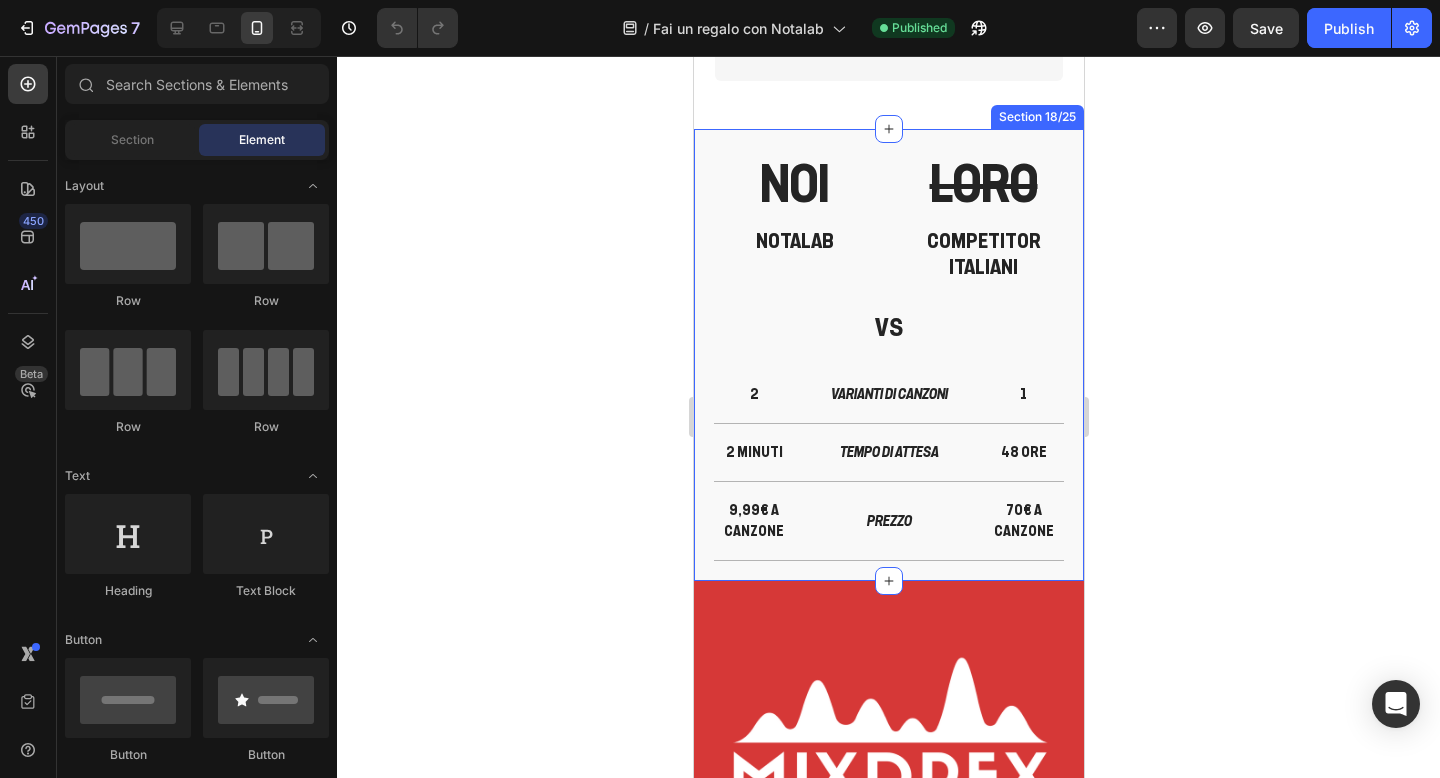 click on "NOI Heading NOTALAB Heading LORO Heading COMPETITOR ITALIANI Heading Row VS Heading 2 Text Block VARIANTI DI CANZONI Text Block 1 Text Block Row 2 MINUTI Text Block TEMPO DI ATTESA Text Block 48 ORE Text Block Row 9,99€ a canzone Text Block PREZZO Text Block 70€ A CANZONE Text Block Row Row Section 18/25" at bounding box center (888, 355) 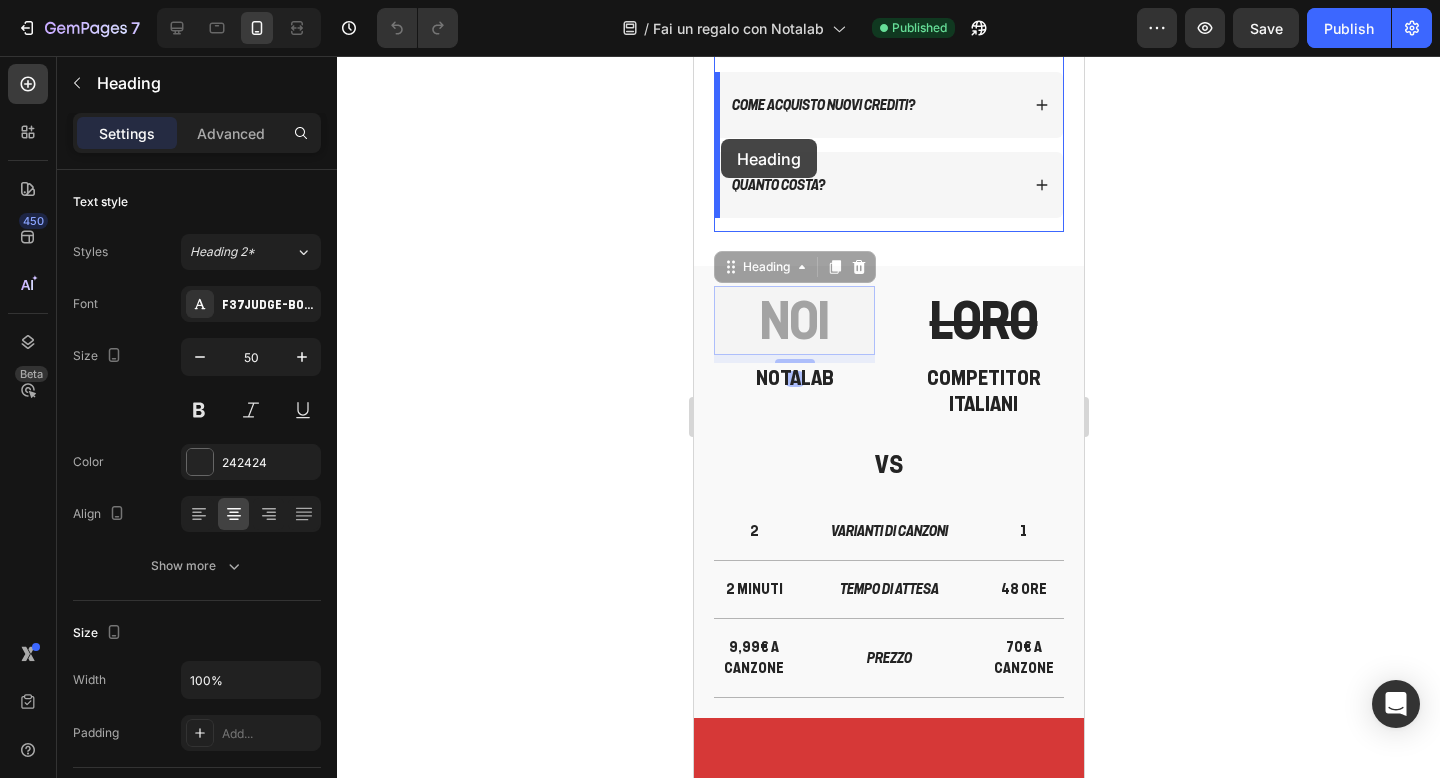scroll, scrollTop: 10192, scrollLeft: 0, axis: vertical 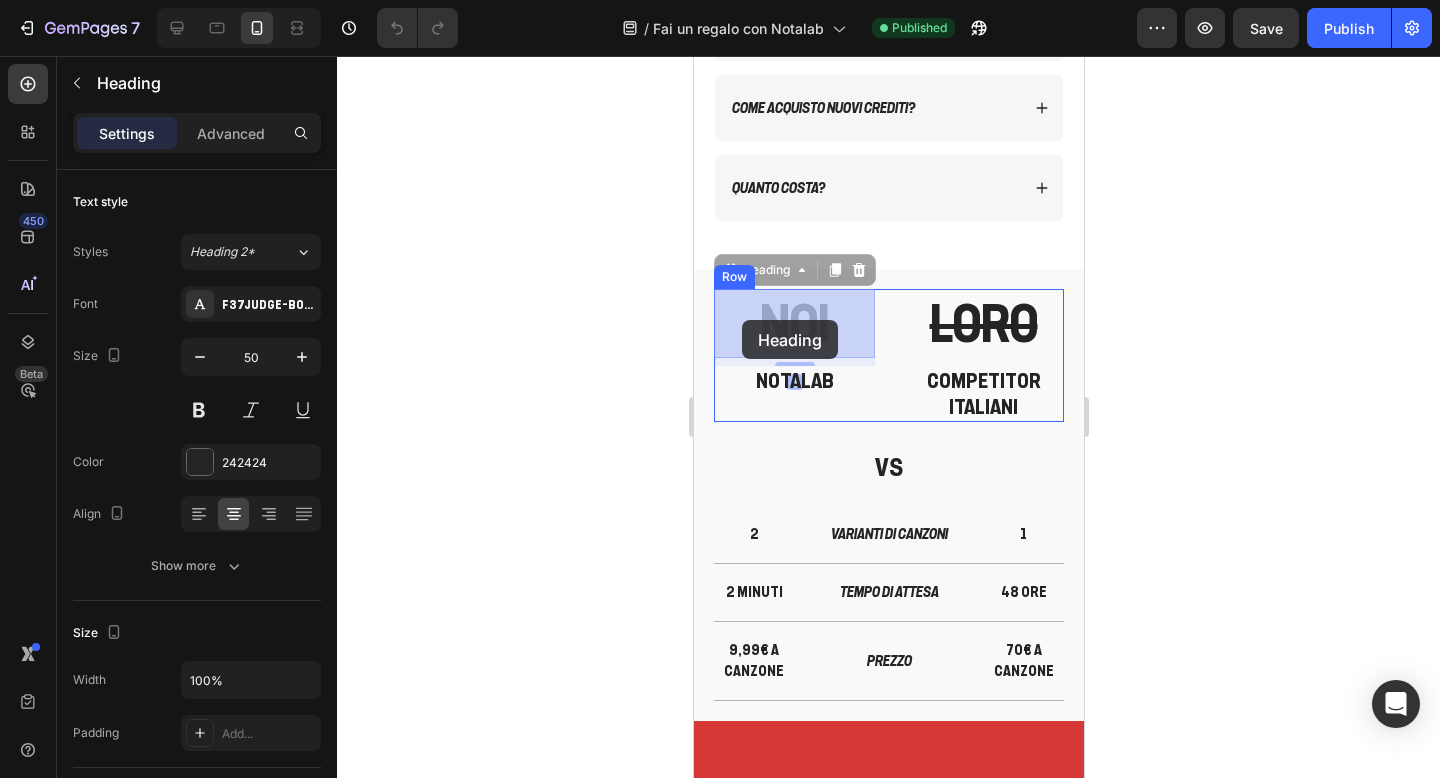 drag, startPoint x: 714, startPoint y: 150, endPoint x: 741, endPoint y: 320, distance: 172.13077 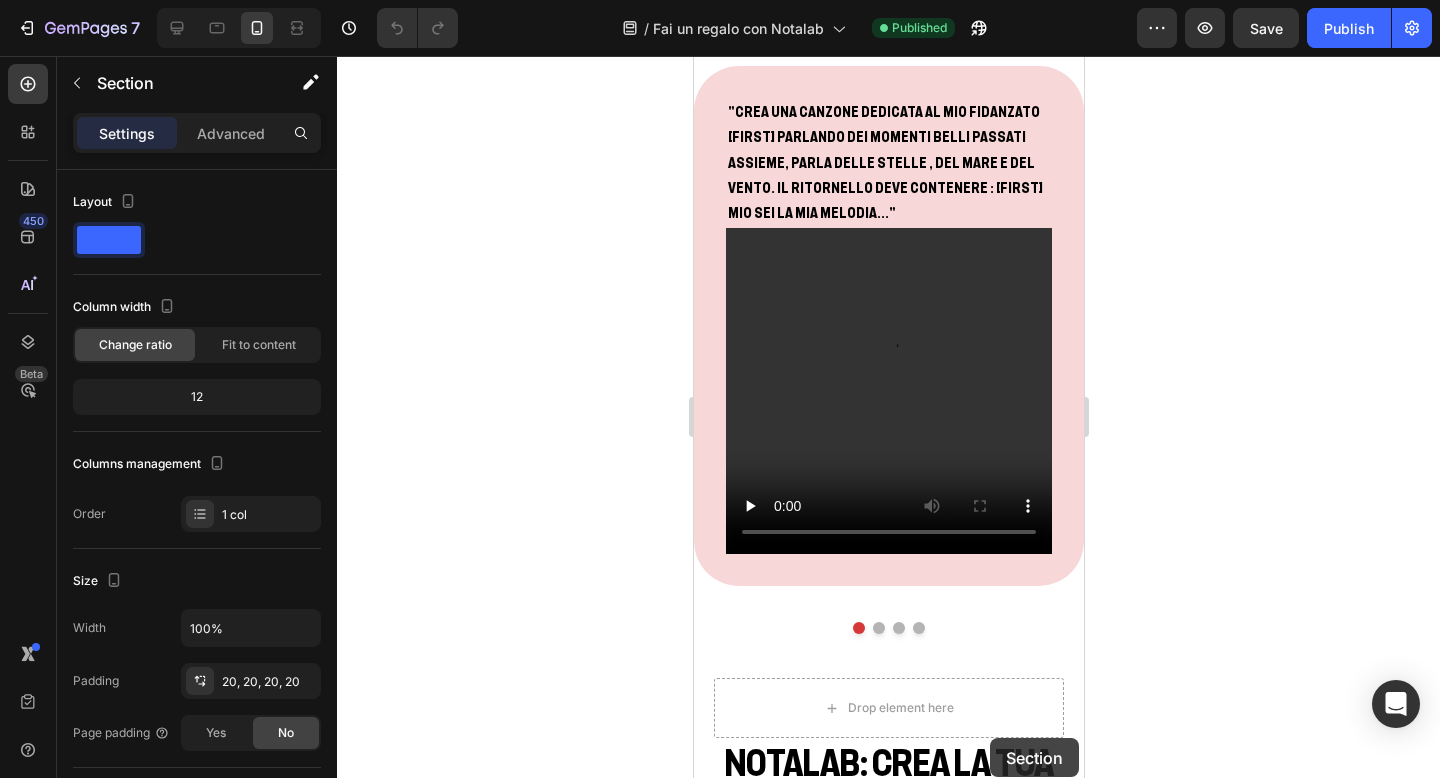 scroll, scrollTop: 1172, scrollLeft: 0, axis: vertical 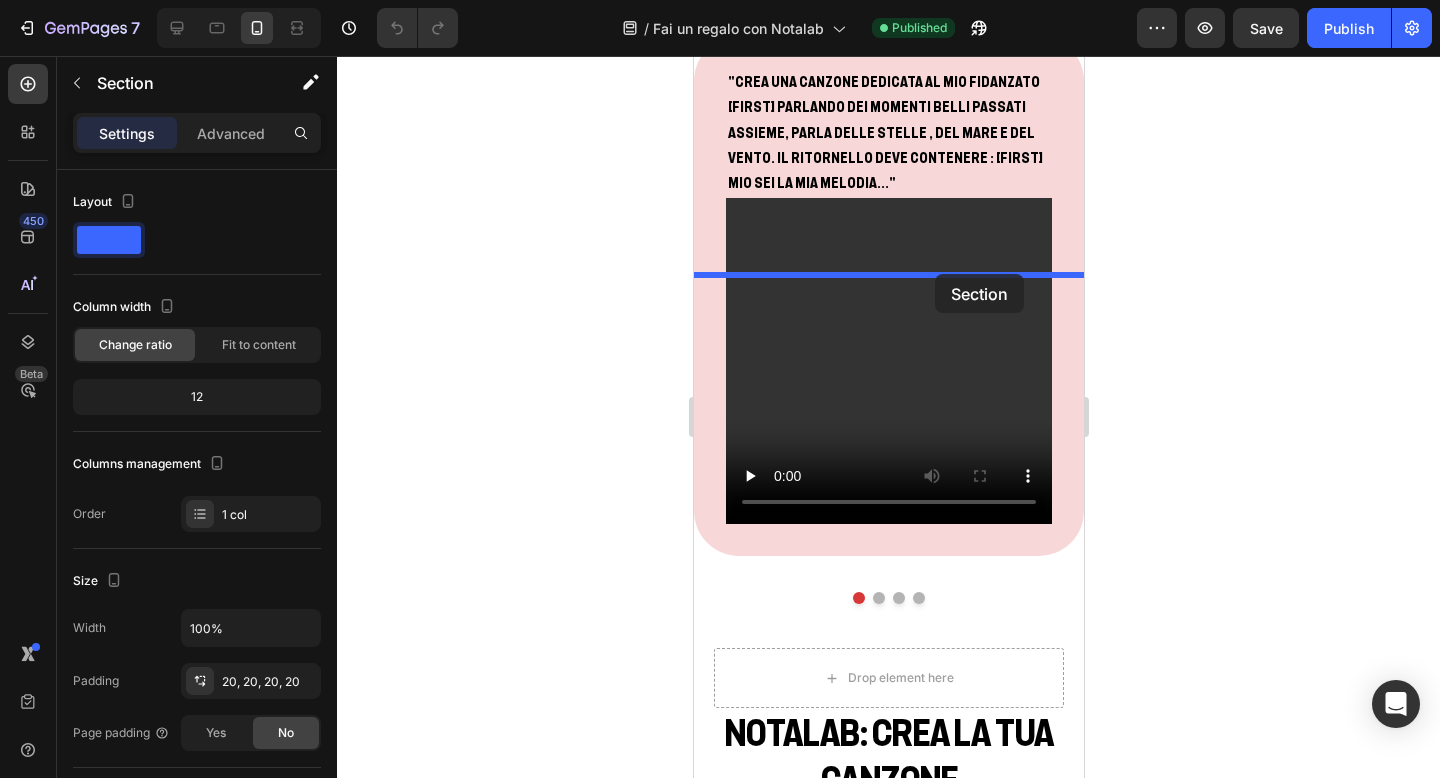 drag, startPoint x: 1065, startPoint y: 281, endPoint x: 934, endPoint y: 274, distance: 131.18689 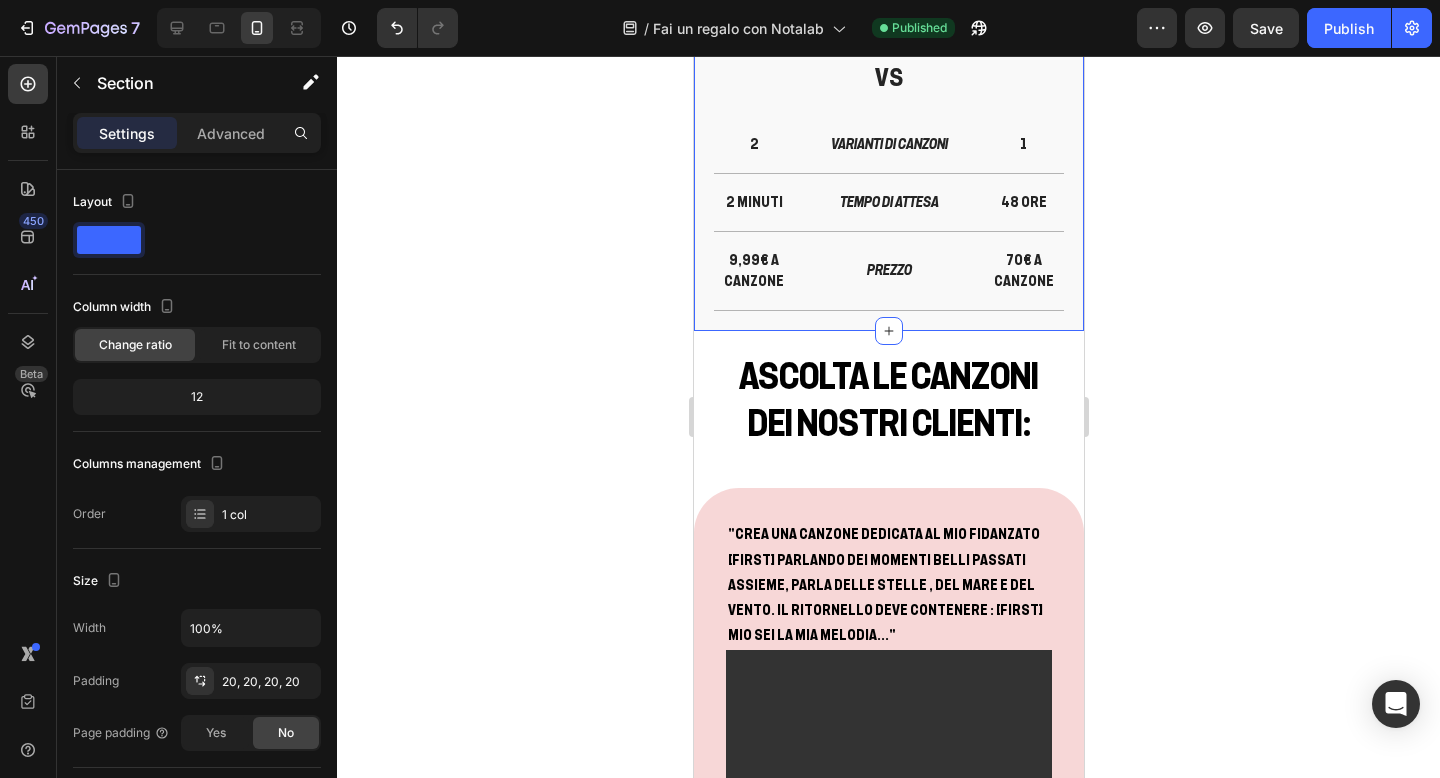 click 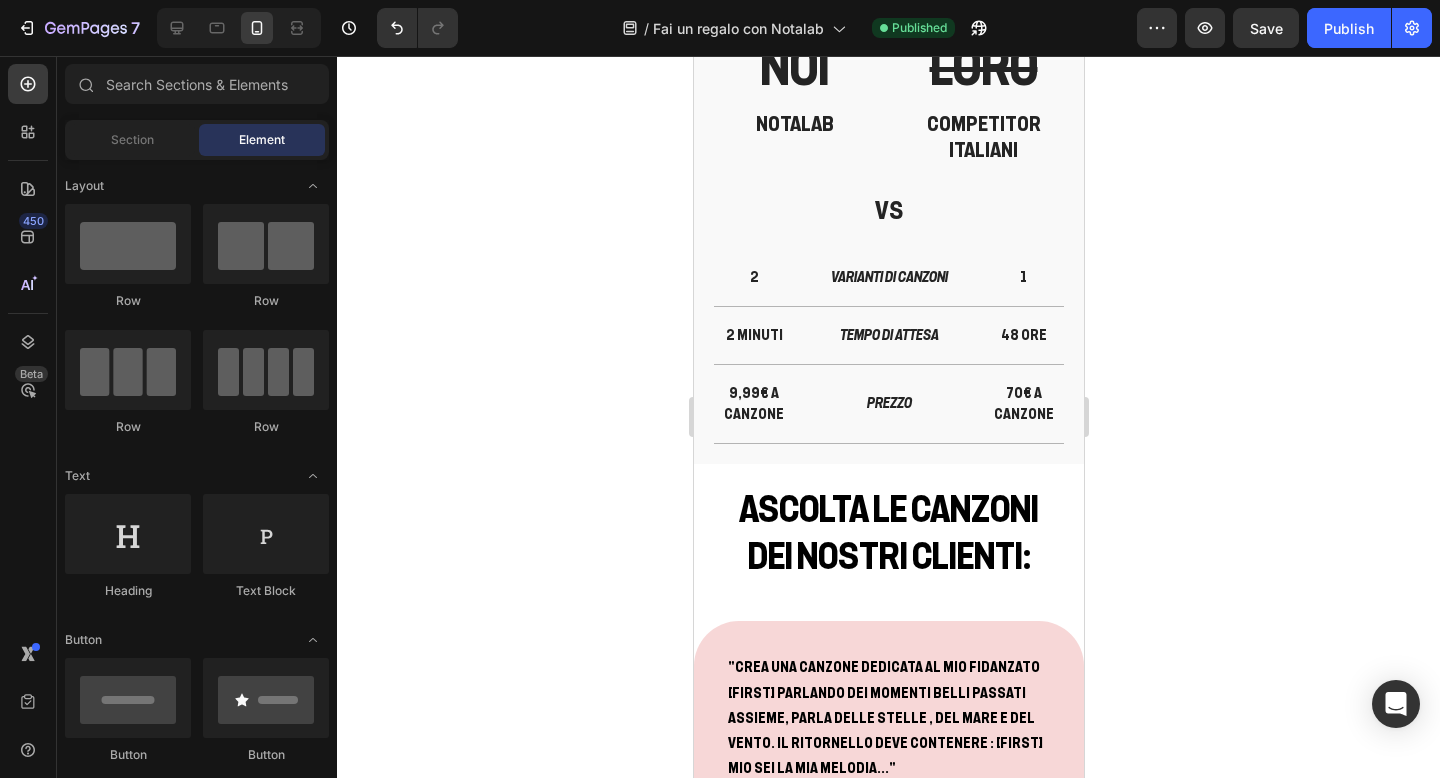scroll, scrollTop: 1439, scrollLeft: 0, axis: vertical 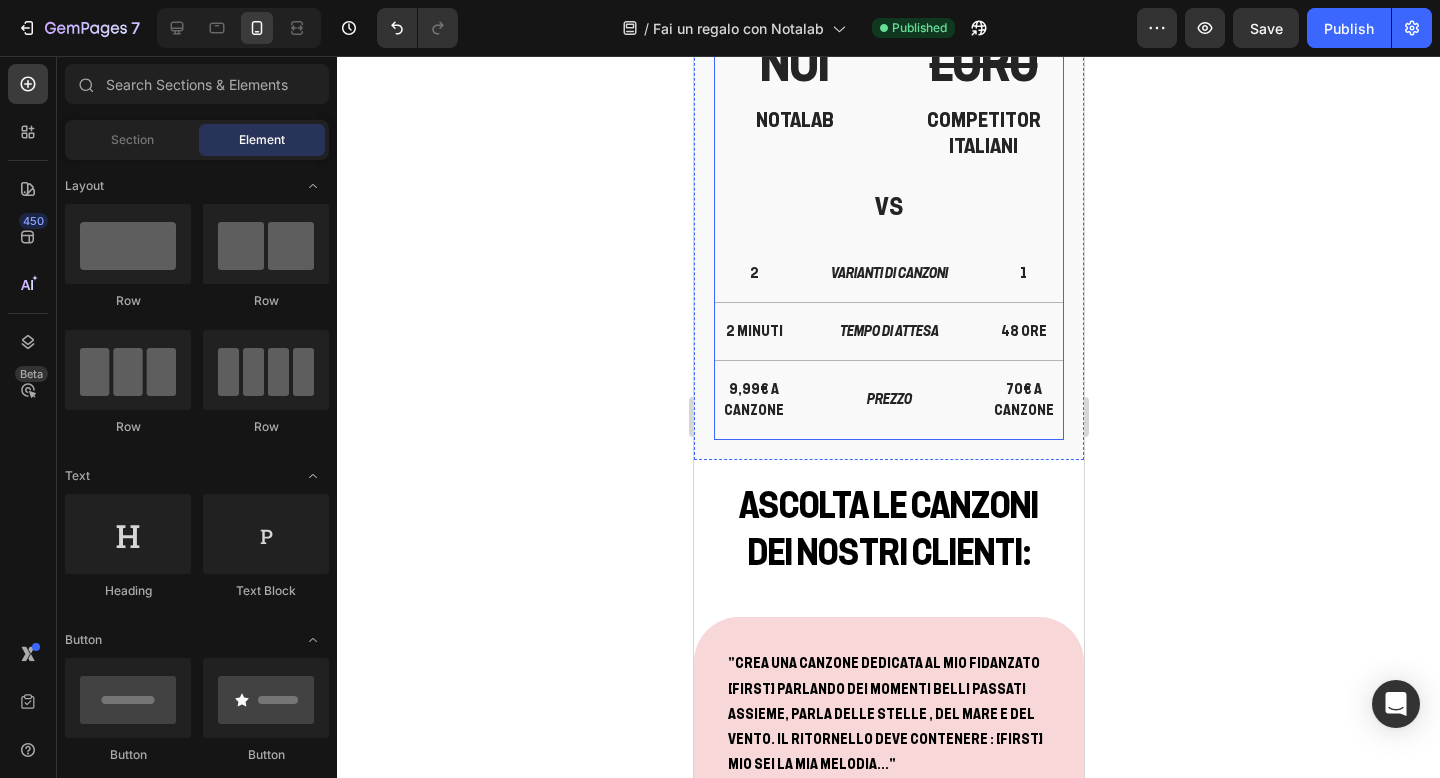 click on "NOI Heading NOTALAB Heading LORO Heading COMPETITOR ITALIANI Heading Row VS Heading 2 Text Block VARIANTI DI CANZONI Text Block 1 Text Block Row 2 MINUTI Text Block TEMPO DI ATTESA Text Block 48 ORE Text Block Row 9,99€ a canzone Text Block PREZZO Text Block 70€ A CANZONE Text Block Row" at bounding box center (888, 234) 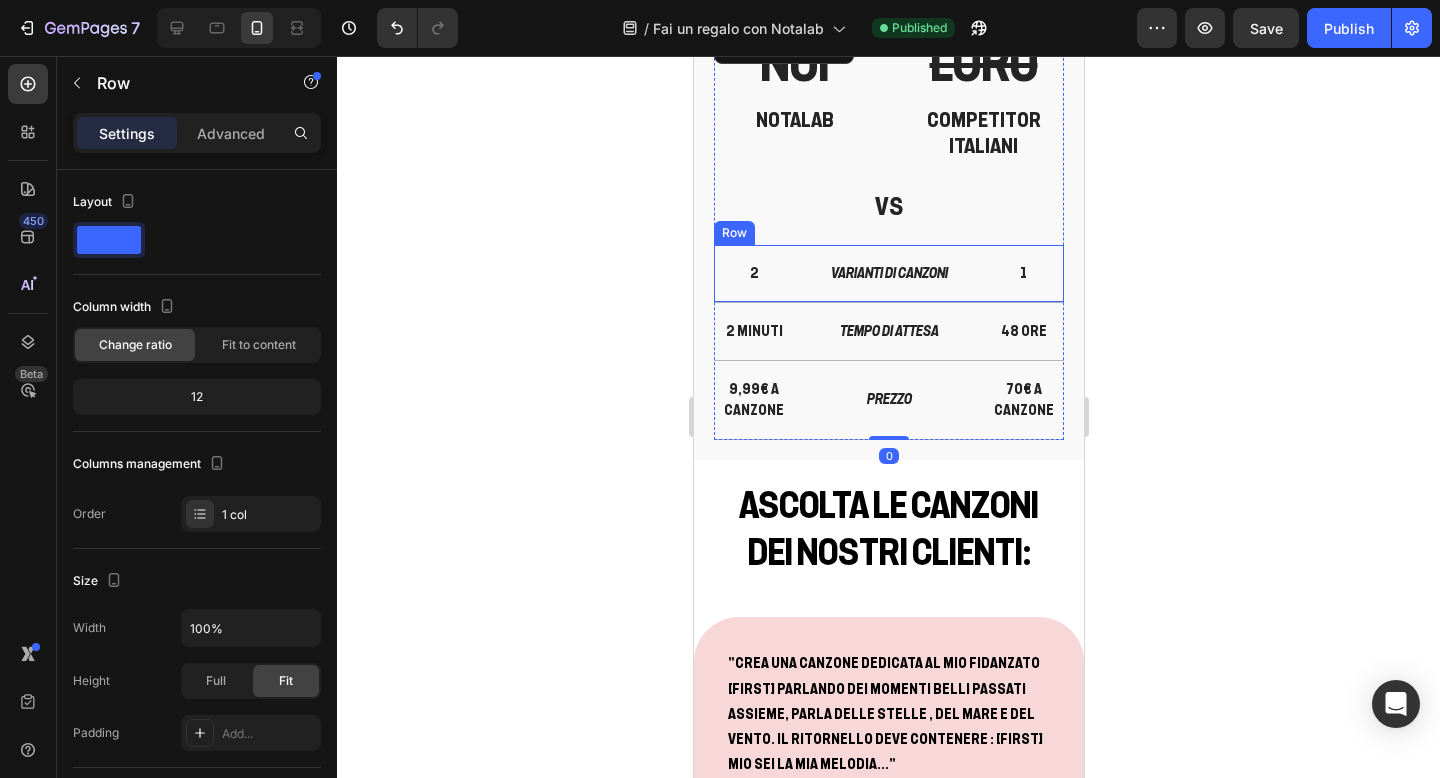 click on "2 Text Block VARIANTI DI CANZONI Text Block 1 Text Block Row" at bounding box center (888, 274) 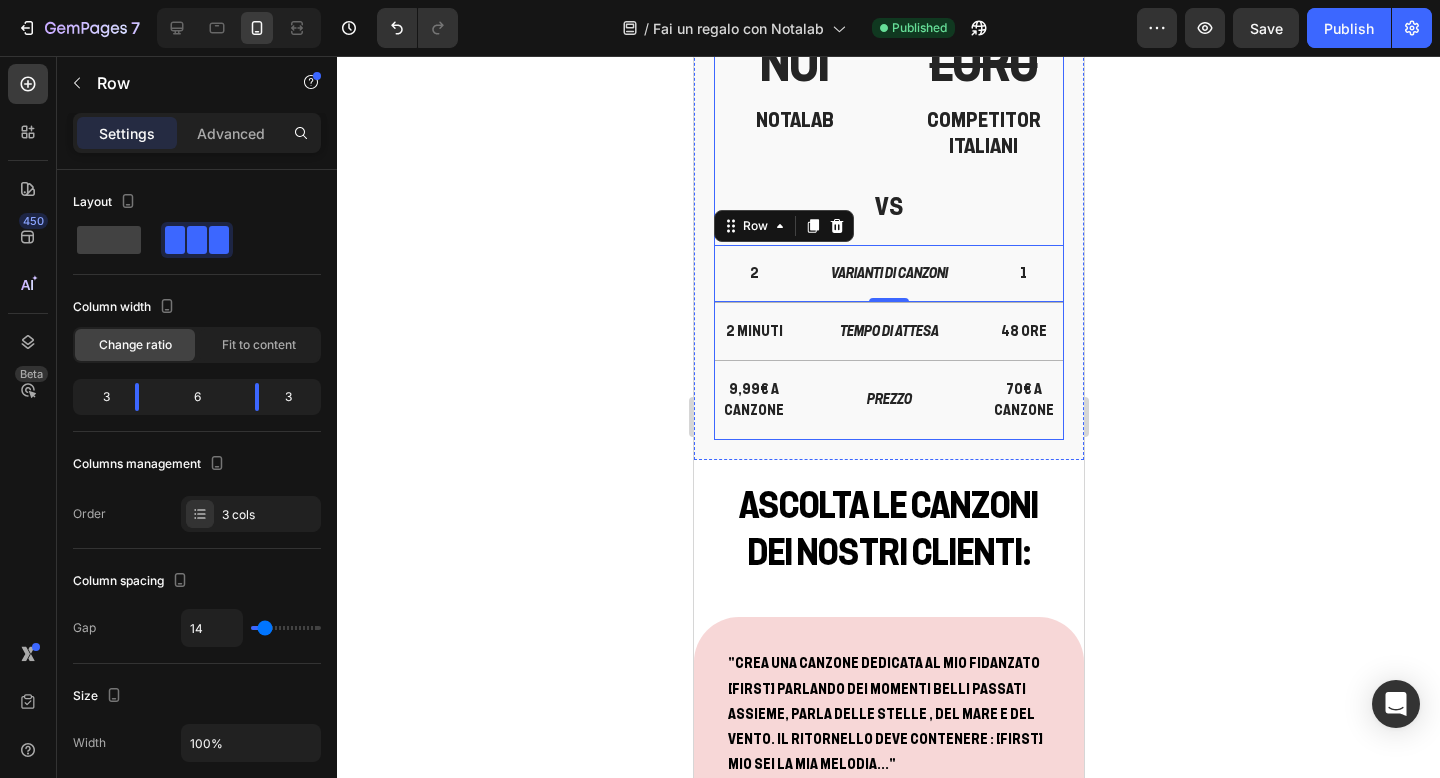 click on "NOI Heading NOTALAB Heading LORO Heading COMPETITOR ITALIANI Heading Row VS Heading 2 Text Block VARIANTI DI CANZONI Text Block 1 Text Block Row 0 2 MINUTI Text Block TEMPO DI ATTESA Text Block 48 ORE Text Block Row 9,99€ a canzone Text Block PREZZO Text Block 70€ A CANZONE Text Block Row" at bounding box center [888, 234] 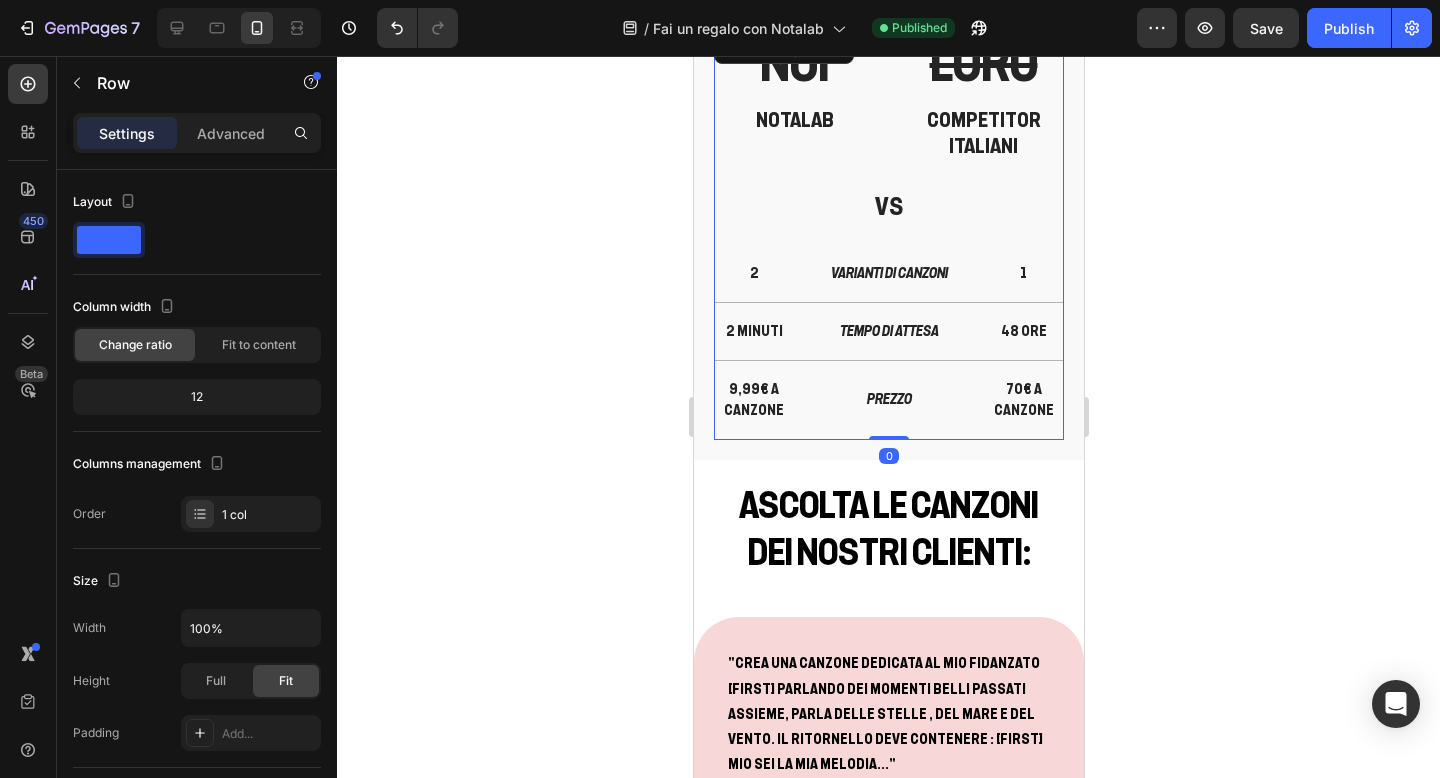 click on "NOI Heading NOTALAB Heading LORO Heading COMPETITOR ITALIANI Heading Row VS Heading 2 Text Block VARIANTI DI CANZONI Text Block 1 Text Block Row 2 MINUTI Text Block TEMPO DI ATTESA Text Block 48 ORE Text Block Row 9,99€ a canzone Text Block PREZZO Text Block 70€ A CANZONE Text Block Row Row" at bounding box center (888, 234) 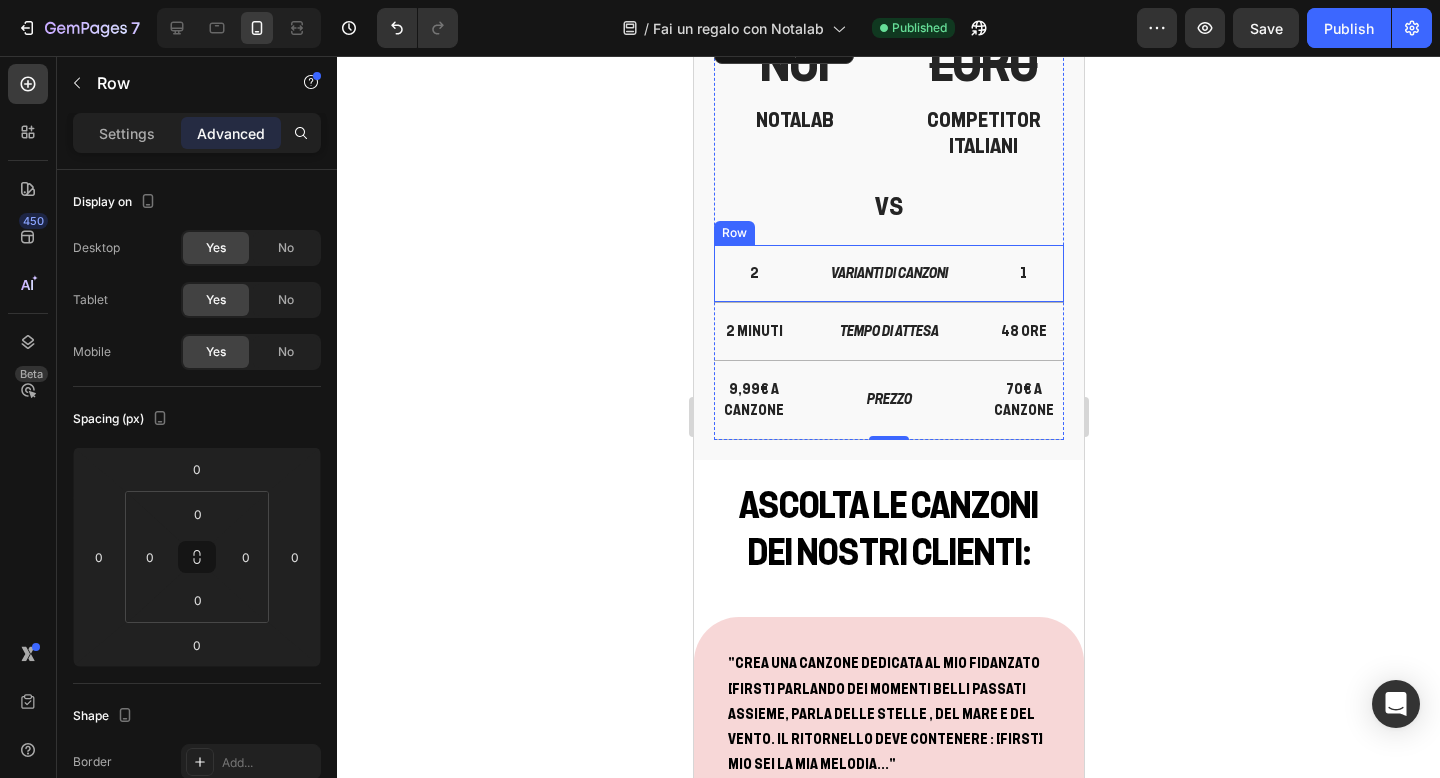 click on "2 Text Block VARIANTI DI CANZONI Text Block 1 Text Block Row" at bounding box center [888, 274] 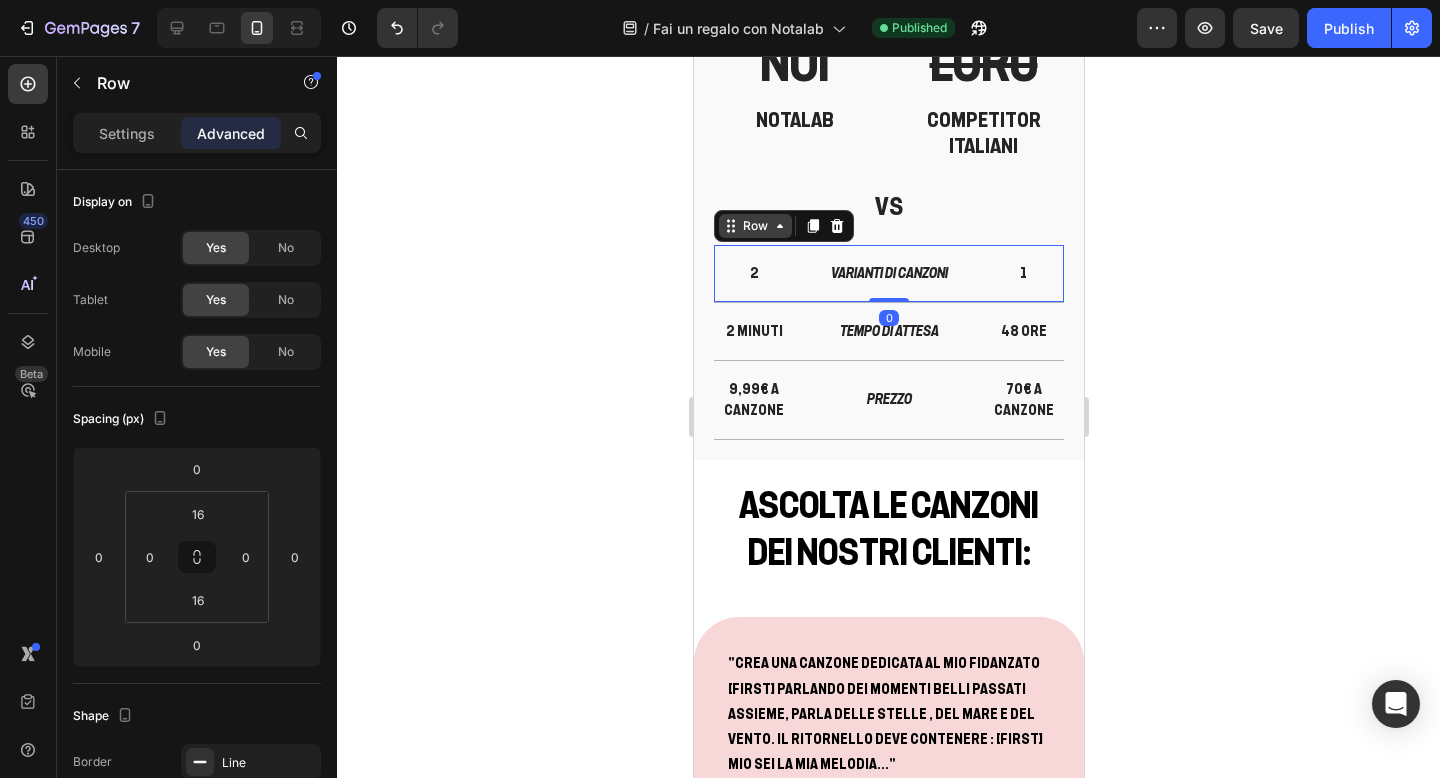 click 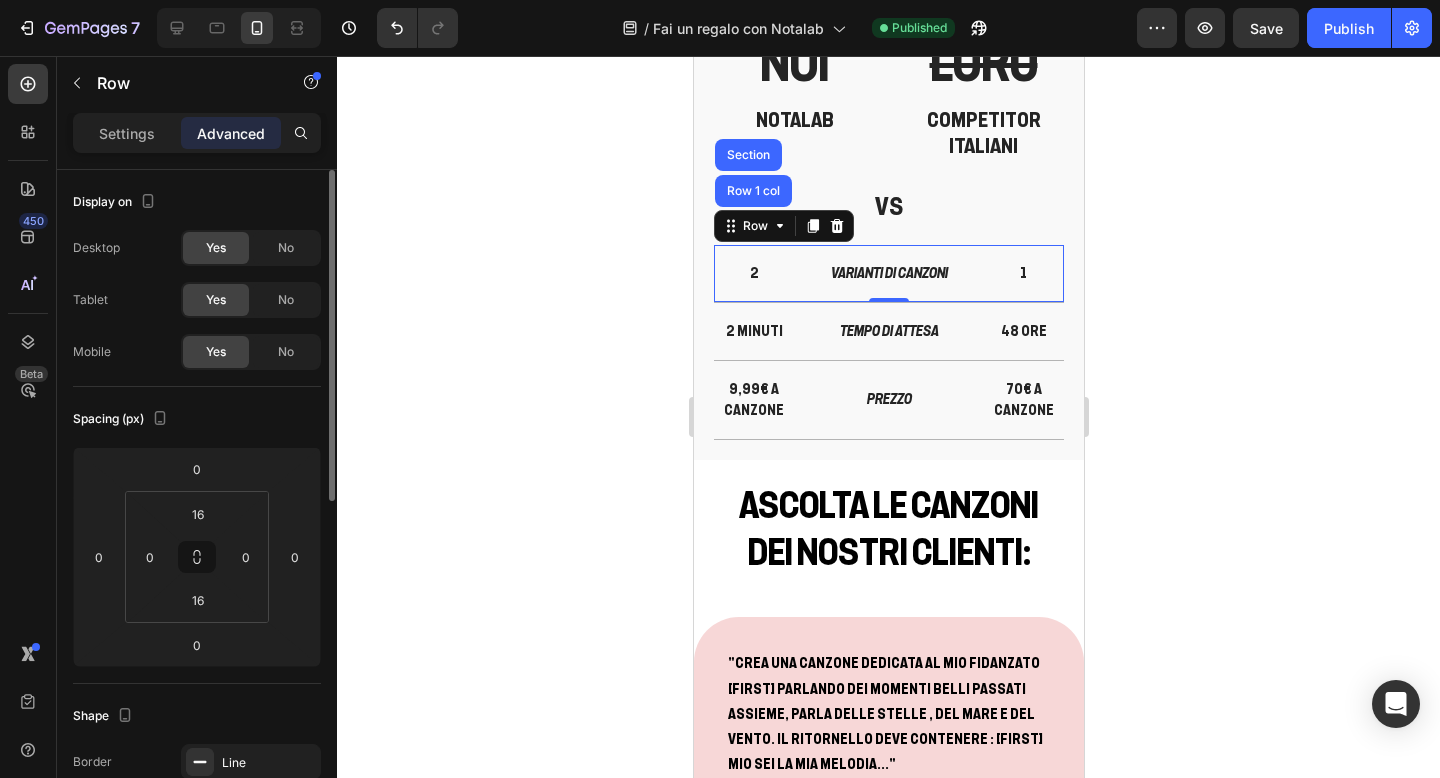 click on "Display on" at bounding box center [197, 202] 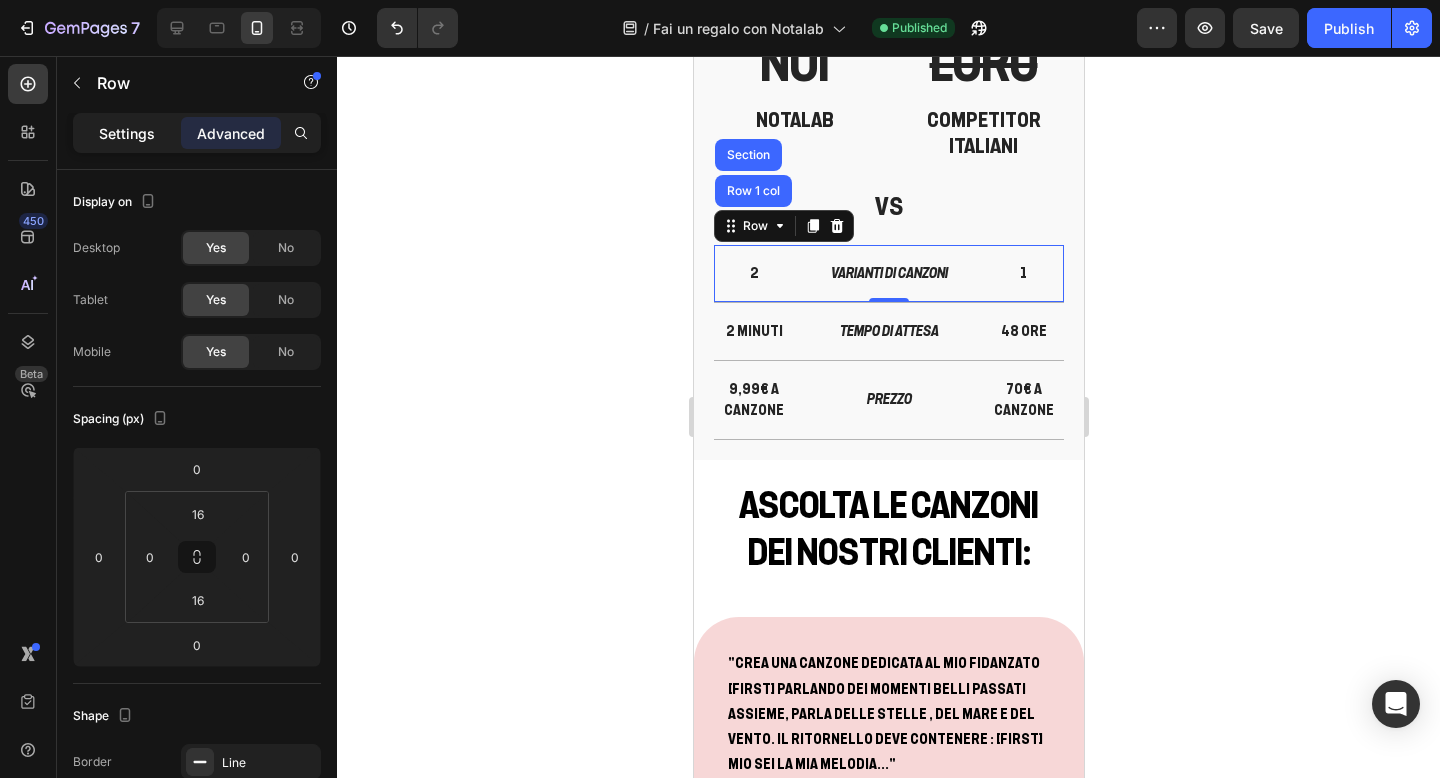 click on "Settings" at bounding box center (127, 133) 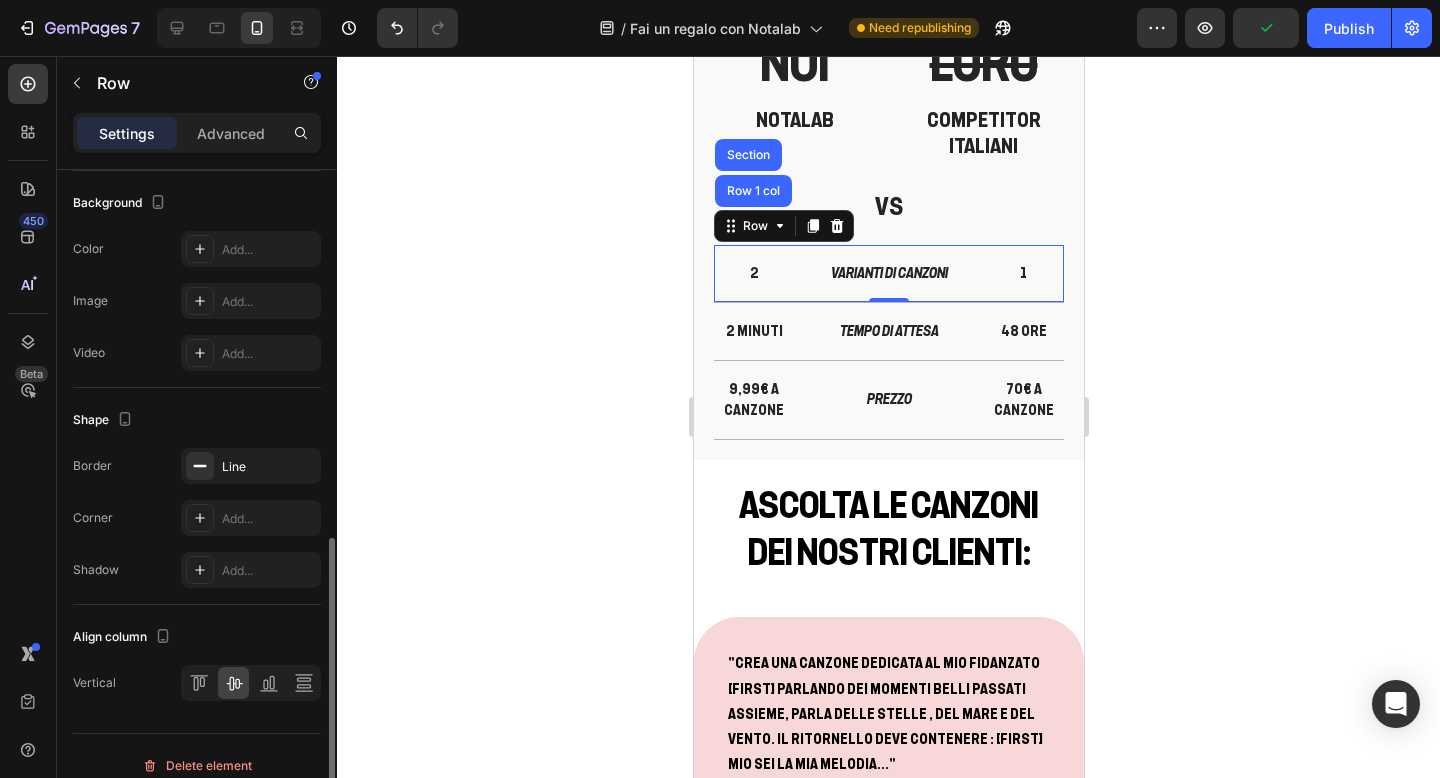 scroll, scrollTop: 731, scrollLeft: 0, axis: vertical 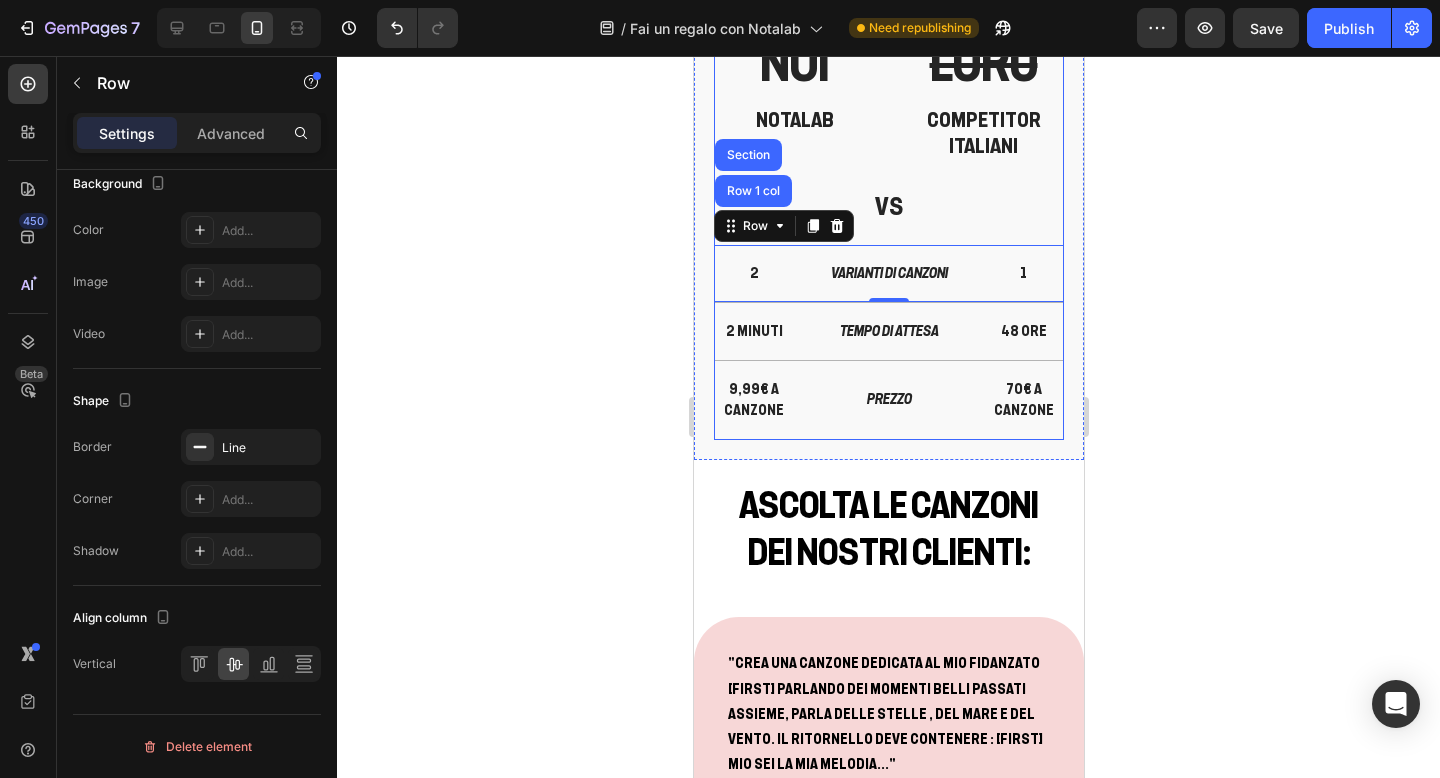 click on "NOI Heading NOTALAB Heading LORO Heading COMPETITOR ITALIANI Heading Row VS Heading 2 Text Block VARIANTI DI CANZONI Text Block 1 Text Block Row Row 1 col Section 0 2 MINUTI Text Block TEMPO DI ATTESA Text Block 48 ORE Text Block Row 9,99€ a canzone Text Block PREZZO Text Block 70€ A CANZONE Text Block Row" at bounding box center [888, 234] 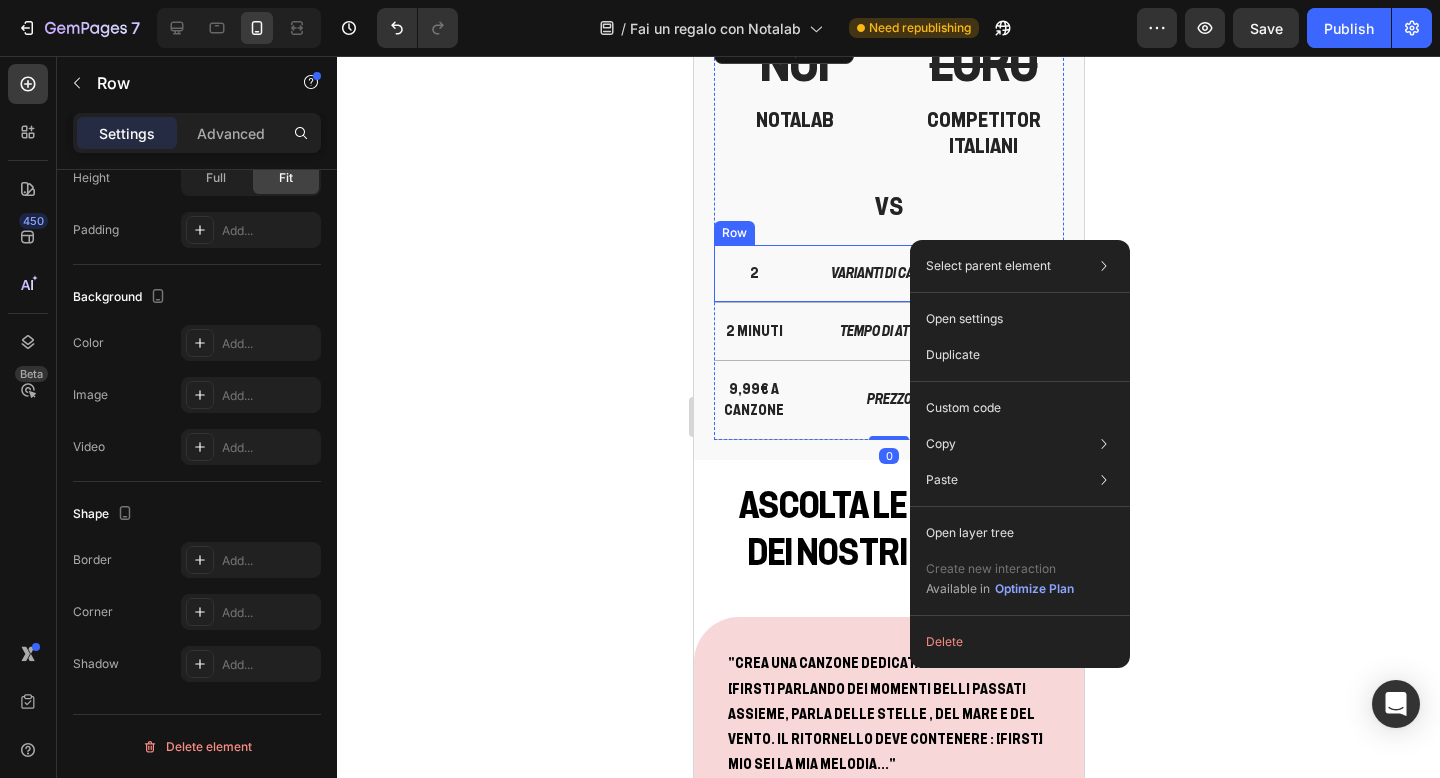 click on "2 Text Block VARIANTI DI CANZONI Text Block 1 Text Block Row" at bounding box center (888, 274) 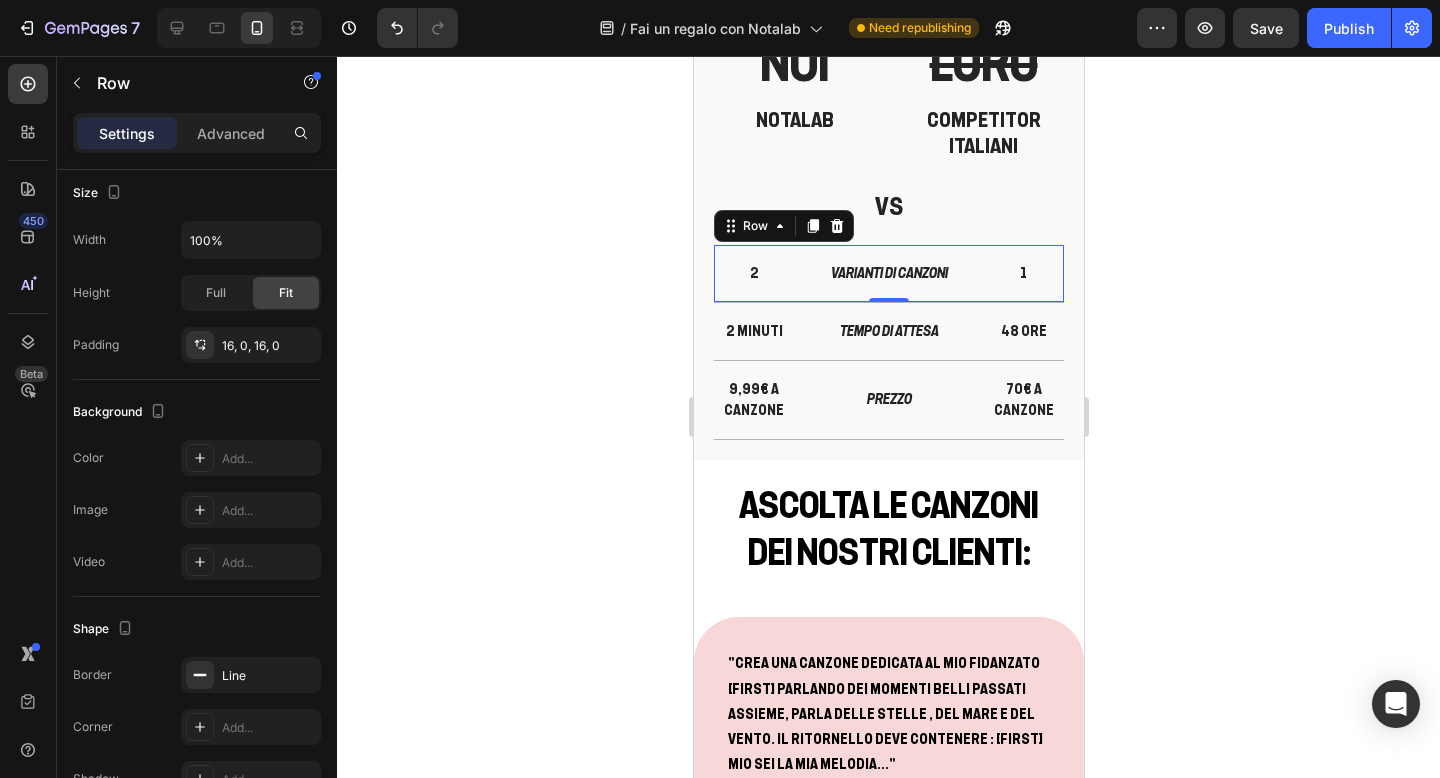 click on "2 Text Block VARIANTI DI CANZONI Text Block 1 Text Block Row 0" at bounding box center (888, 274) 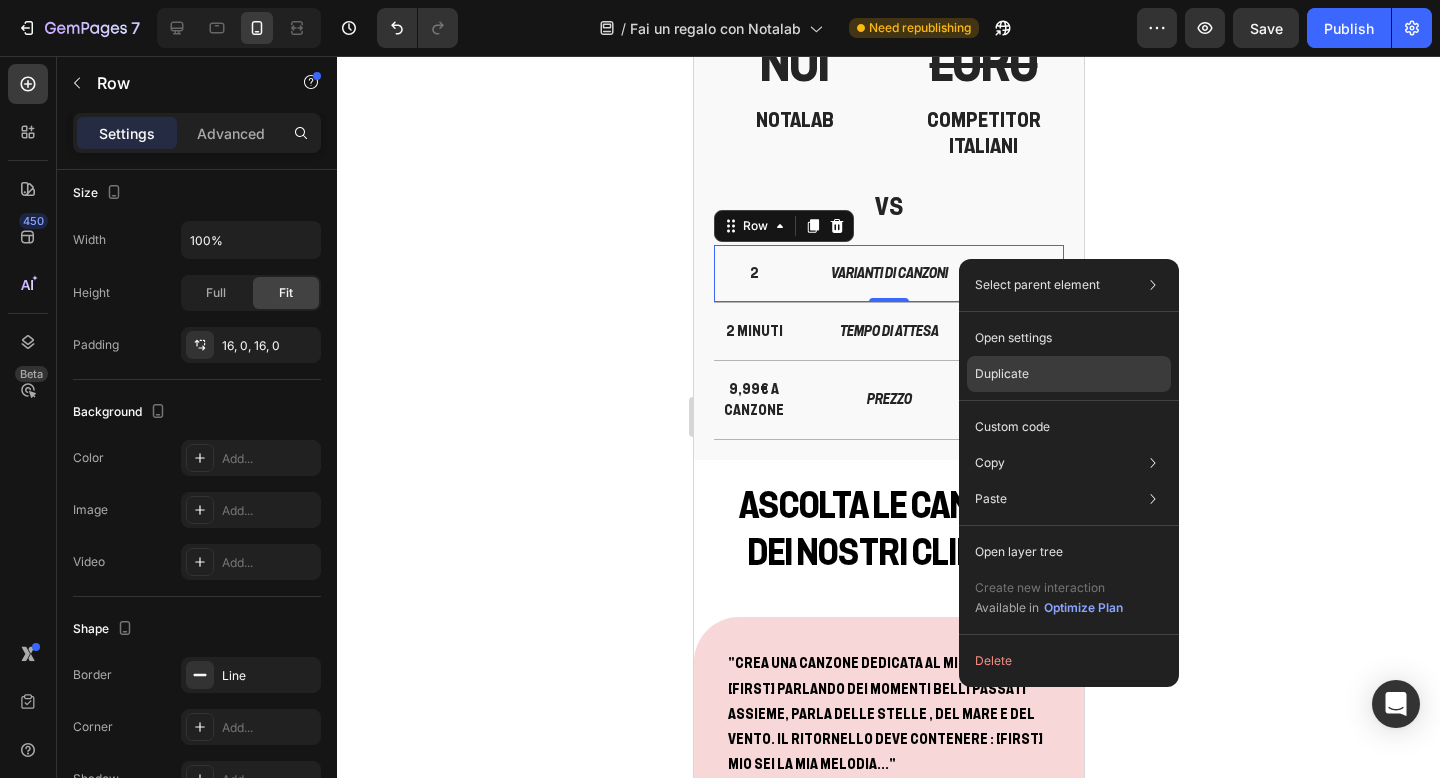 click on "Duplicate" at bounding box center [1002, 374] 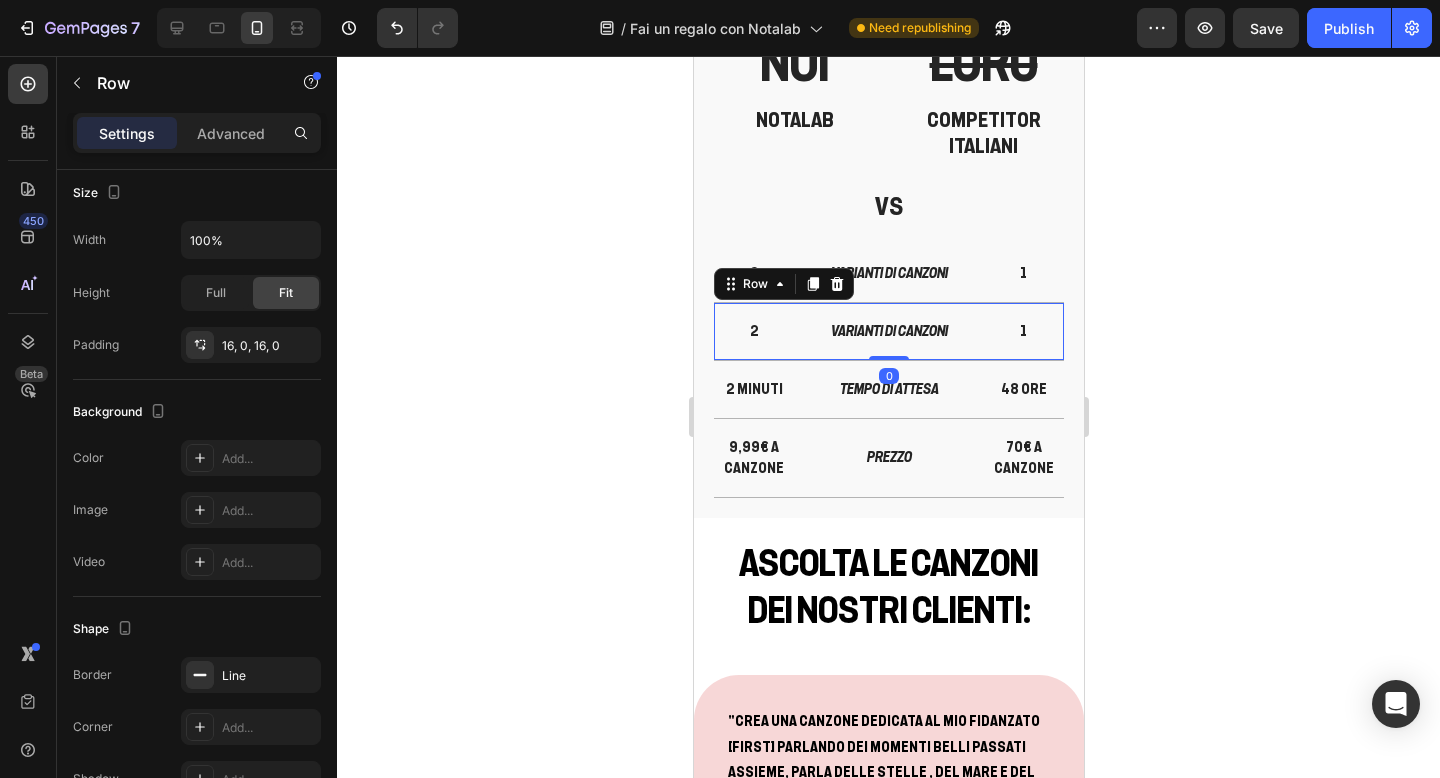 click 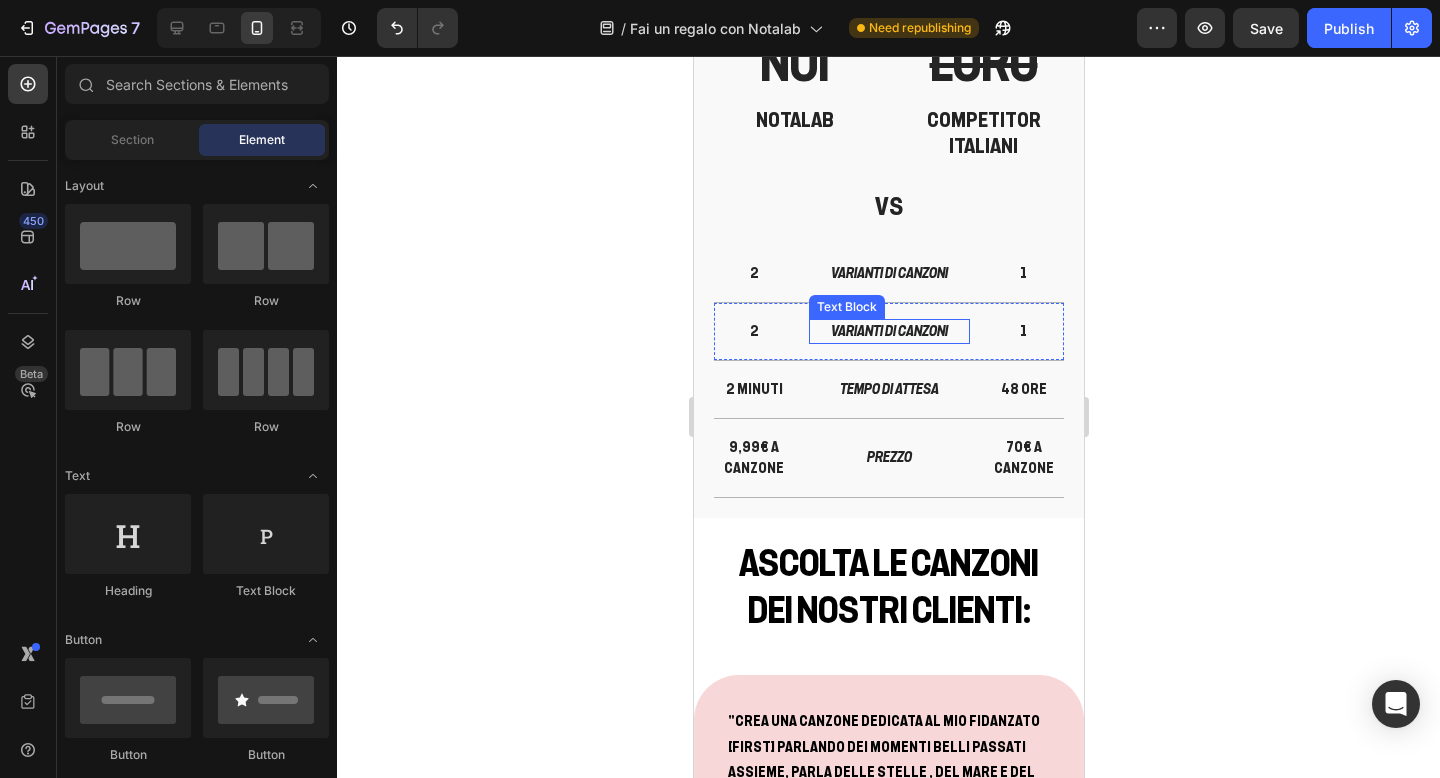 click on "VARIANTI DI CANZONI" at bounding box center (888, 331) 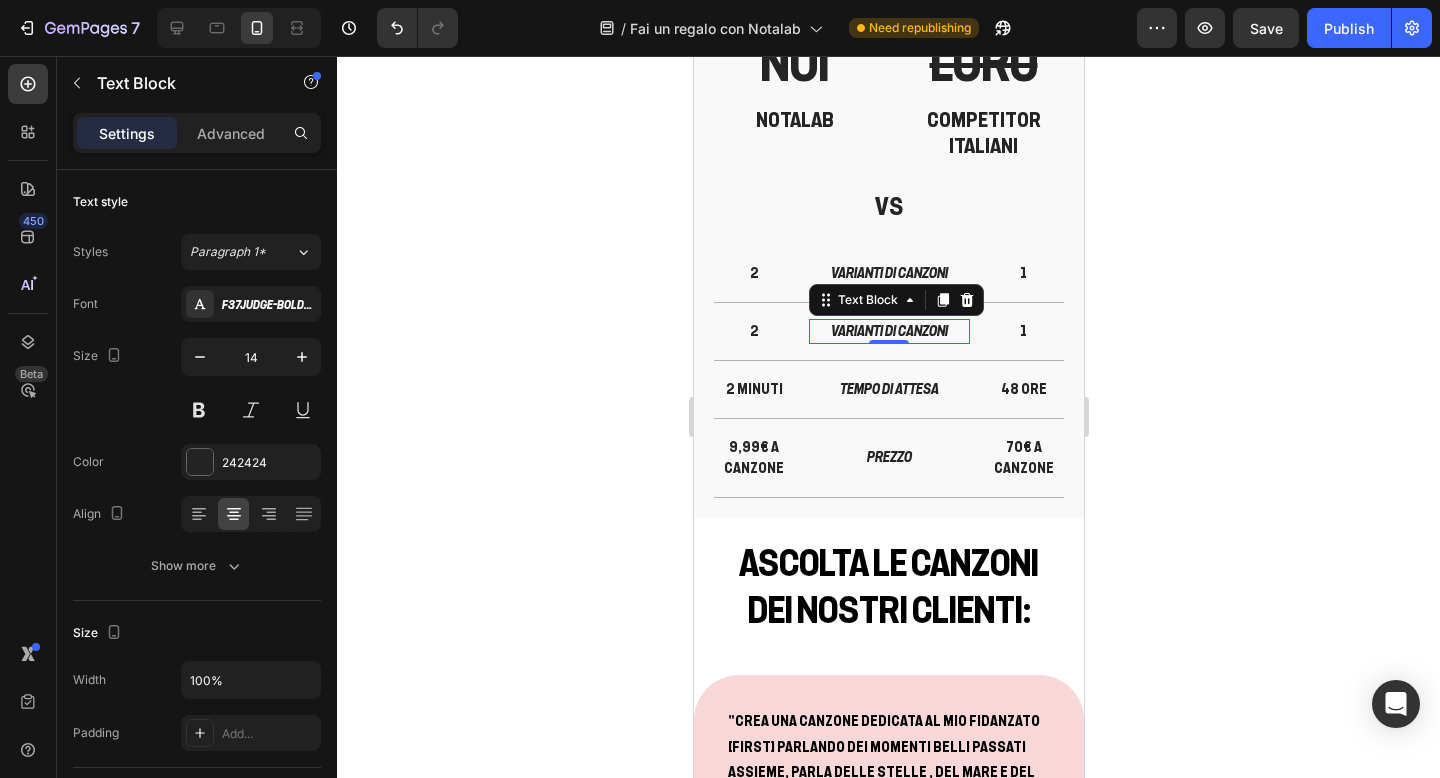 click on "VARIANTI DI CANZONI" at bounding box center [888, 331] 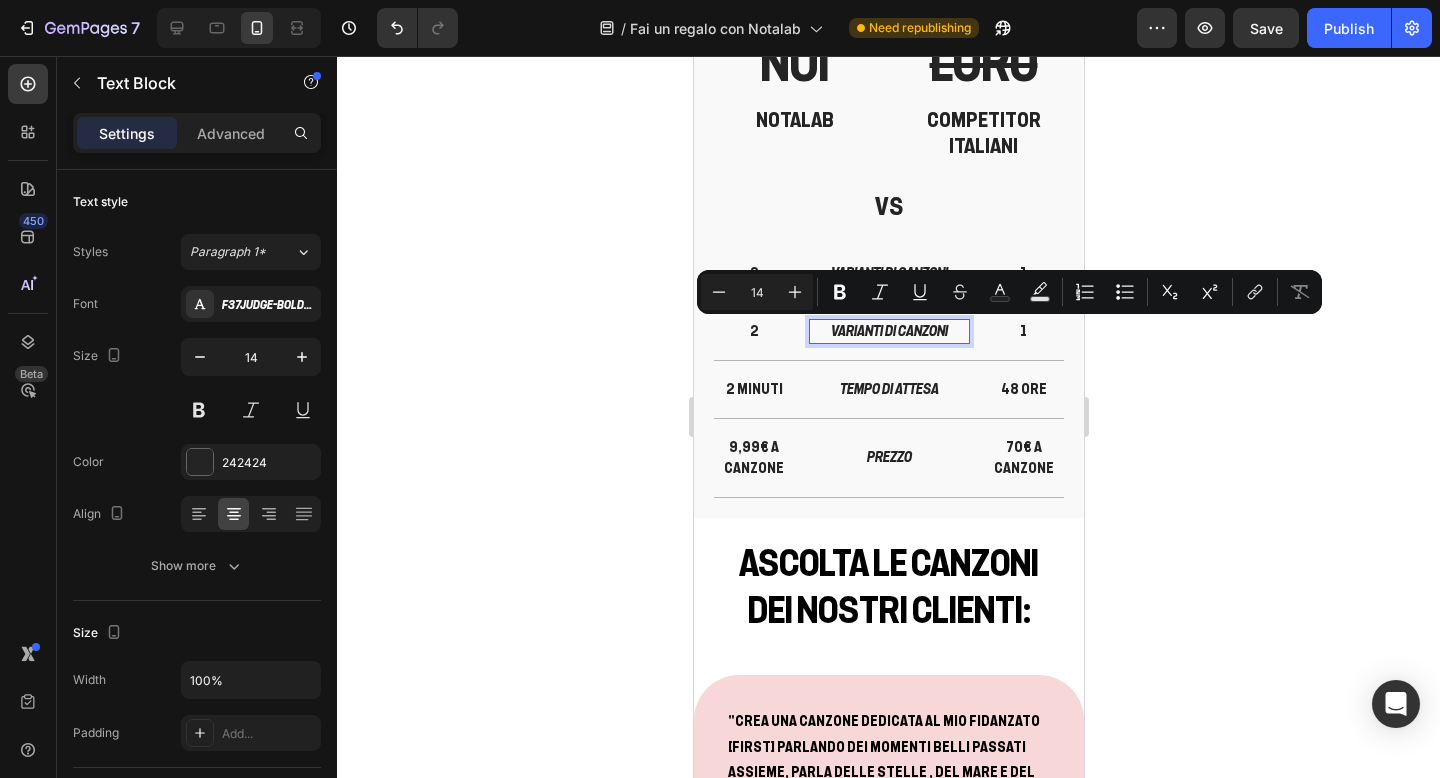 click on "VARIANTI DI CANZONI" at bounding box center [888, 331] 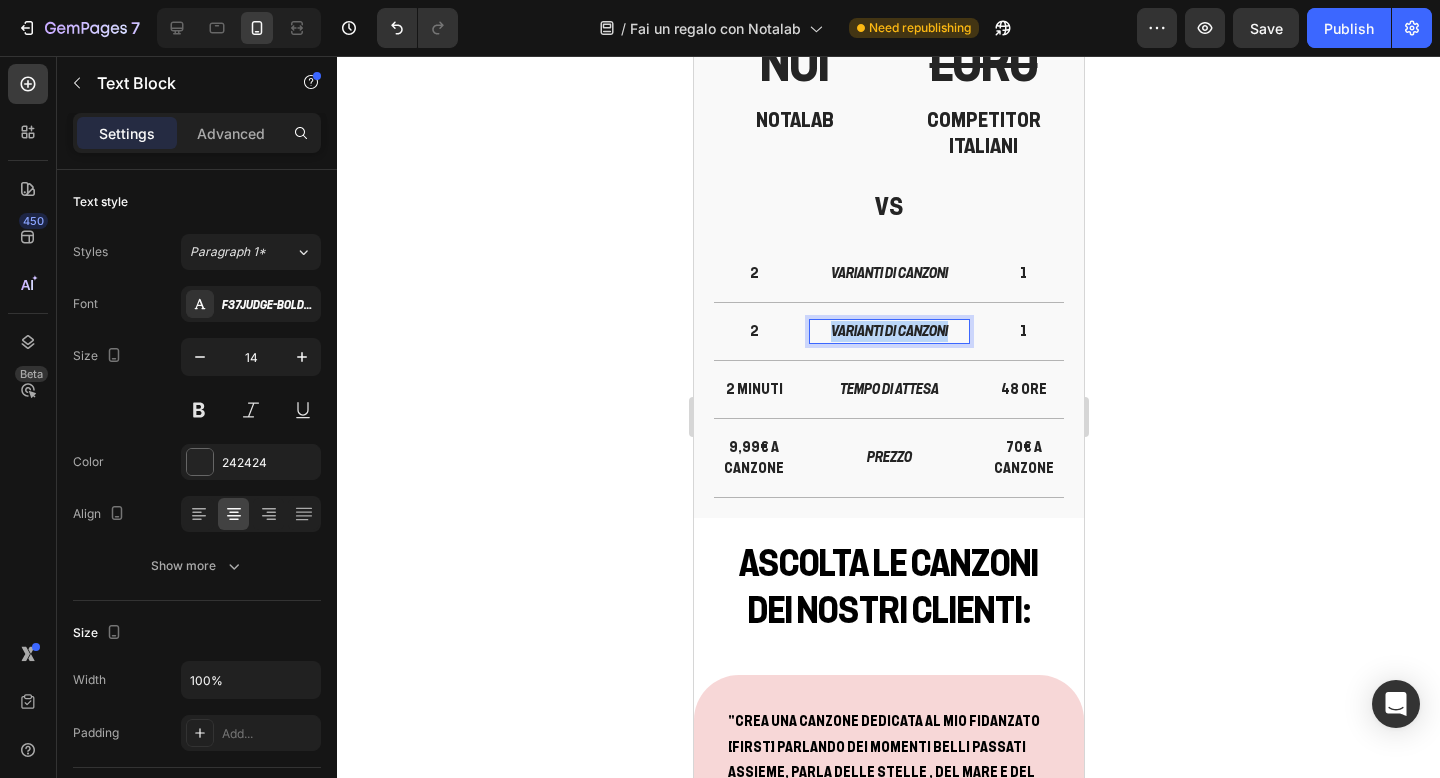 drag, startPoint x: 947, startPoint y: 328, endPoint x: 818, endPoint y: 326, distance: 129.0155 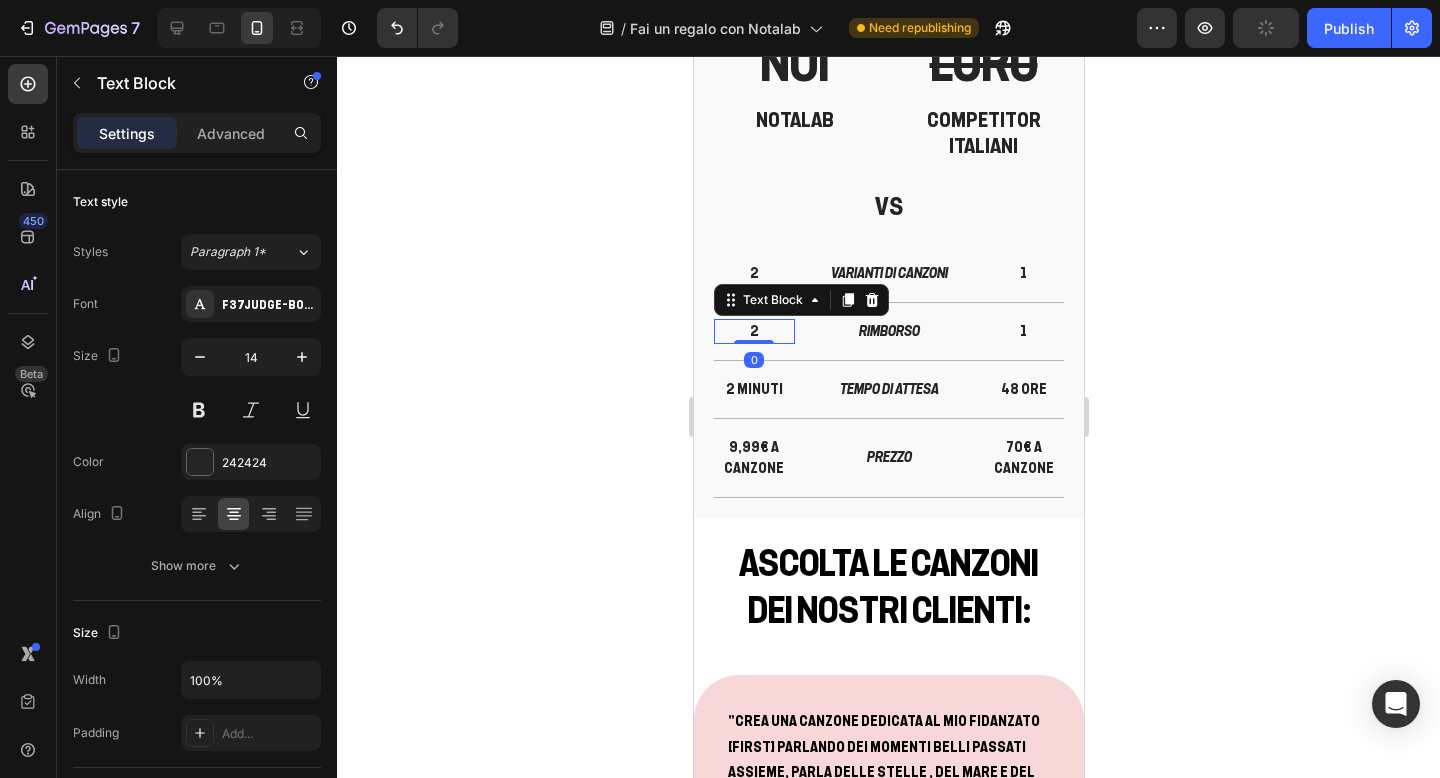 click on "2" at bounding box center [753, 331] 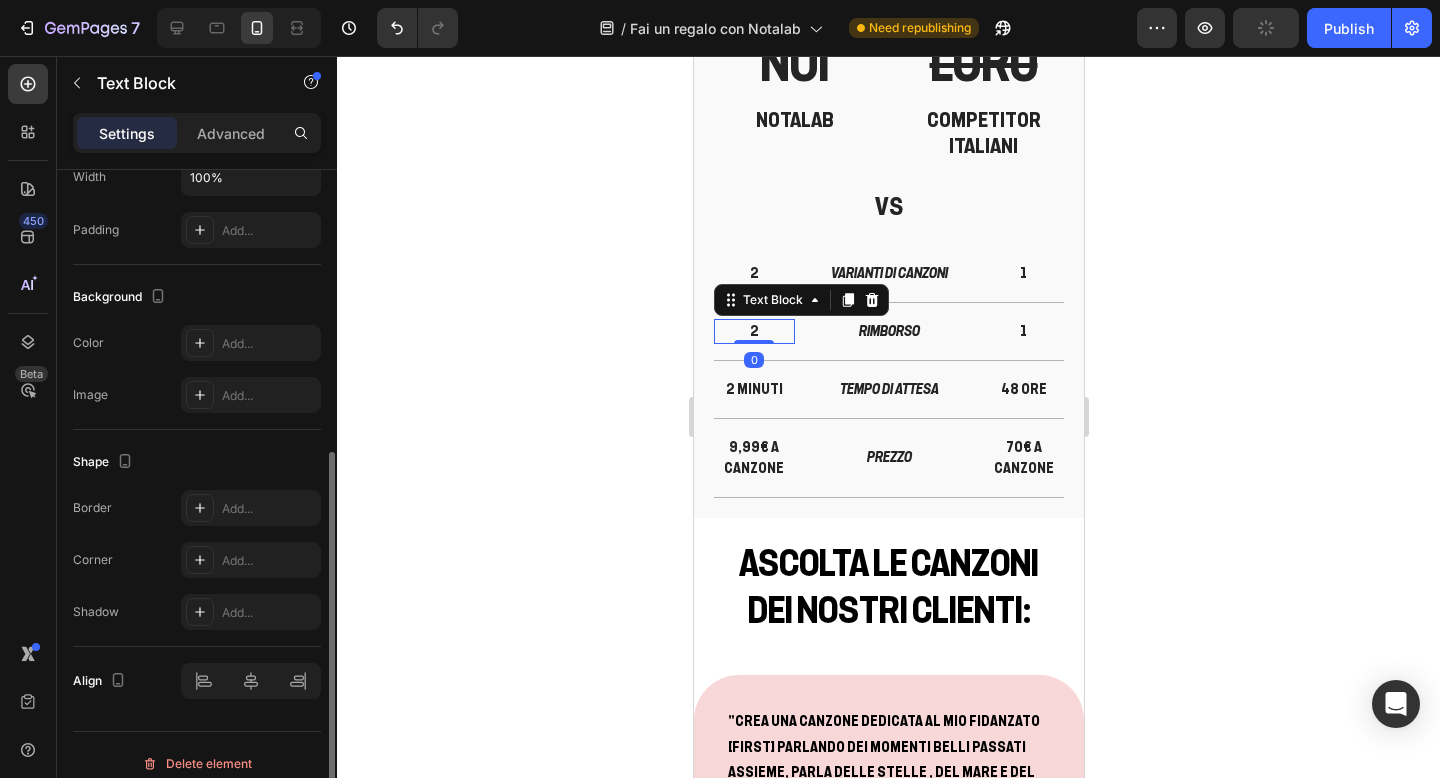 click on "2" at bounding box center (753, 331) 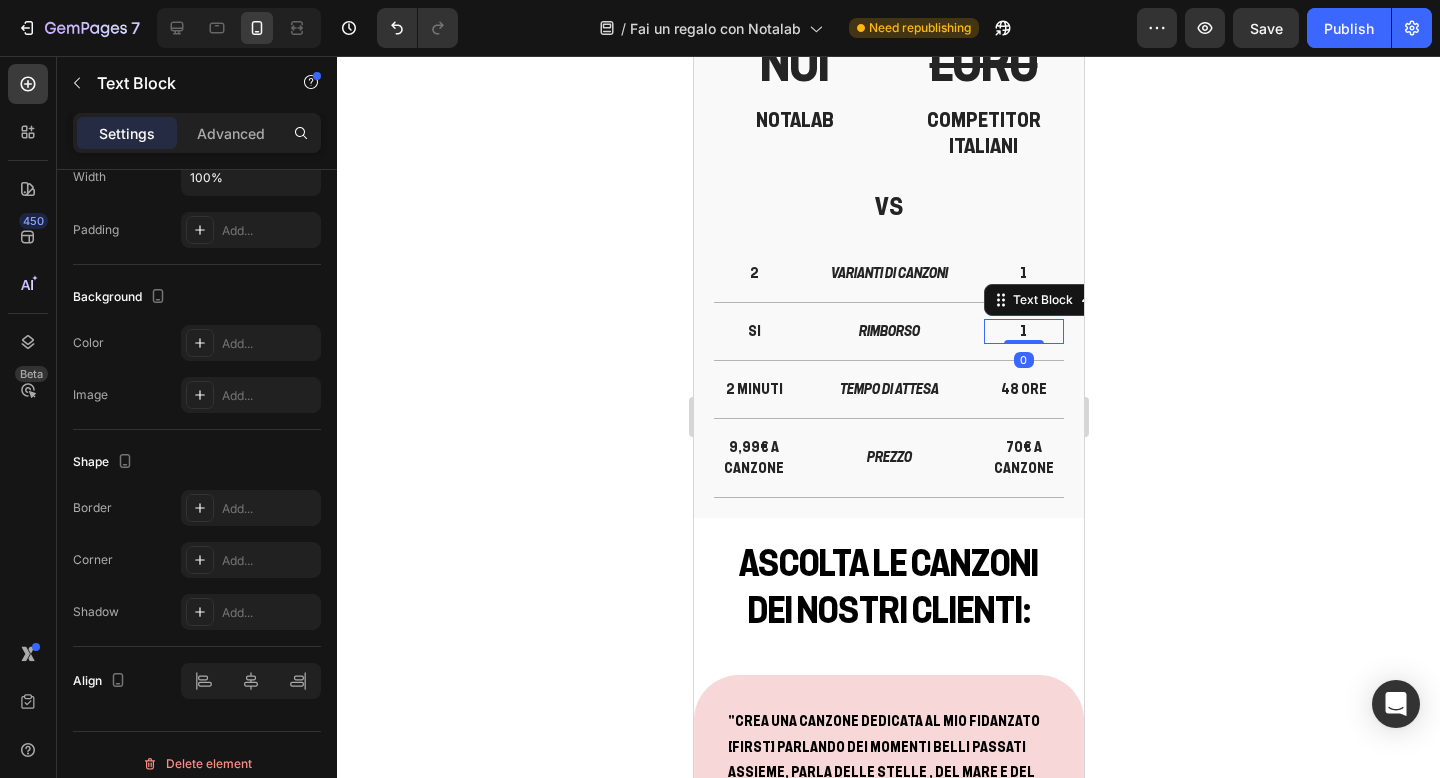 click on "1" at bounding box center [1023, 331] 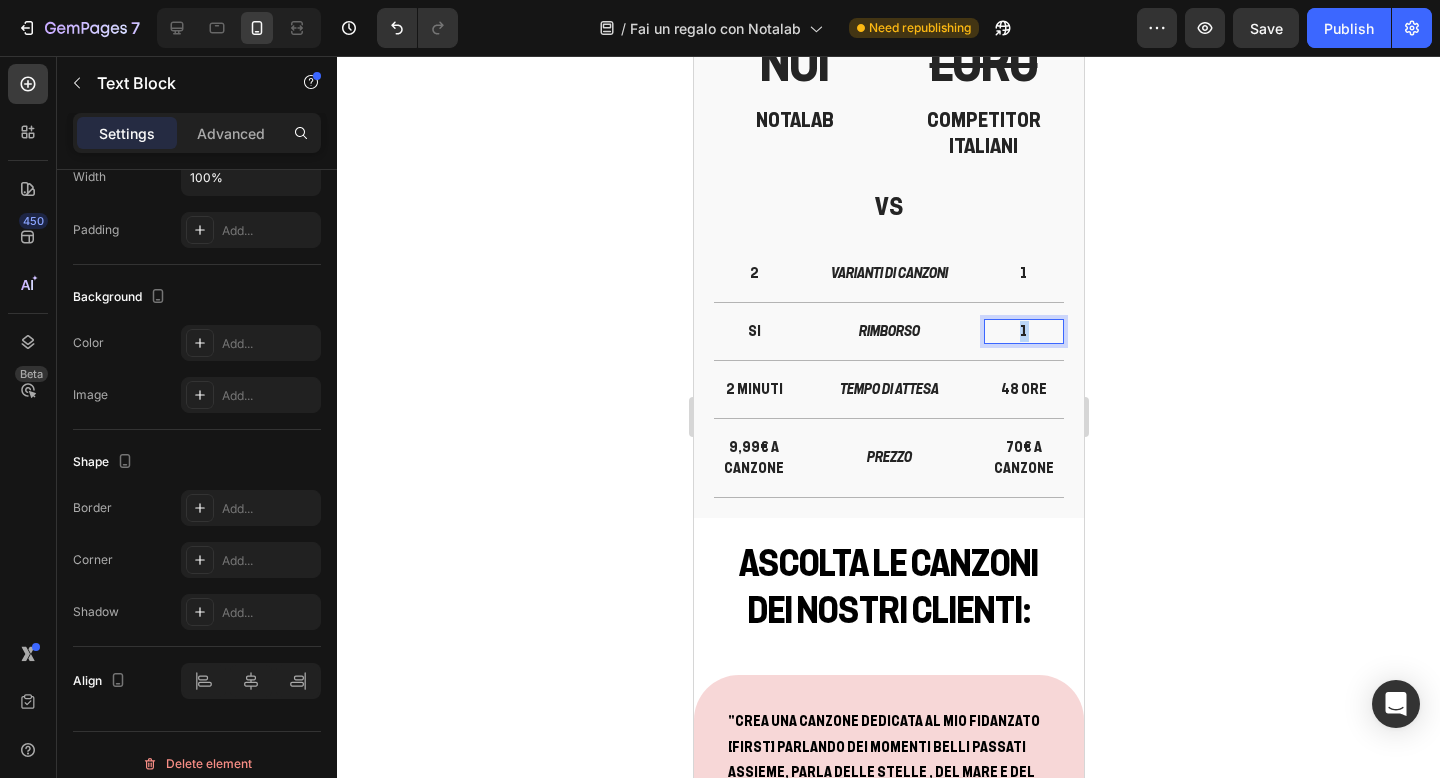 drag, startPoint x: 1028, startPoint y: 330, endPoint x: 1014, endPoint y: 331, distance: 14.035668 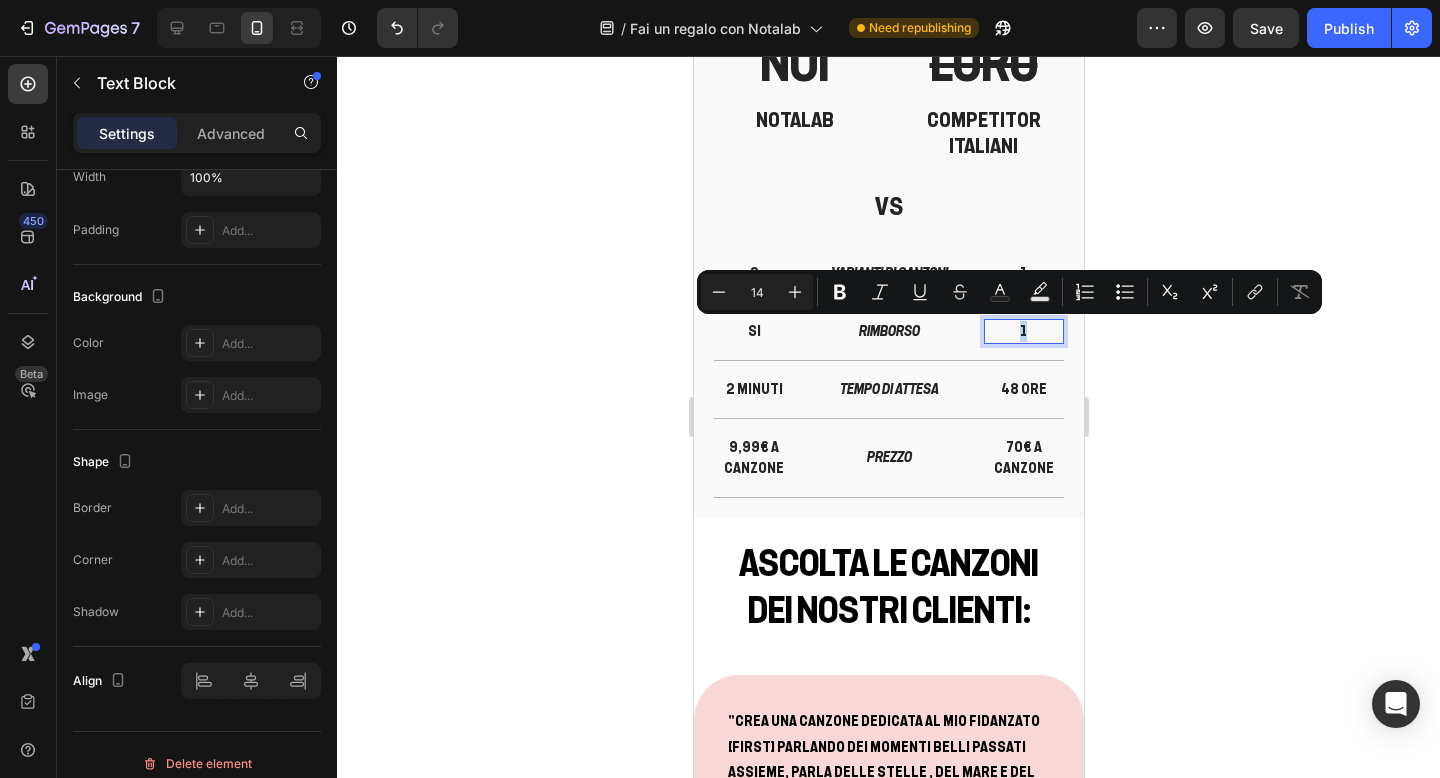 drag, startPoint x: 1015, startPoint y: 331, endPoint x: 1037, endPoint y: 330, distance: 22.022715 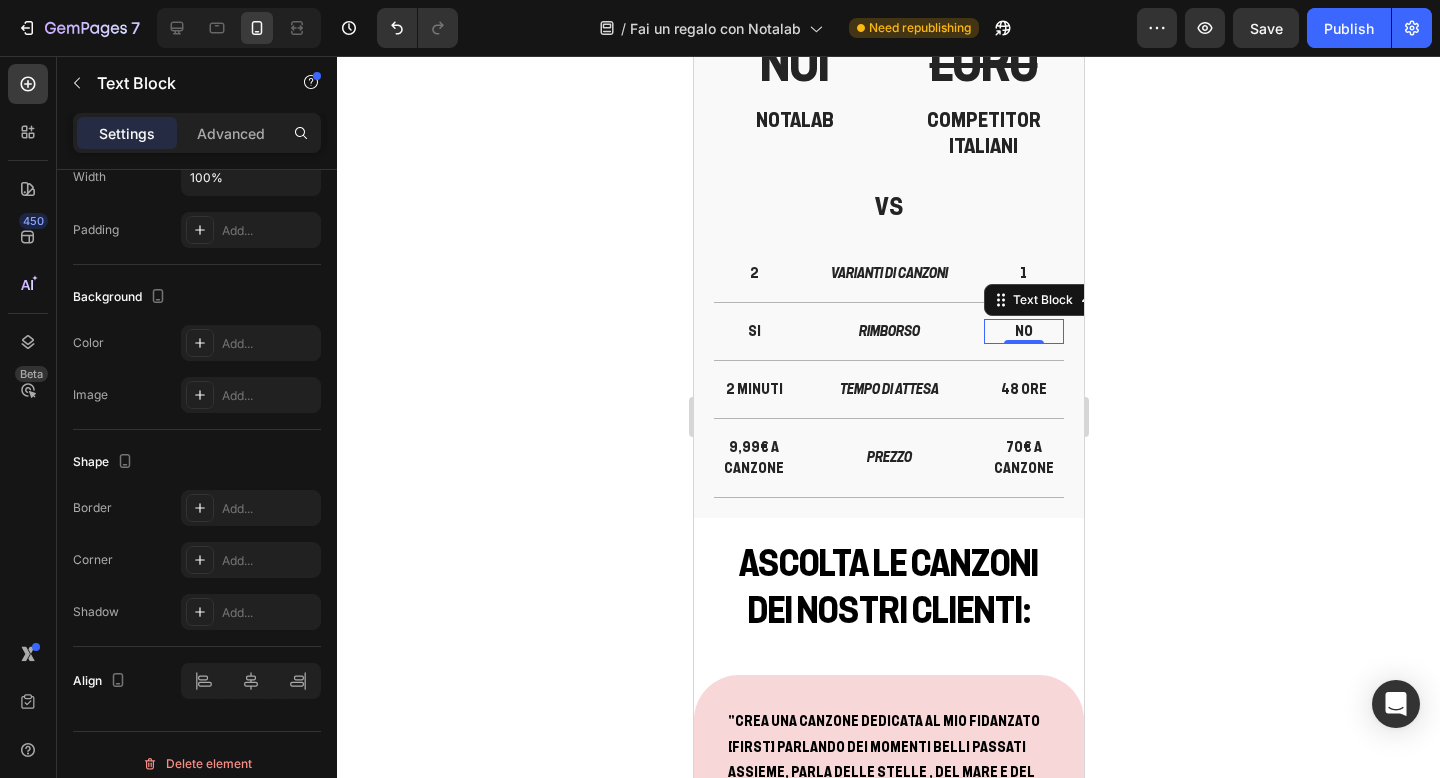 click 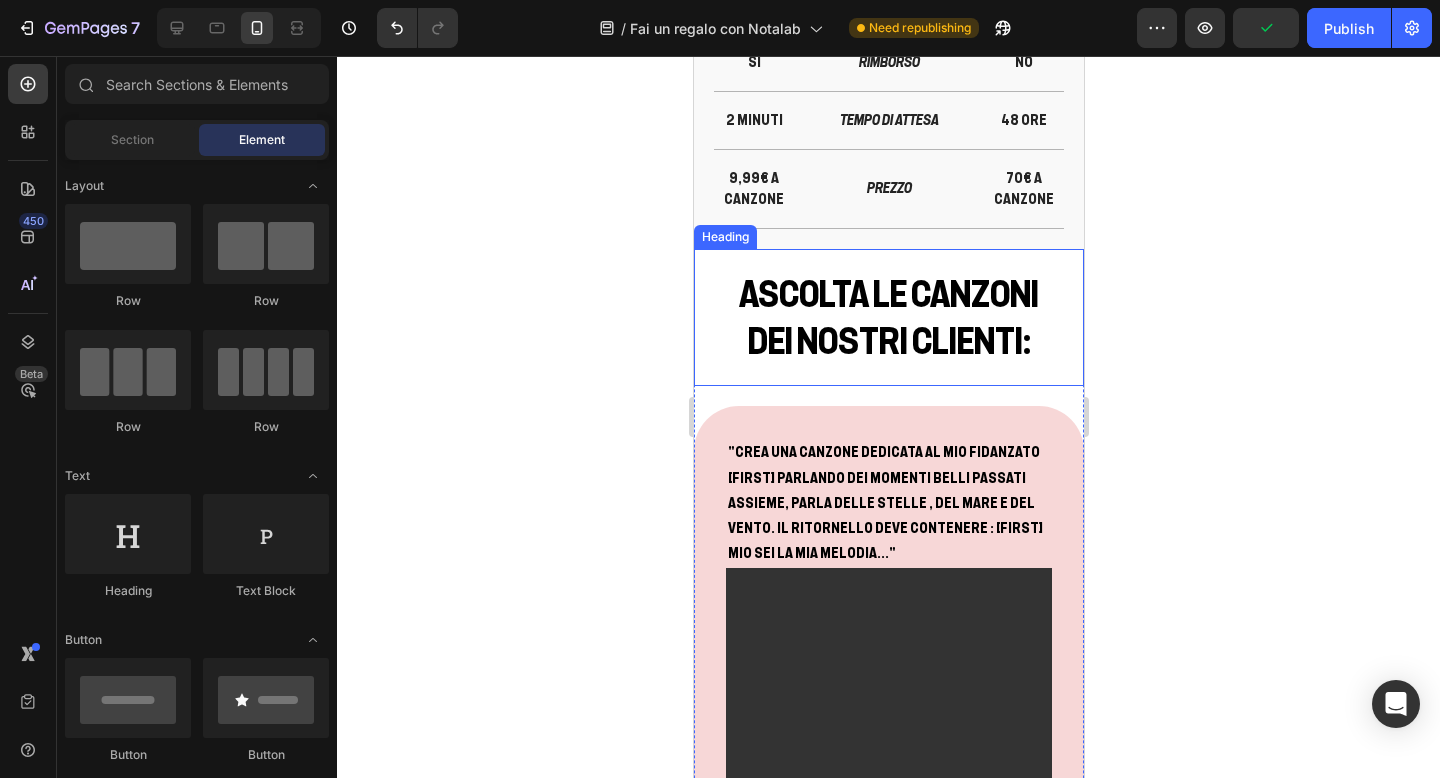 scroll, scrollTop: 1311, scrollLeft: 0, axis: vertical 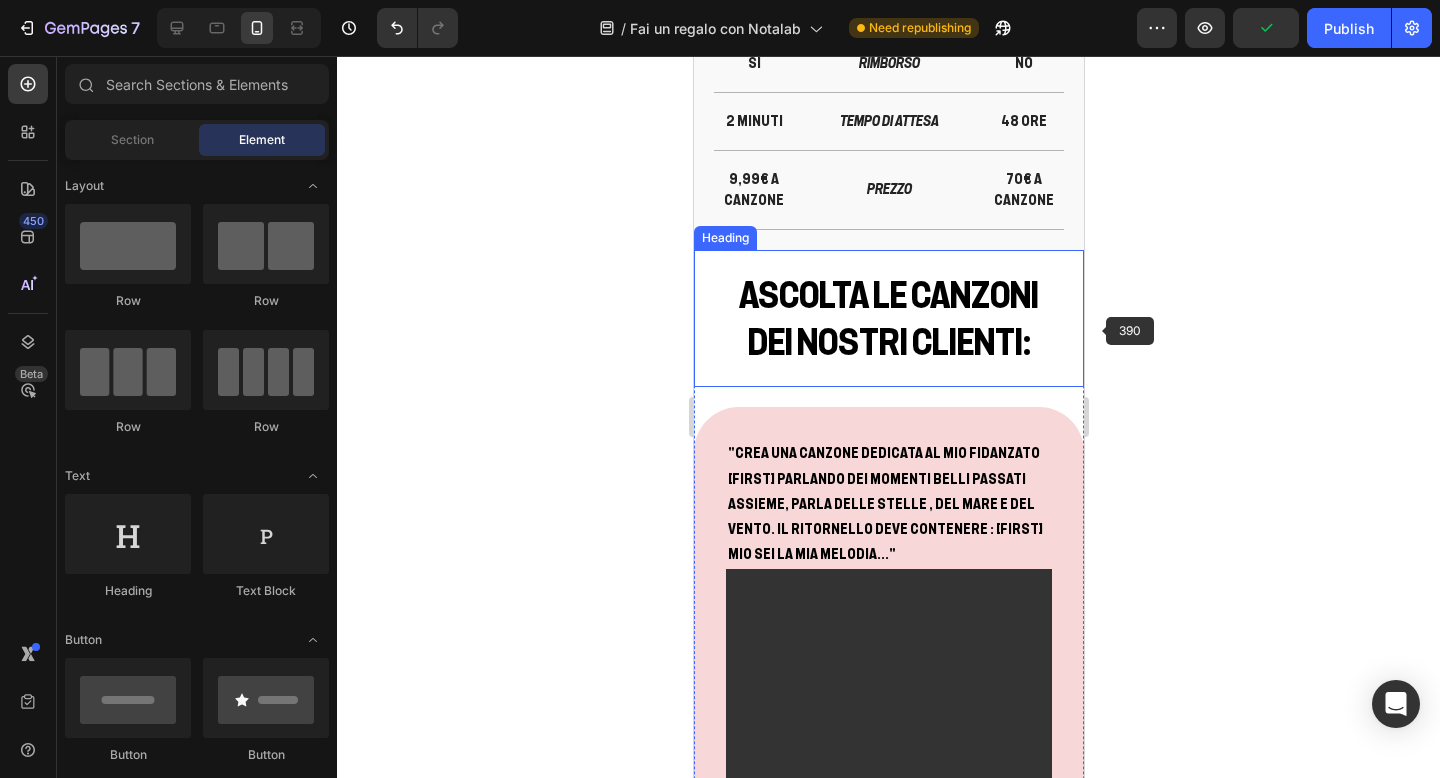click 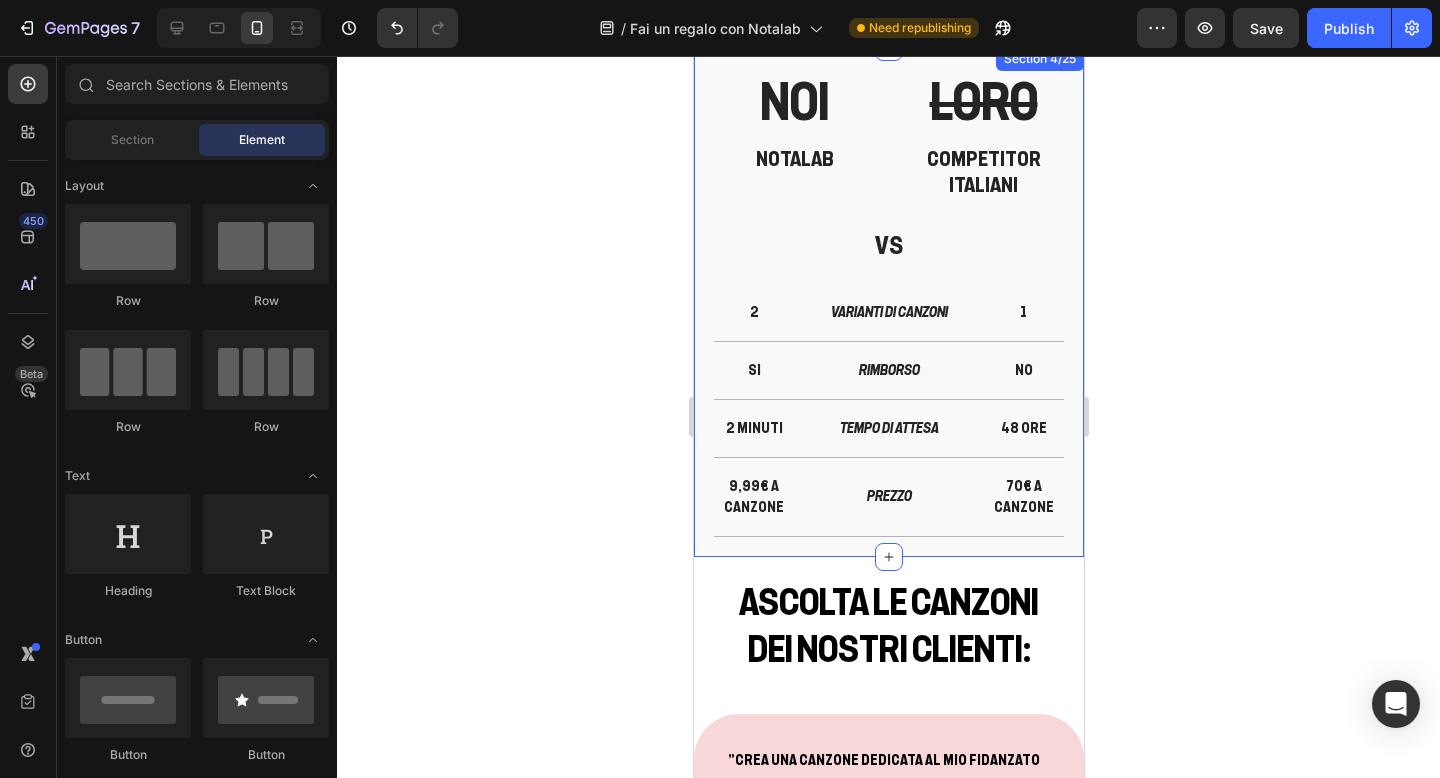 scroll, scrollTop: 1390, scrollLeft: 0, axis: vertical 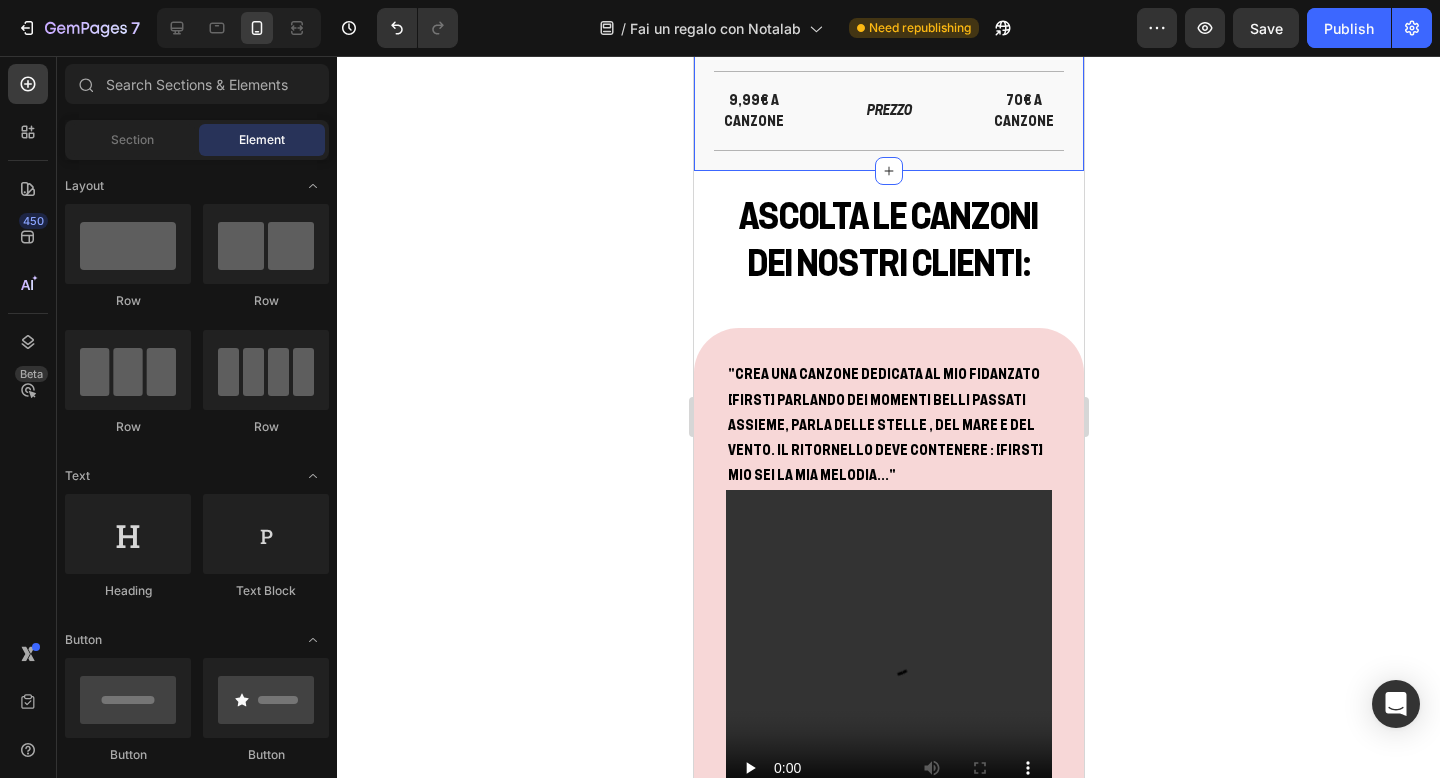 click on "NOI Heading NOTALAB Heading LORO Heading COMPETITOR ITALIANI Heading Row VS Heading 2 Text Block VARIANTI DI CANZONI Text Block 1 Text Block Row SI Text Block RIMBORSO Text Block NO Text Block Row 2 MINUTI Text Block TEMPO DI ATTESA Text Block 48 ORE Text Block Row 9,99€ a canzone Text Block PREZZO Text Block 70€ A CANZONE Text Block Row Row Section 4/25" at bounding box center (888, -84) 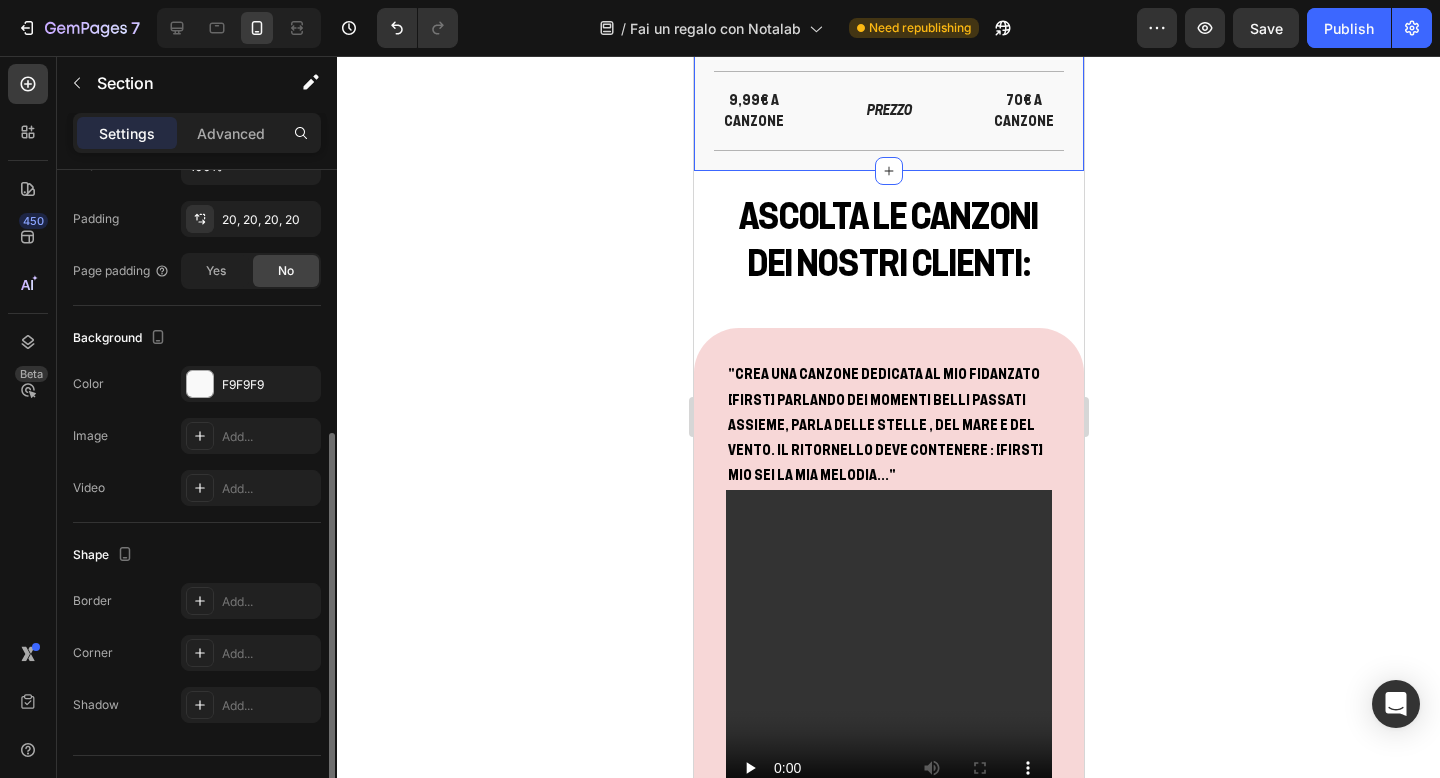 scroll, scrollTop: 464, scrollLeft: 0, axis: vertical 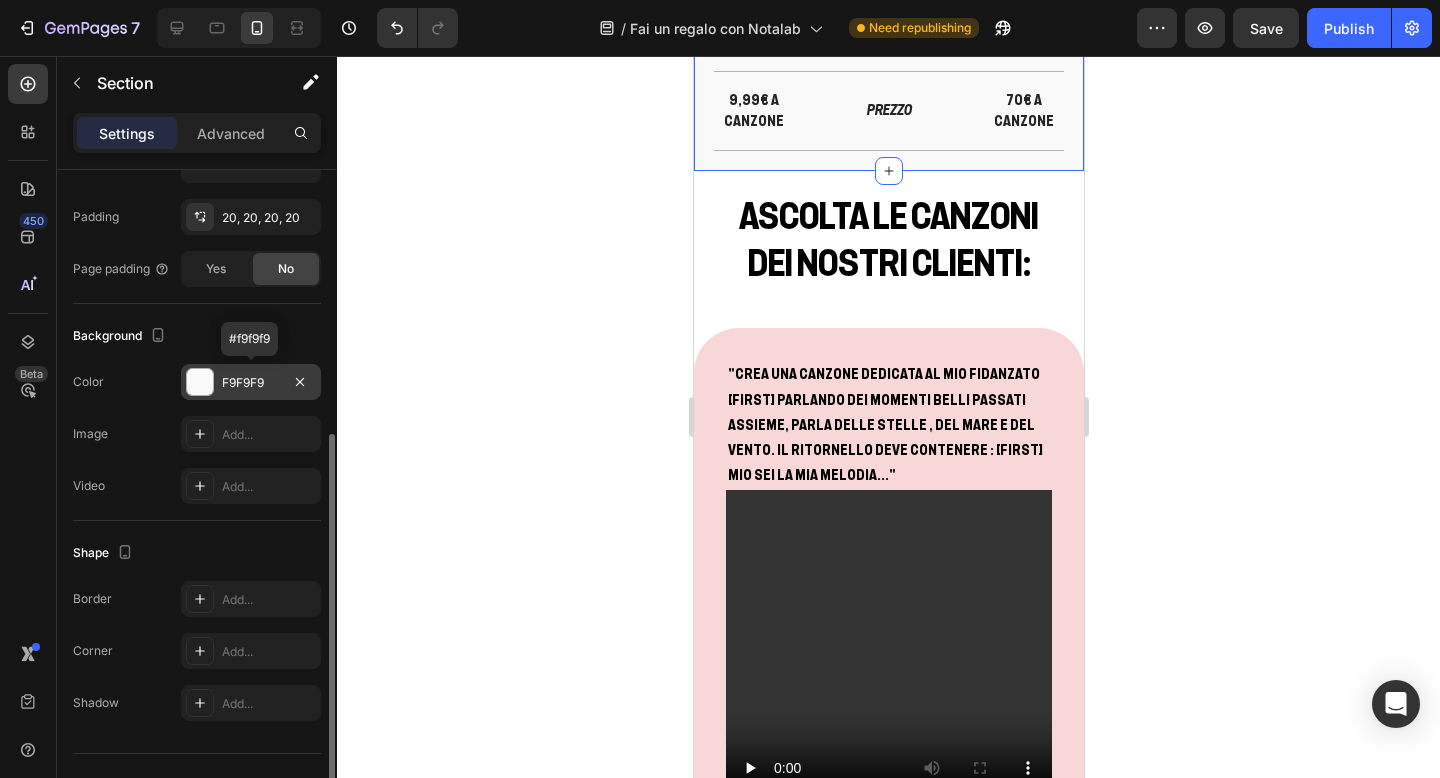 click at bounding box center (200, 382) 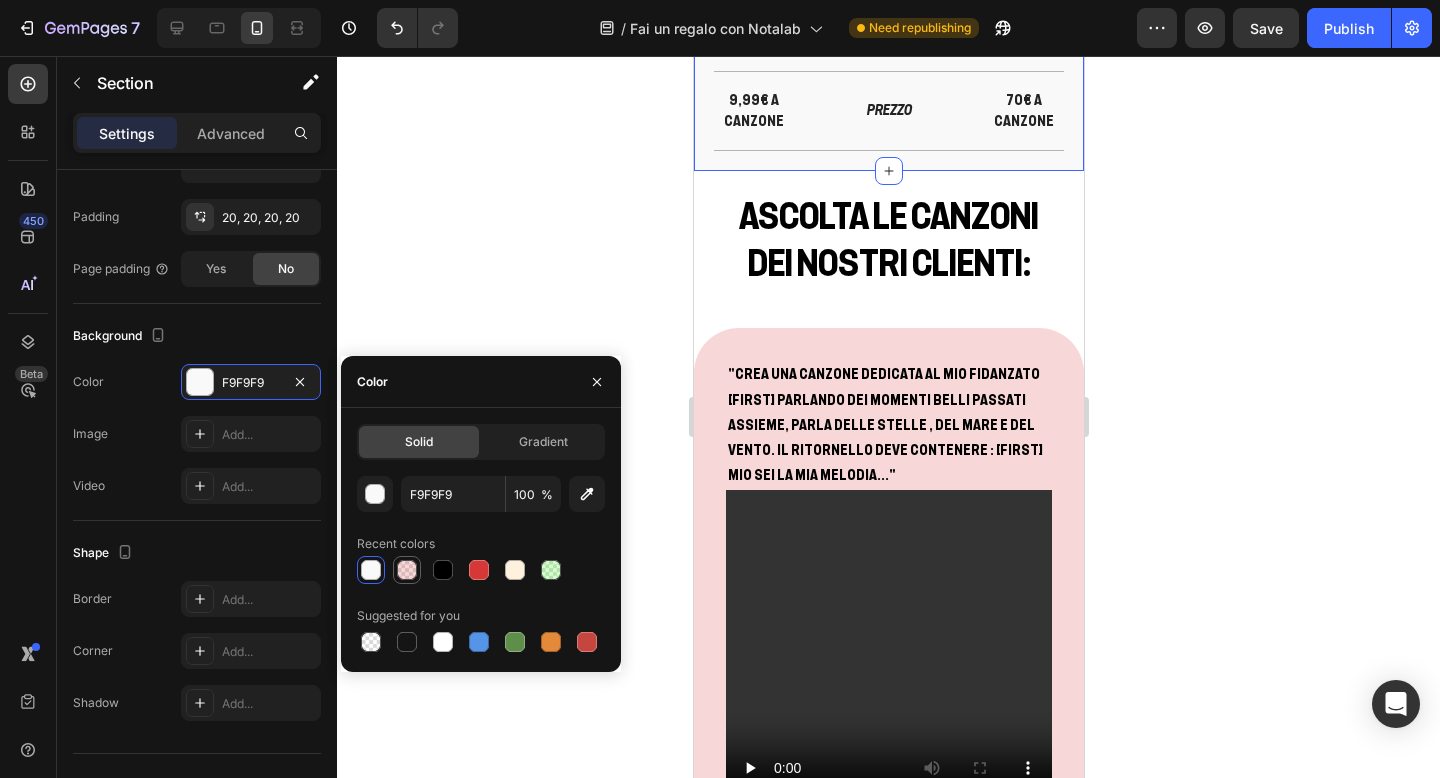 click at bounding box center (407, 570) 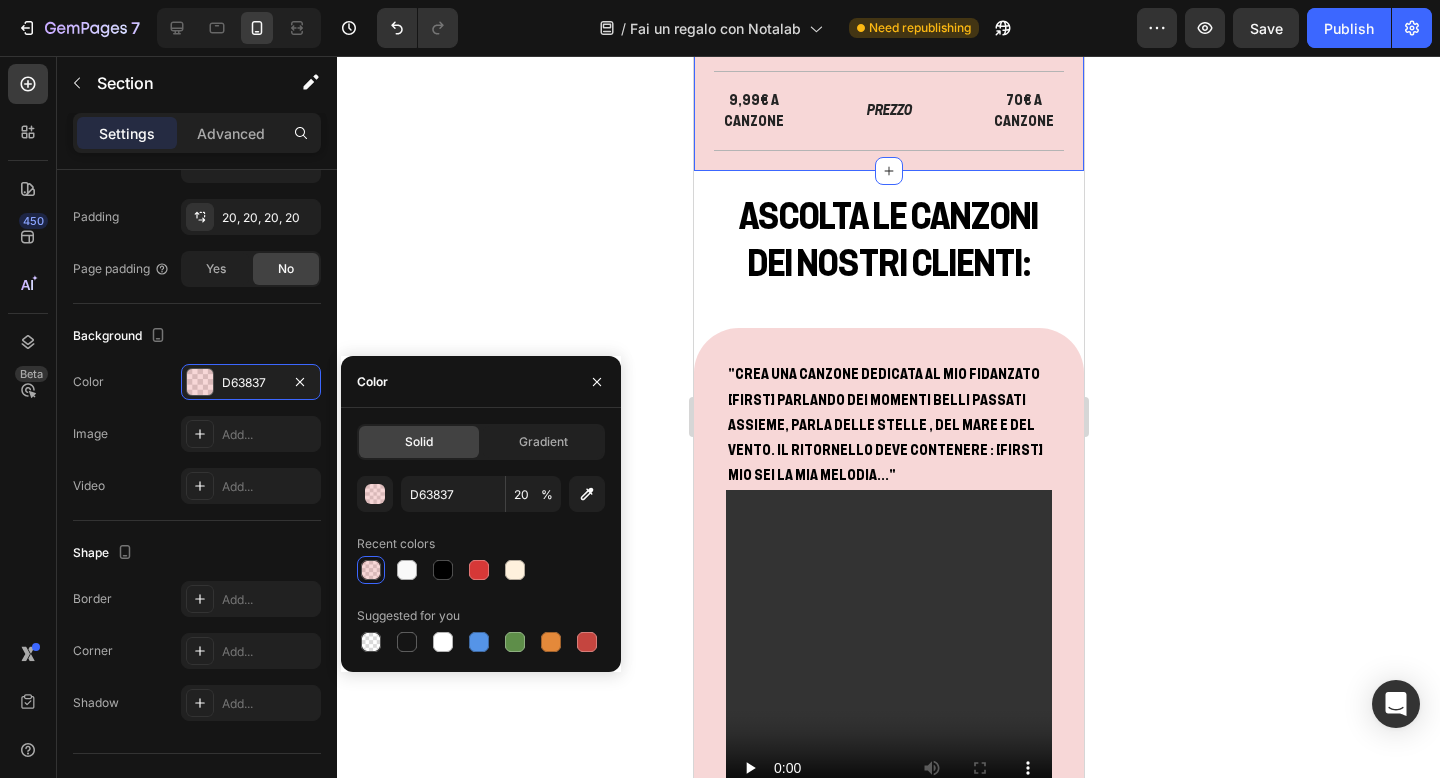 click 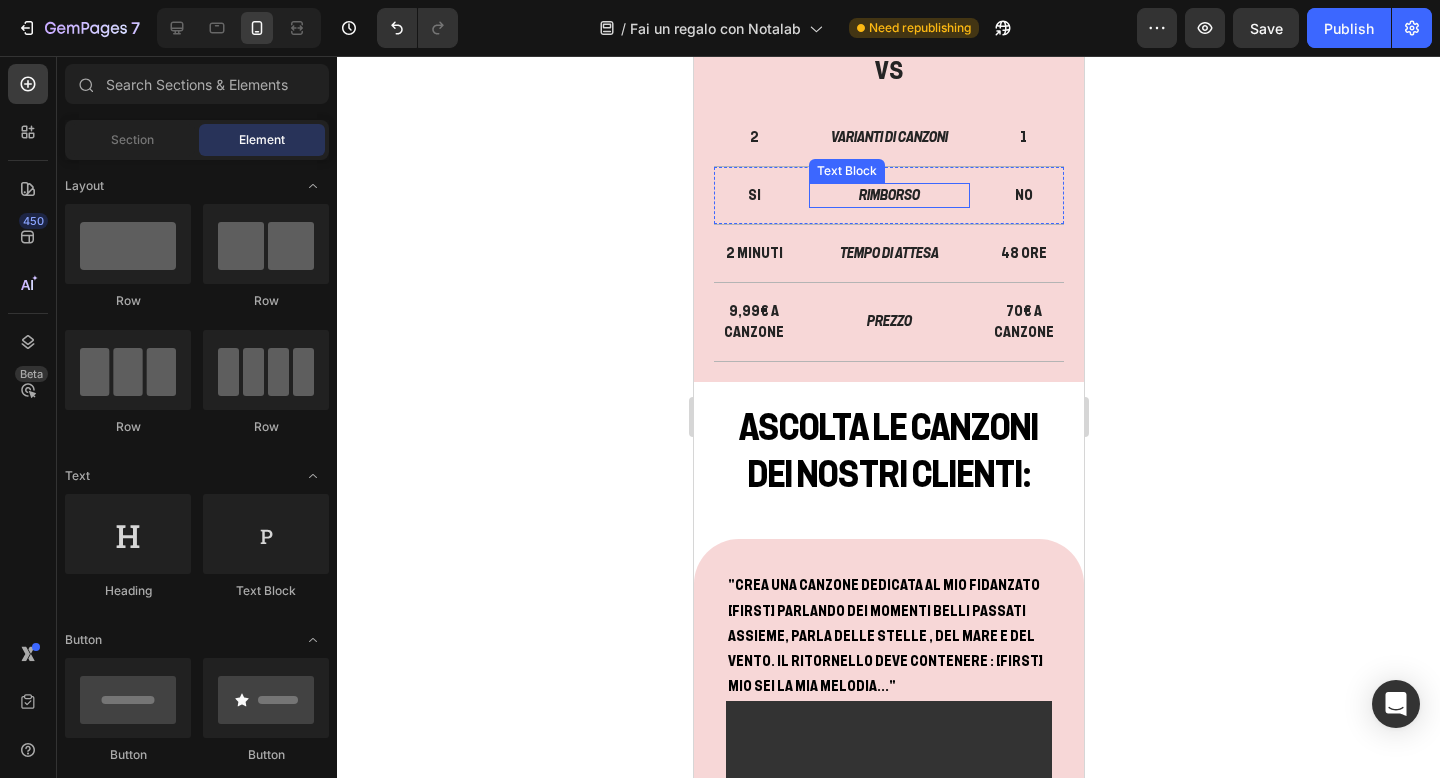 scroll, scrollTop: 1183, scrollLeft: 0, axis: vertical 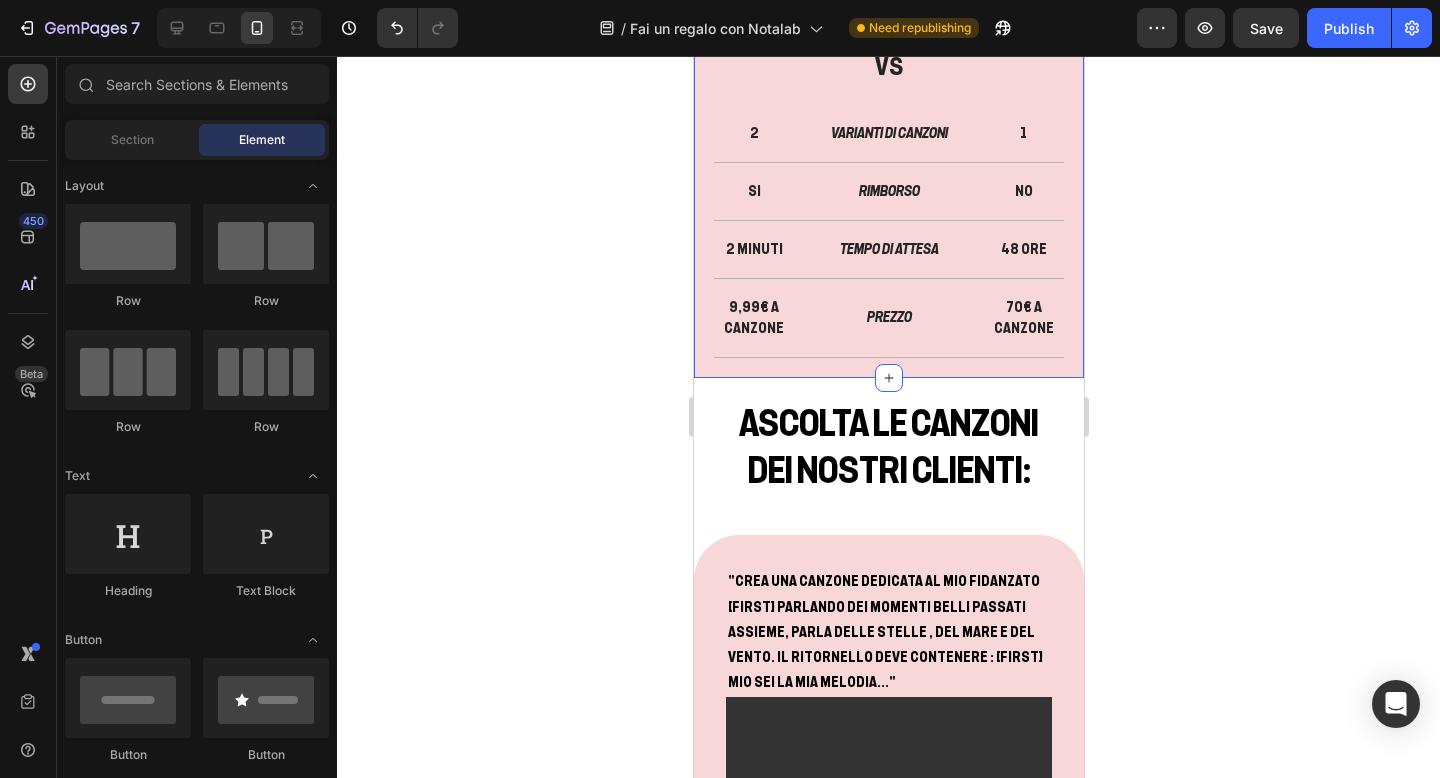 click on "NOI Heading NOTALAB Heading LORO Heading COMPETITOR ITALIANI Heading Row VS Heading 2 Text Block VARIANTI DI CANZONI Text Block 1 Text Block Row SI Text Block RIMBORSO Text Block NO Text Block Row 2 MINUTI Text Block TEMPO DI ATTESA Text Block 48 ORE Text Block Row 9,99€ a canzone Text Block PREZZO Text Block 70€ A CANZONE Text Block Row Row Section 4/25" at bounding box center (888, 123) 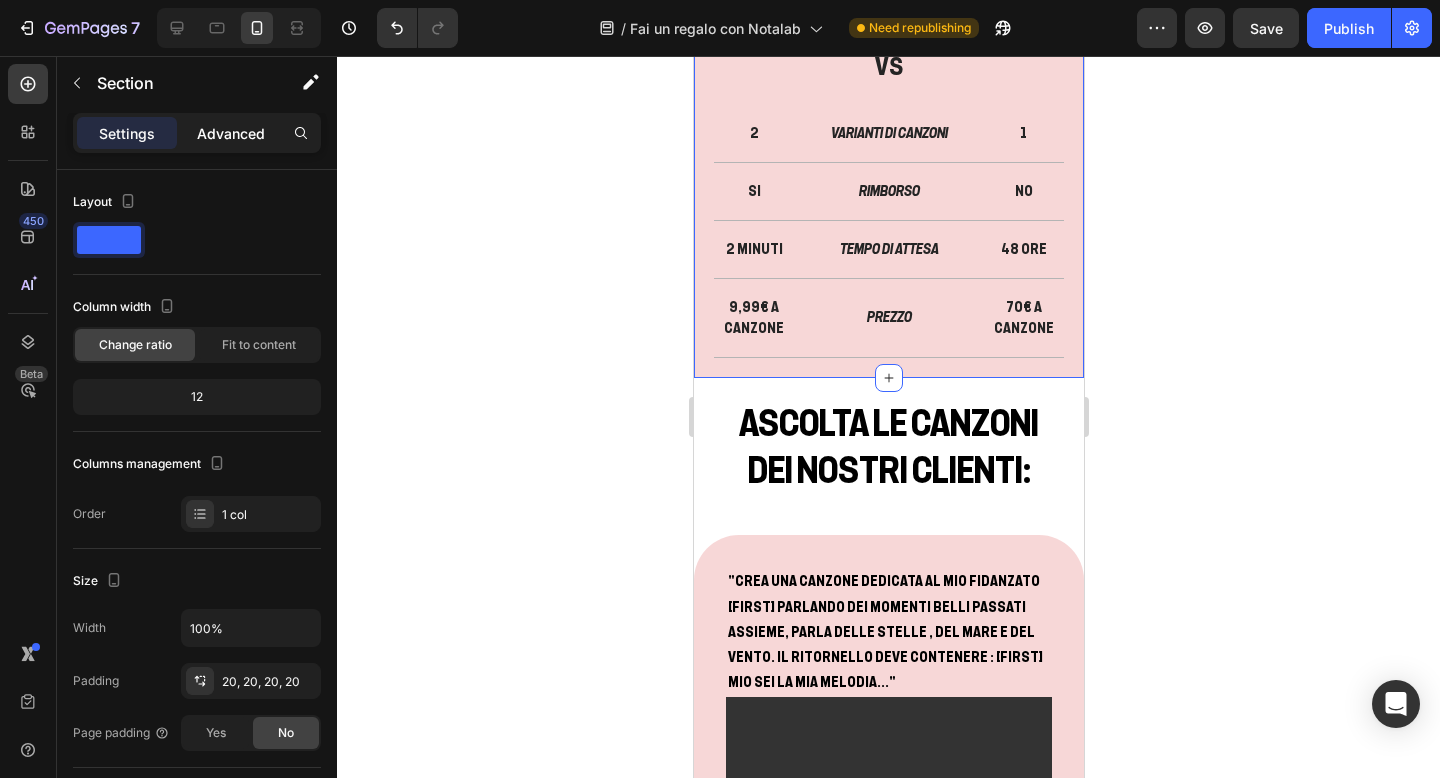 click on "Advanced" at bounding box center (231, 133) 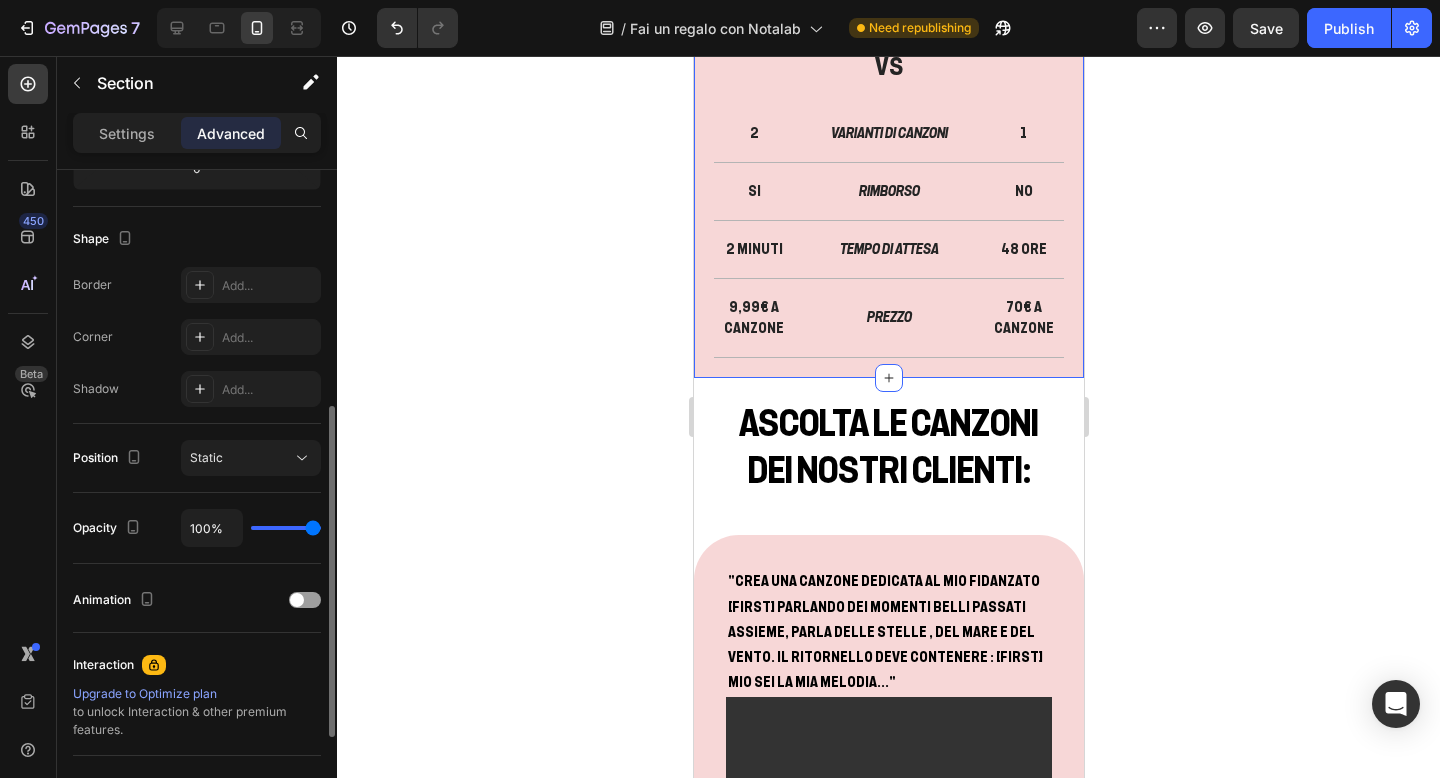scroll, scrollTop: 476, scrollLeft: 0, axis: vertical 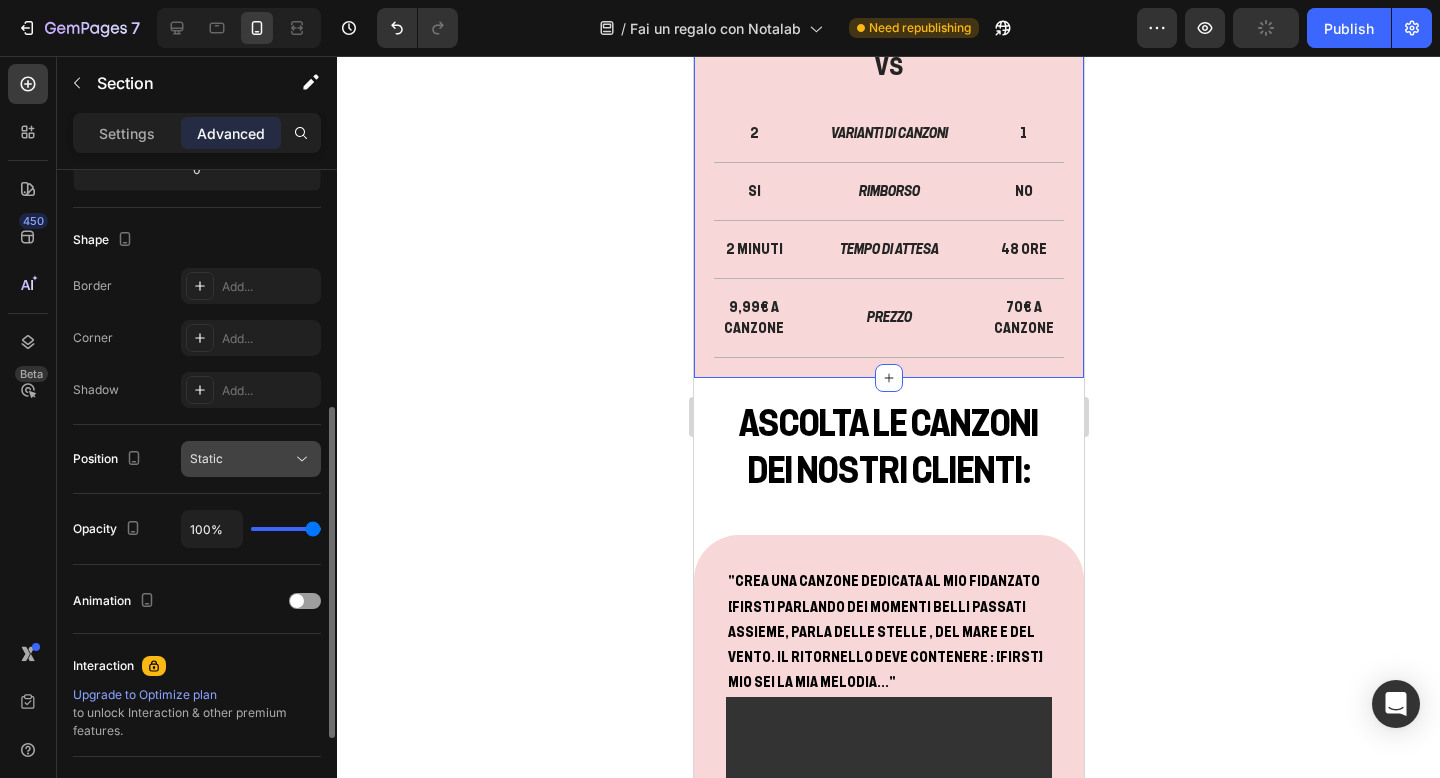 click on "Static" at bounding box center (251, 459) 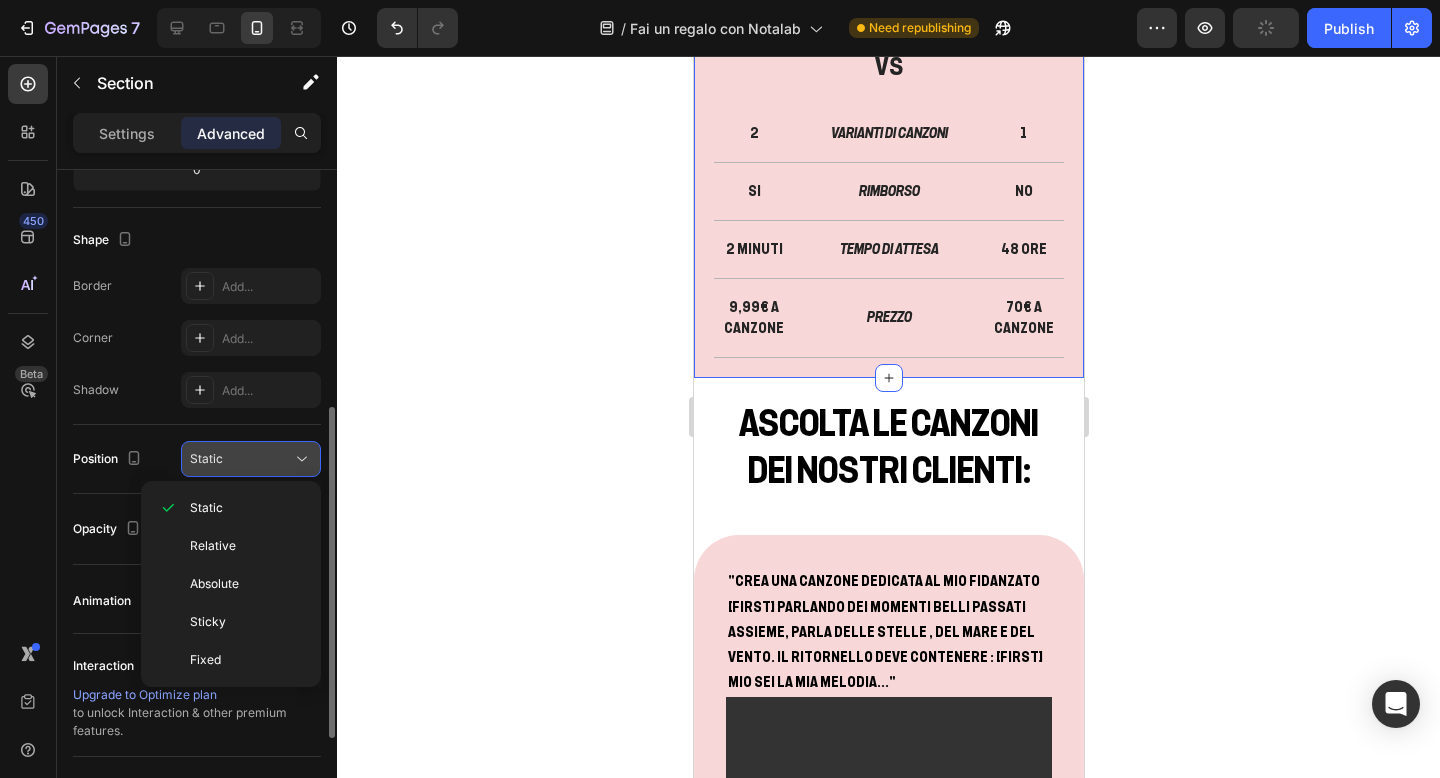 click on "Static" at bounding box center [241, 459] 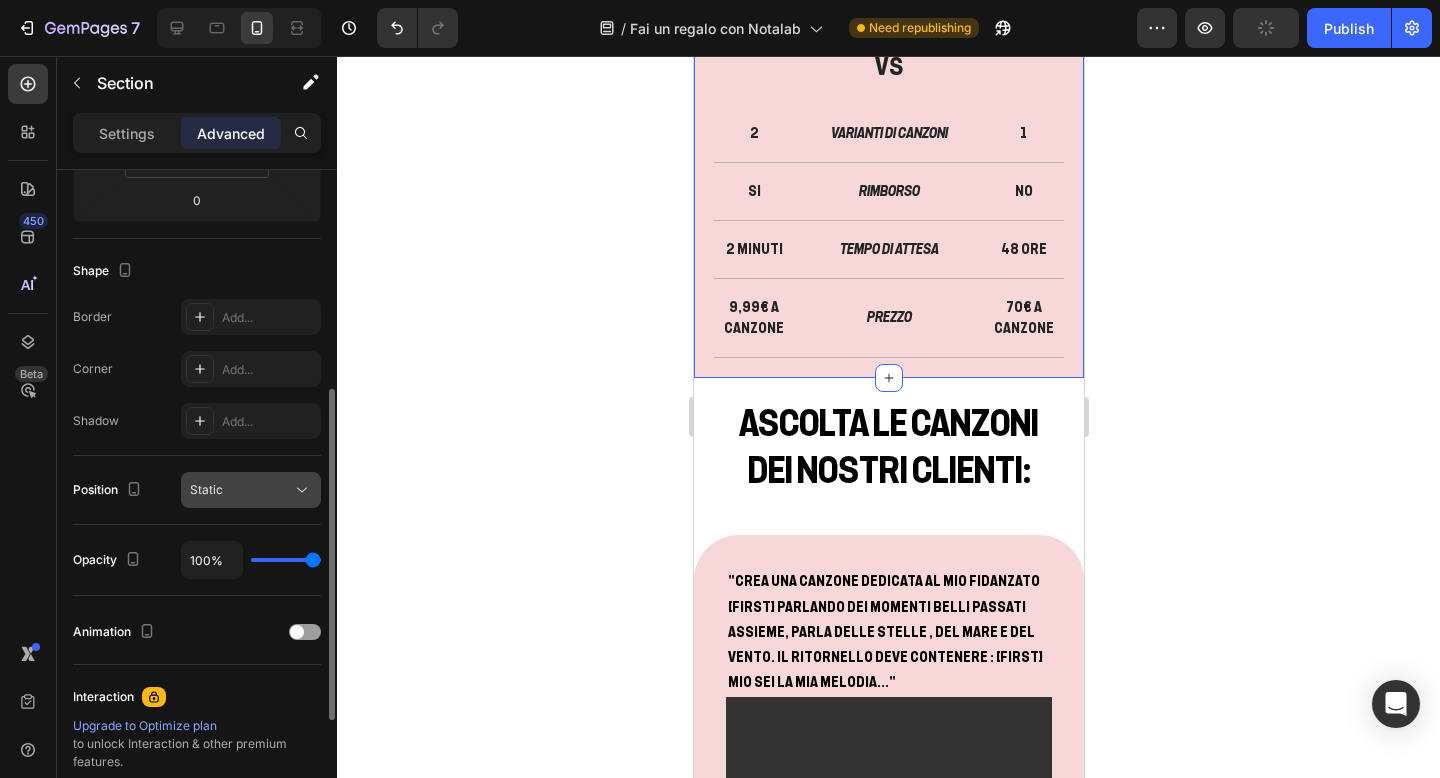 scroll, scrollTop: 438, scrollLeft: 0, axis: vertical 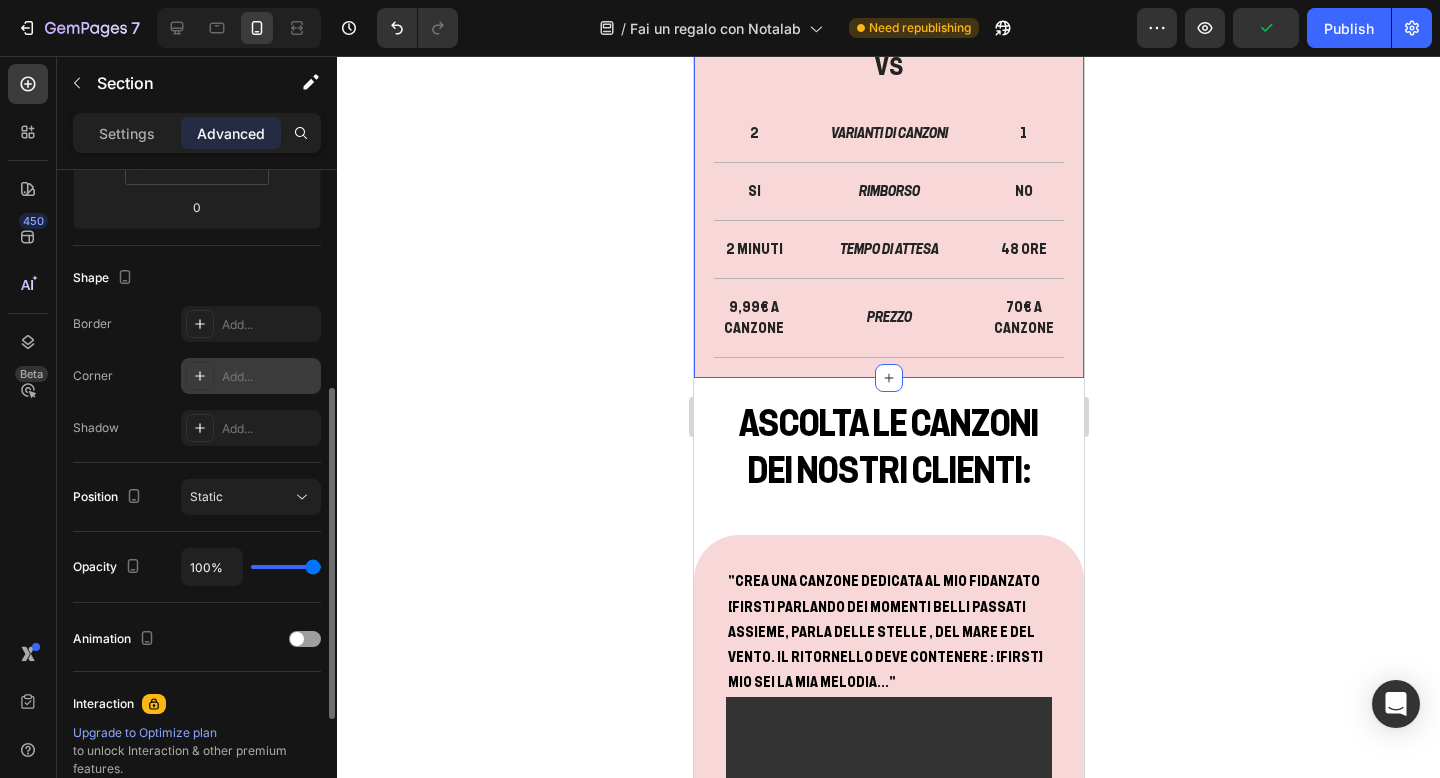click 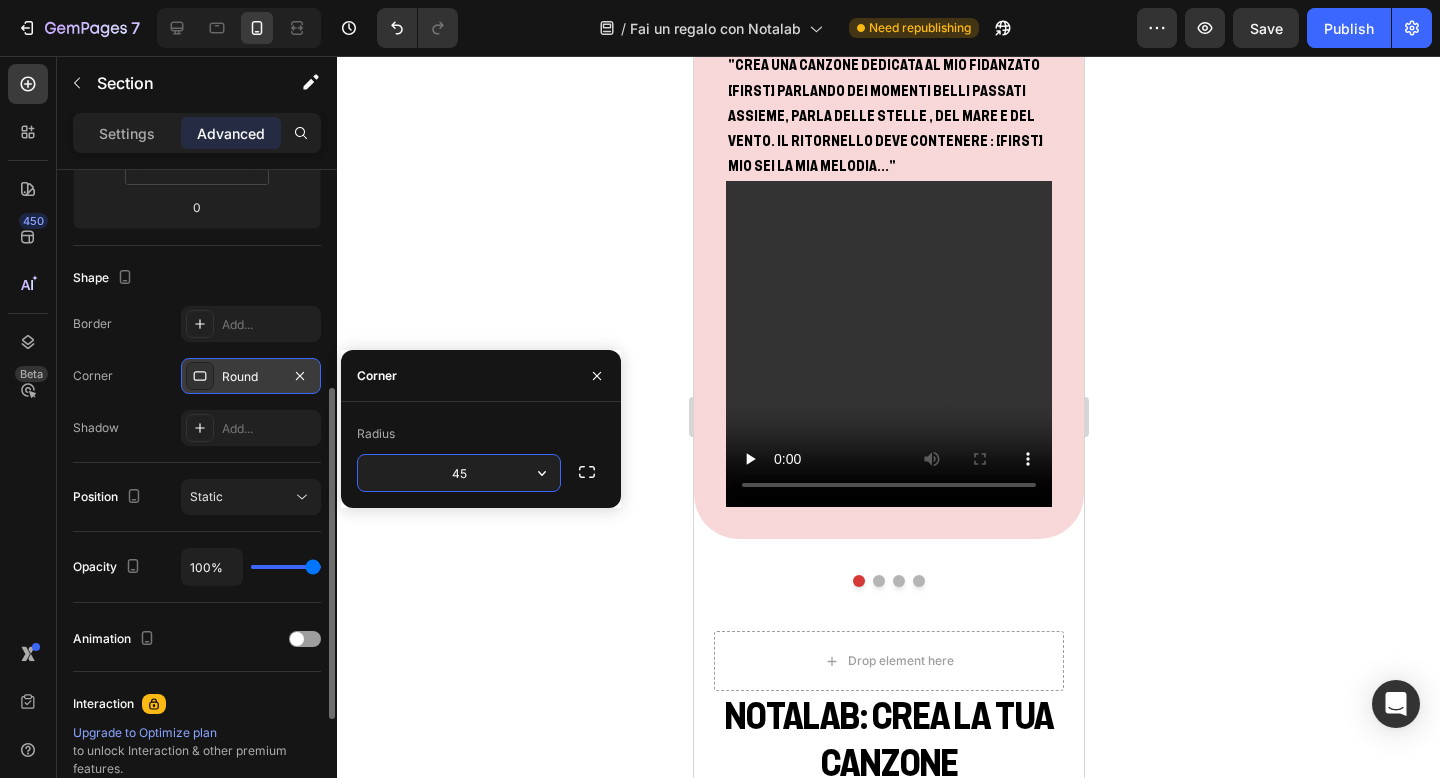 scroll, scrollTop: 2097, scrollLeft: 0, axis: vertical 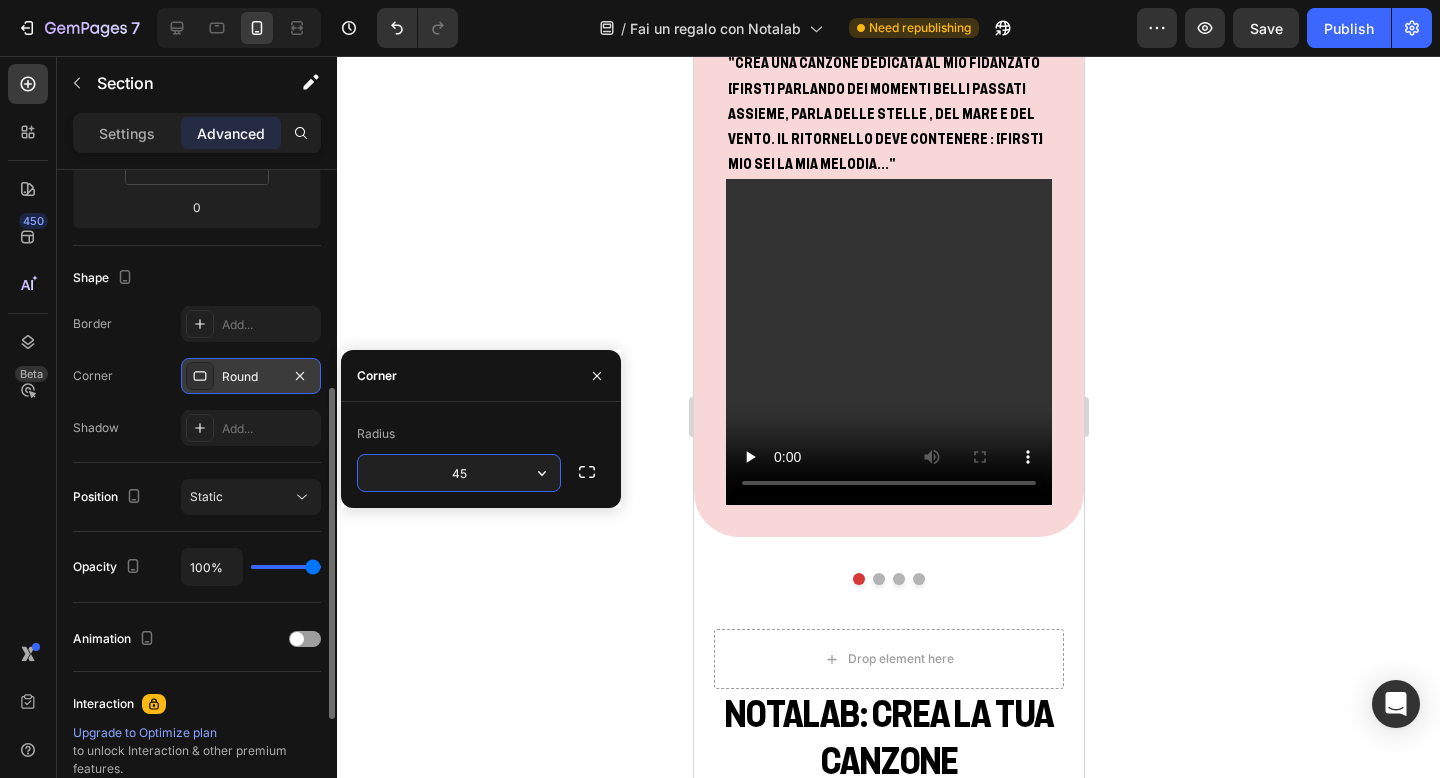 drag, startPoint x: 484, startPoint y: 482, endPoint x: 414, endPoint y: 482, distance: 70 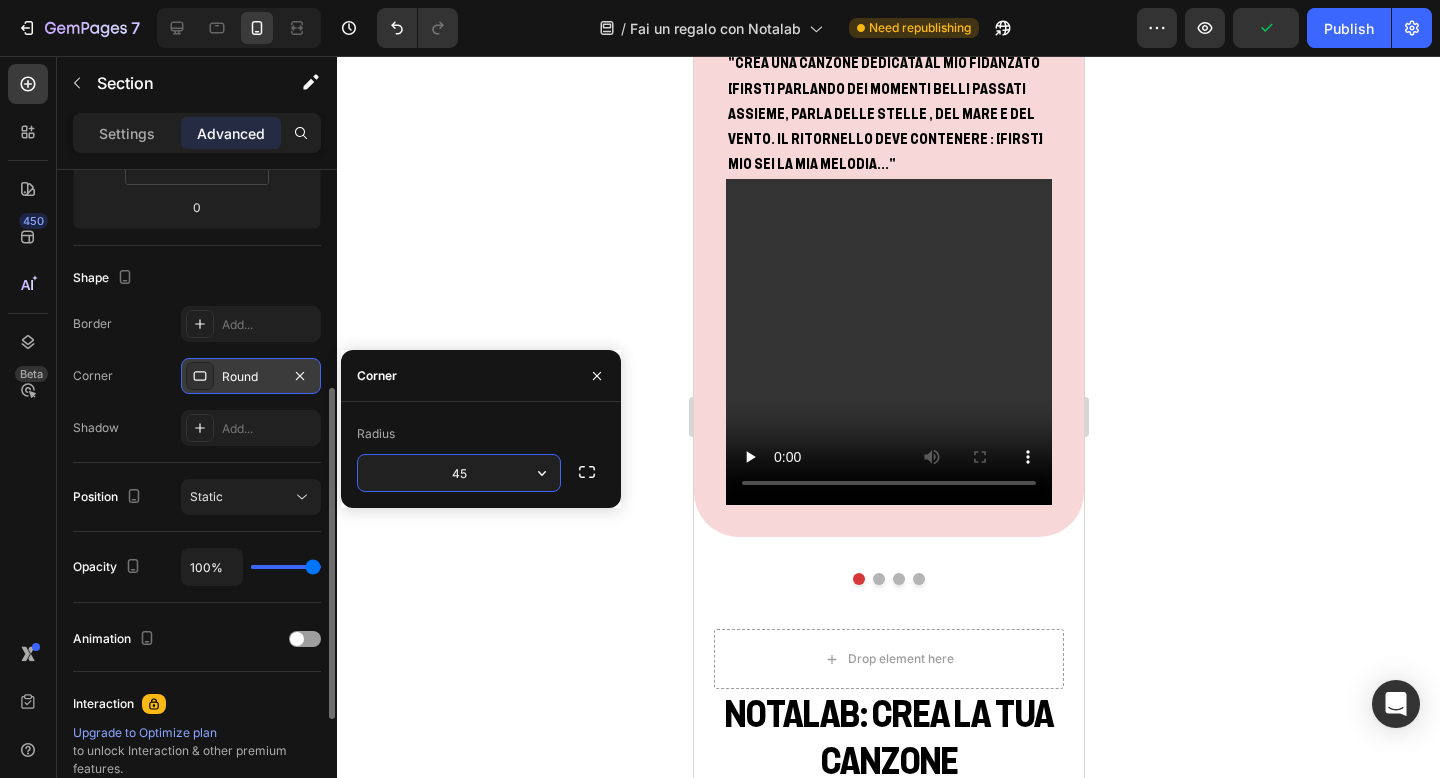 drag, startPoint x: 455, startPoint y: 477, endPoint x: 424, endPoint y: 475, distance: 31.06445 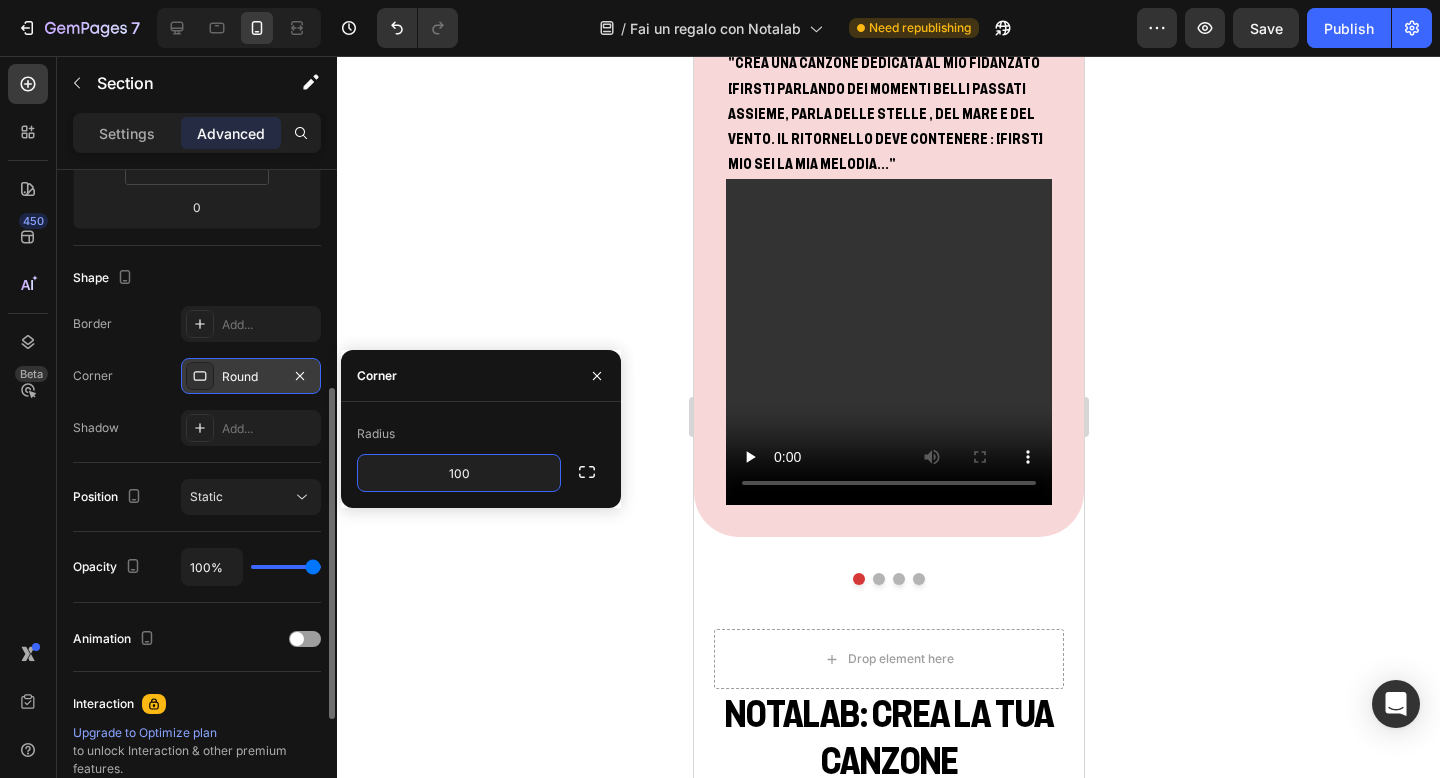 click on "Radius" at bounding box center (481, 434) 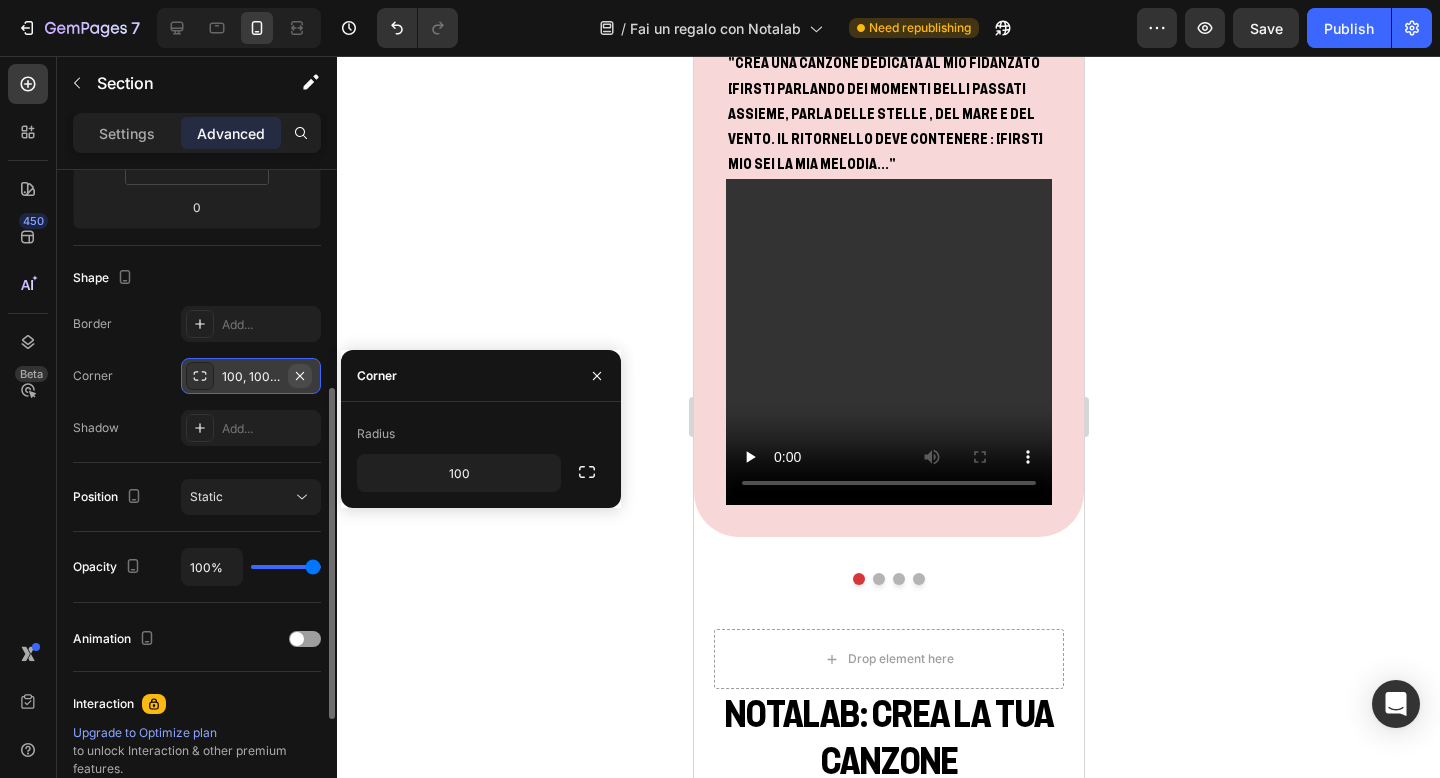 click 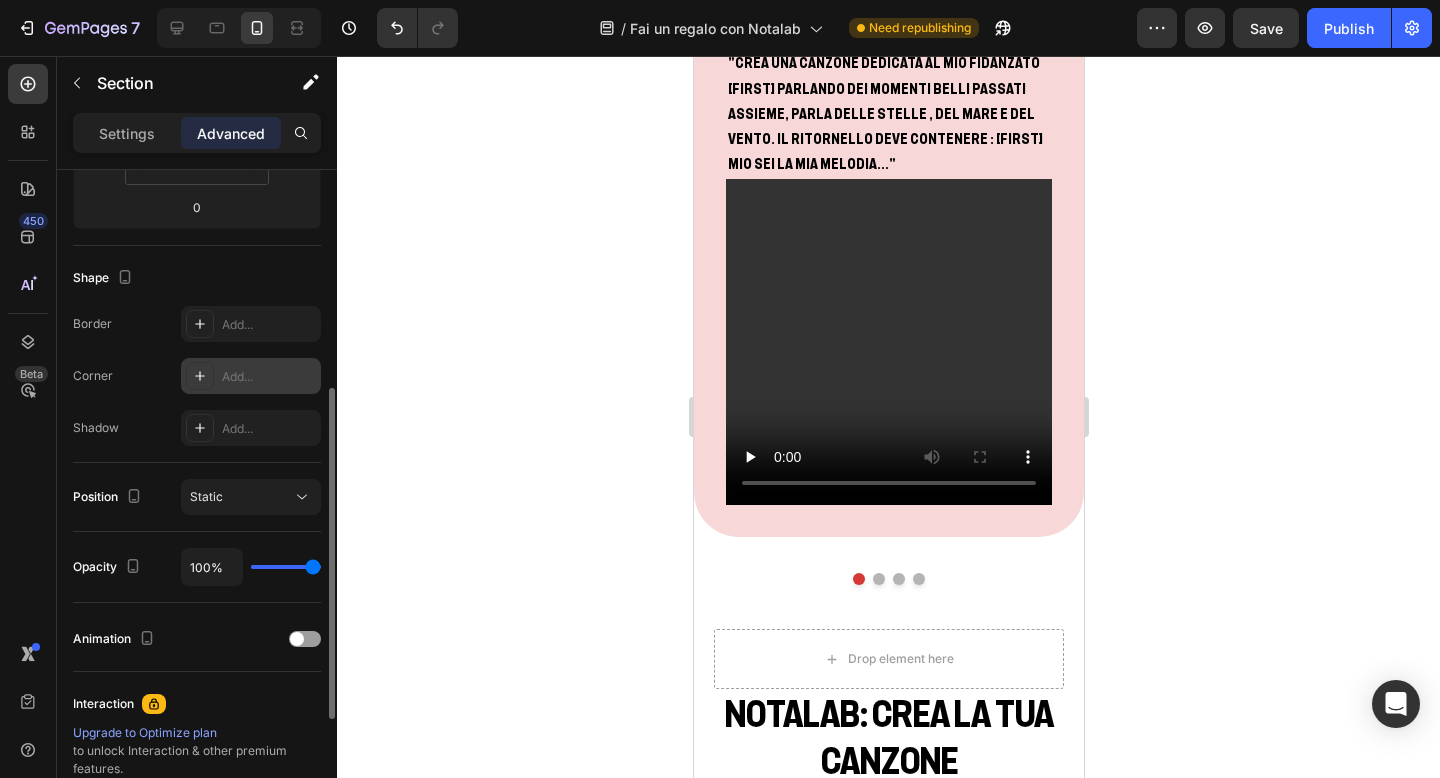 click on "Add..." at bounding box center (269, 377) 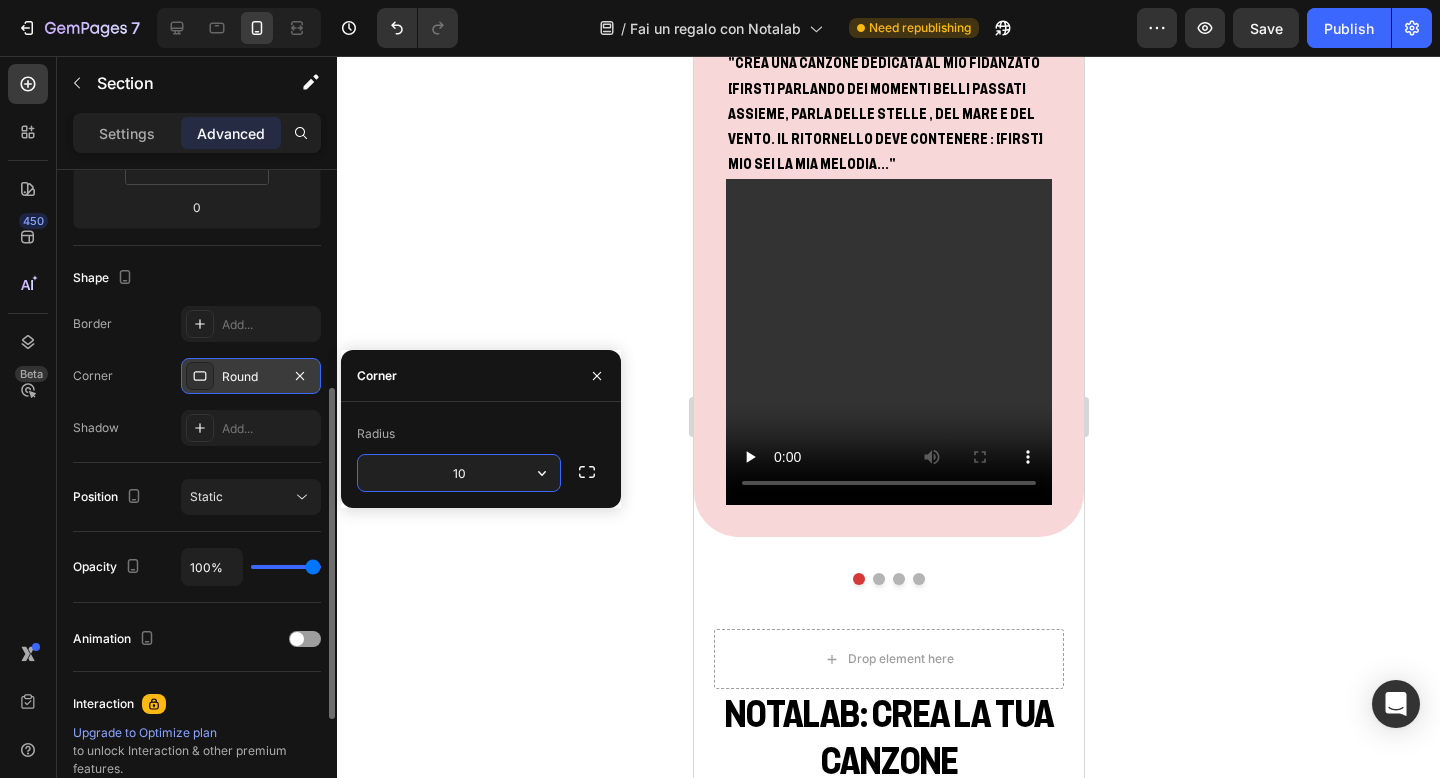 type on "100" 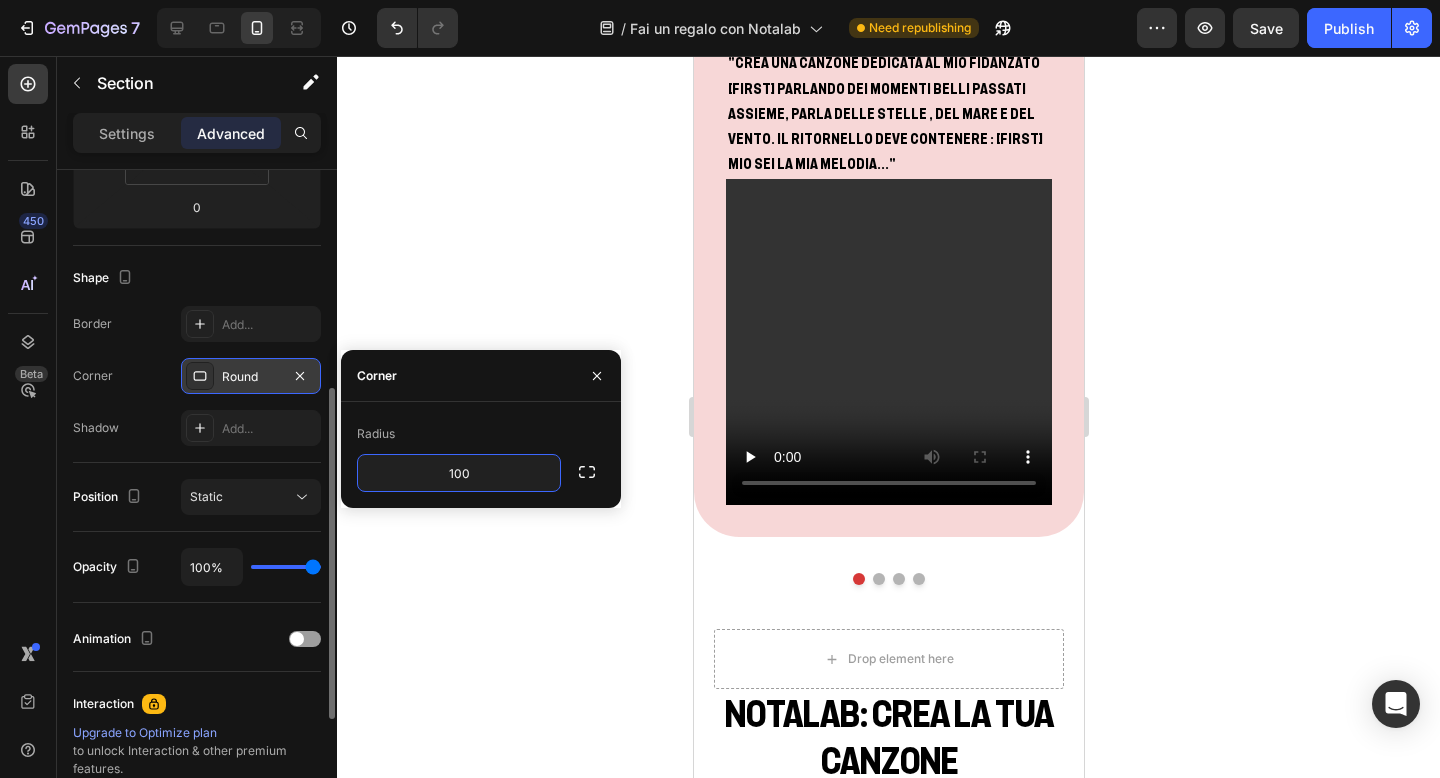 click 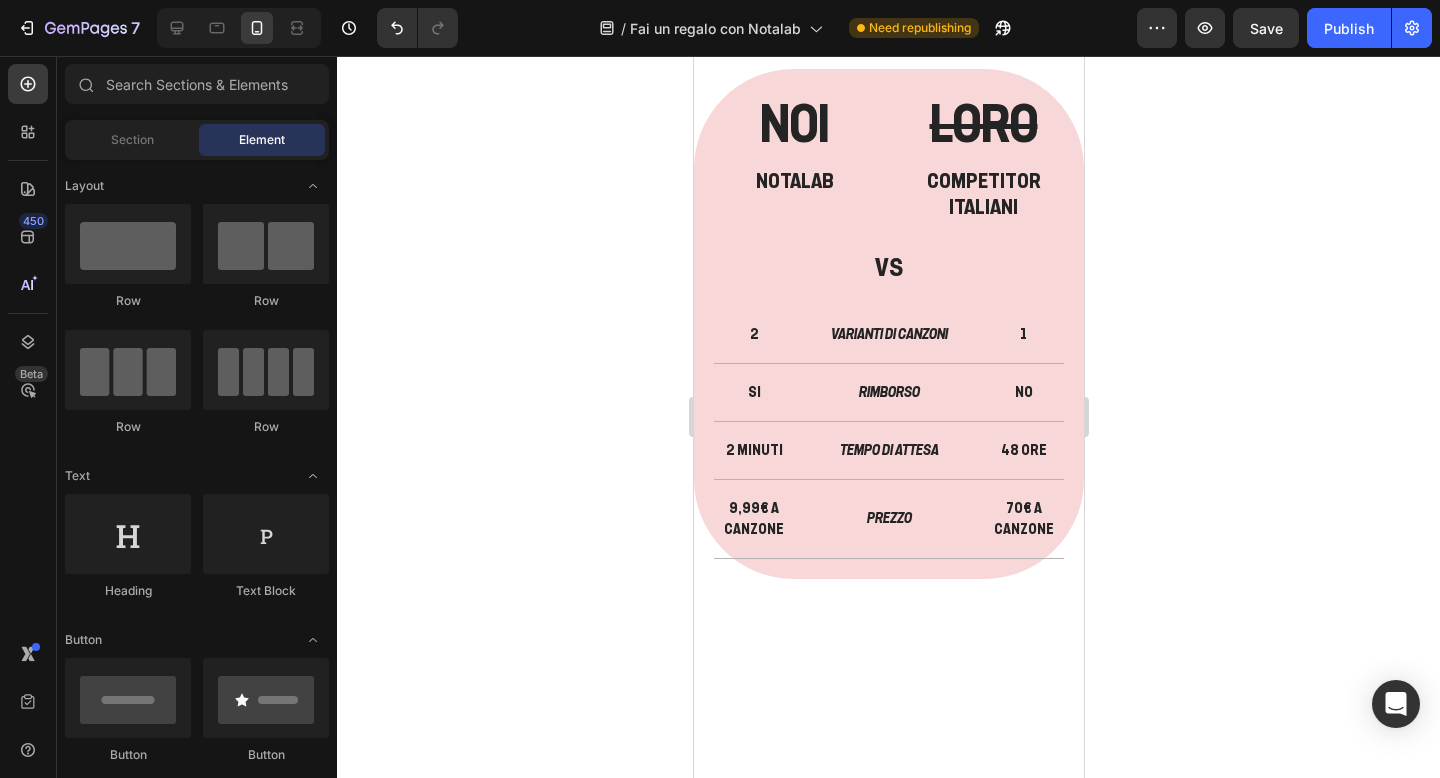 scroll, scrollTop: 983, scrollLeft: 0, axis: vertical 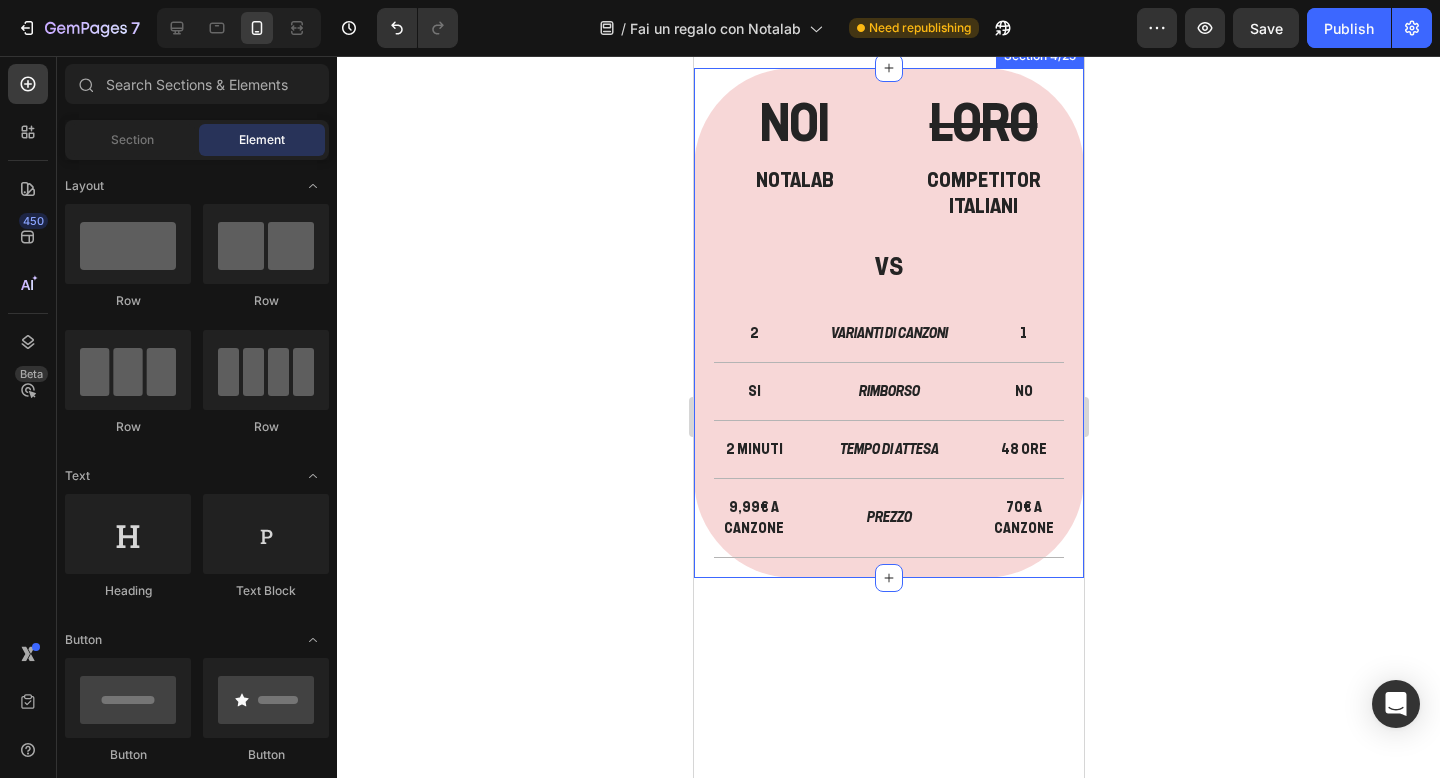 click on "NOI Heading NOTALAB Heading LORO Heading COMPETITOR ITALIANI Heading Row VS Heading 2 Text Block VARIANTI DI CANZONI Text Block 1 Text Block Row SI Text Block RIMBORSO Text Block NO Text Block Row 2 MINUTI Text Block TEMPO DI ATTESA Text Block 48 ORE Text Block Row 9,99€ a canzone Text Block PREZZO Text Block 70€ A CANZONE Text Block Row Row Section 4/25" at bounding box center (888, 323) 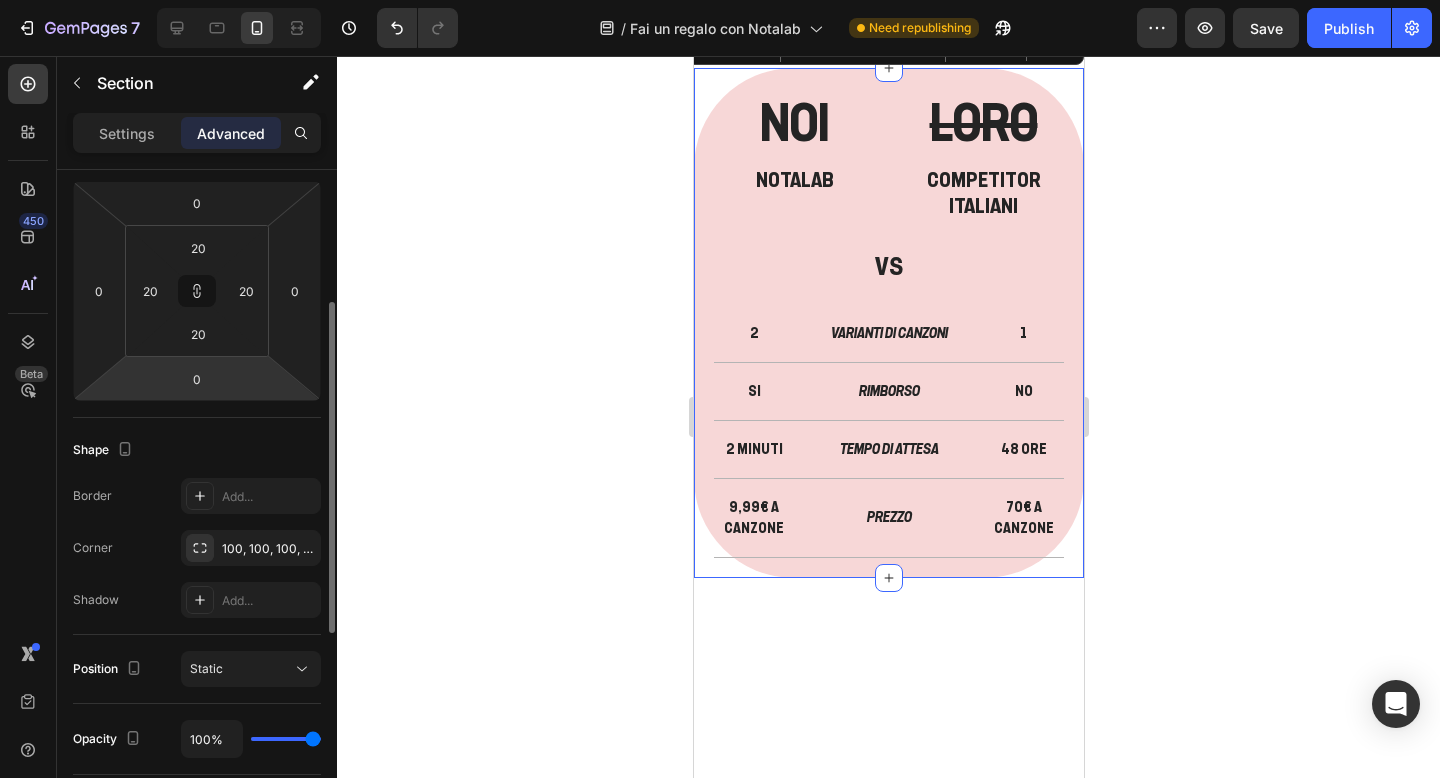 scroll, scrollTop: 345, scrollLeft: 0, axis: vertical 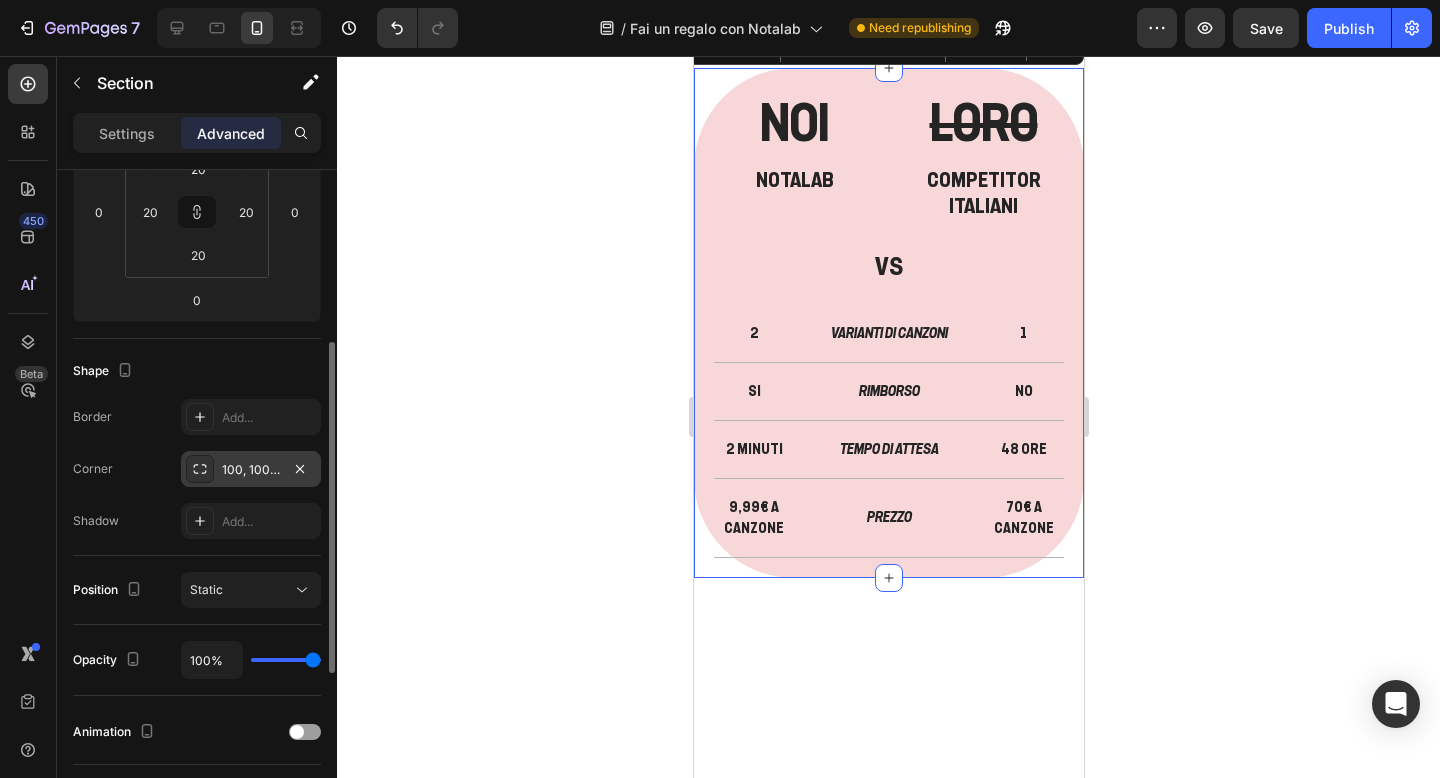 click on "100, 100, 100, 100" at bounding box center [251, 470] 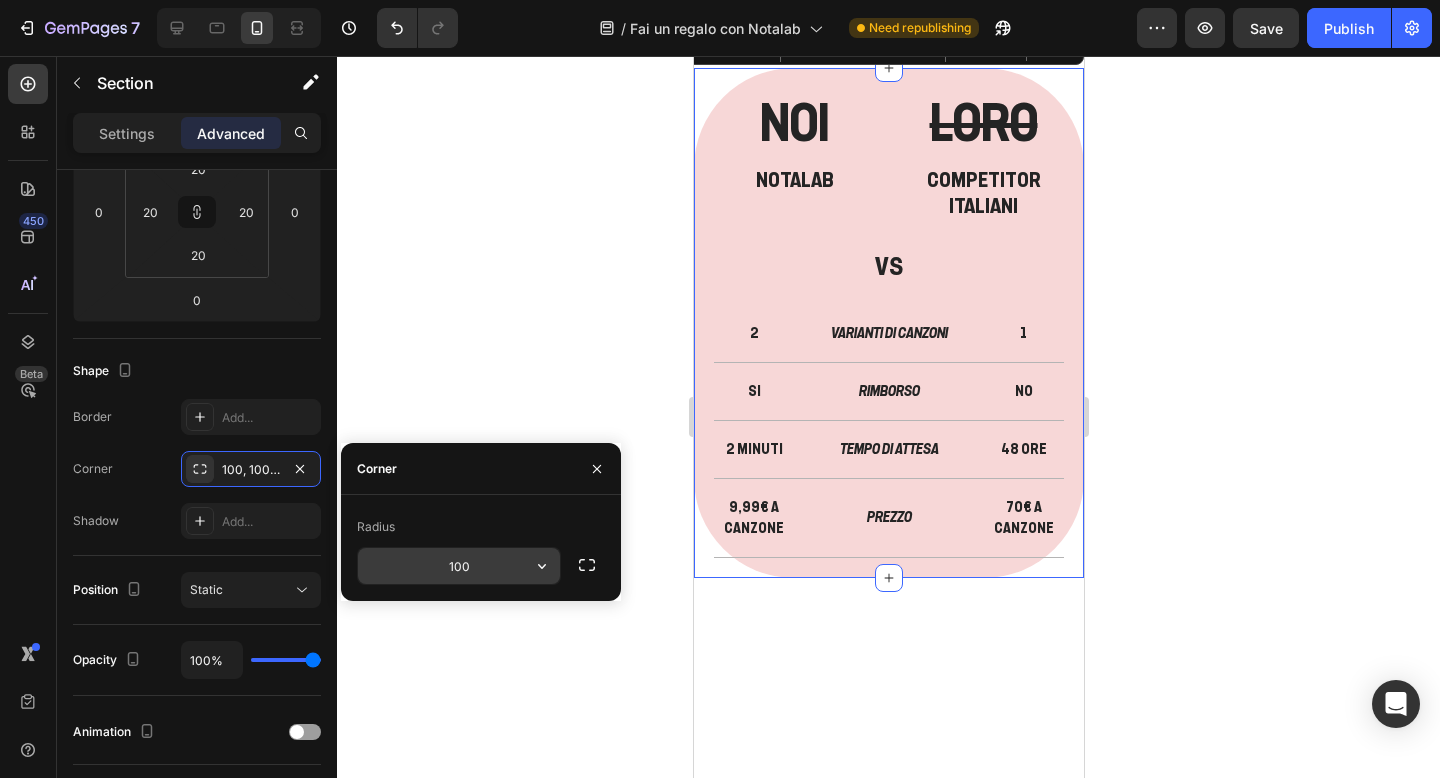 click on "100" at bounding box center (459, 566) 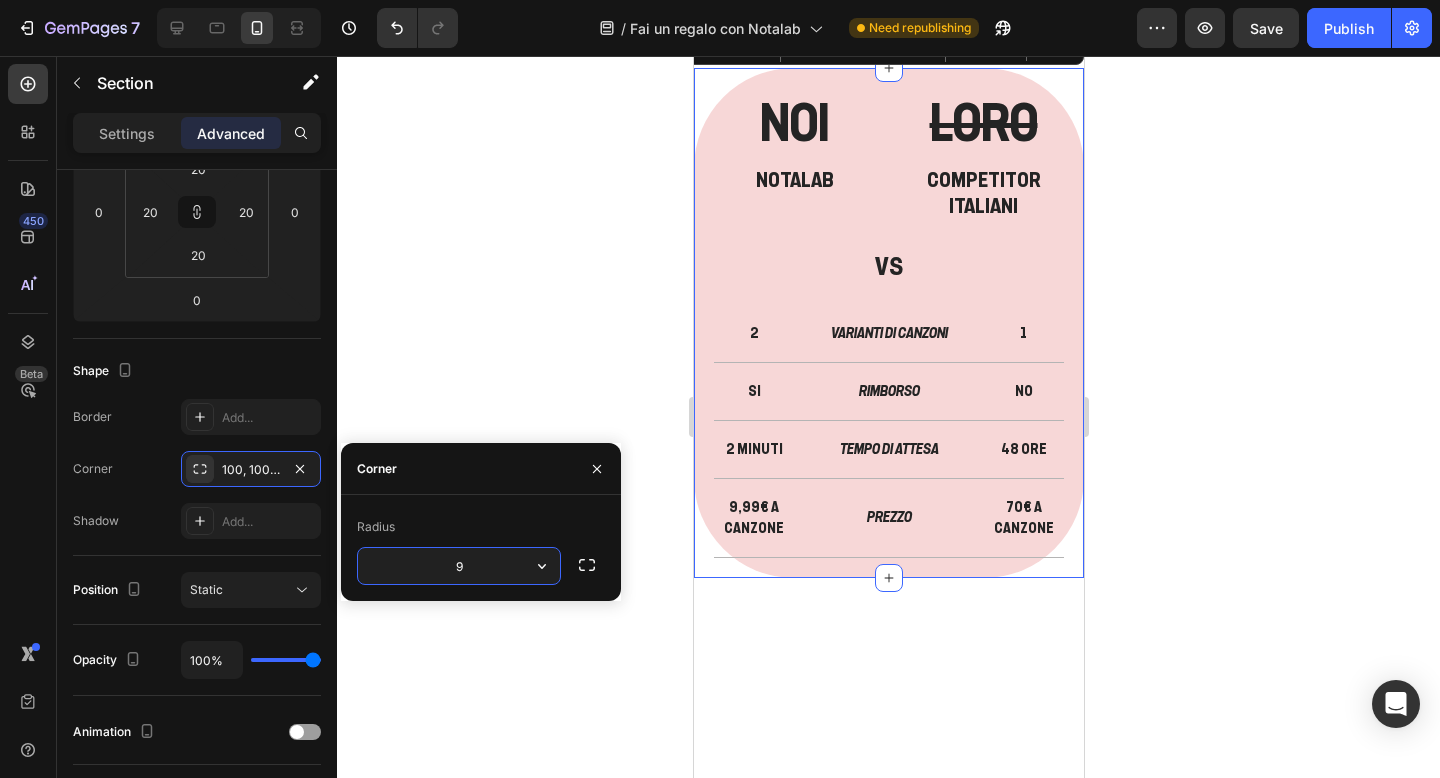 type on "90" 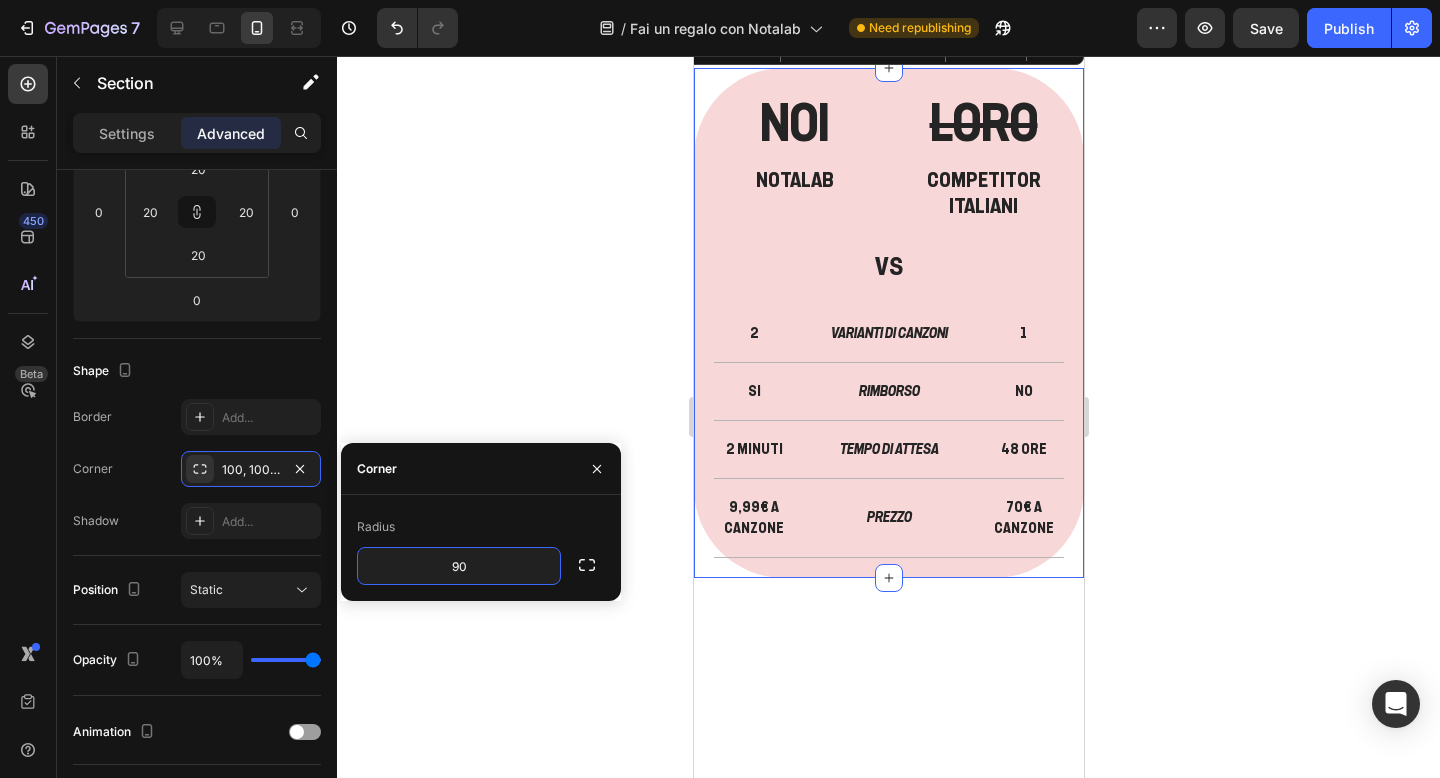 click 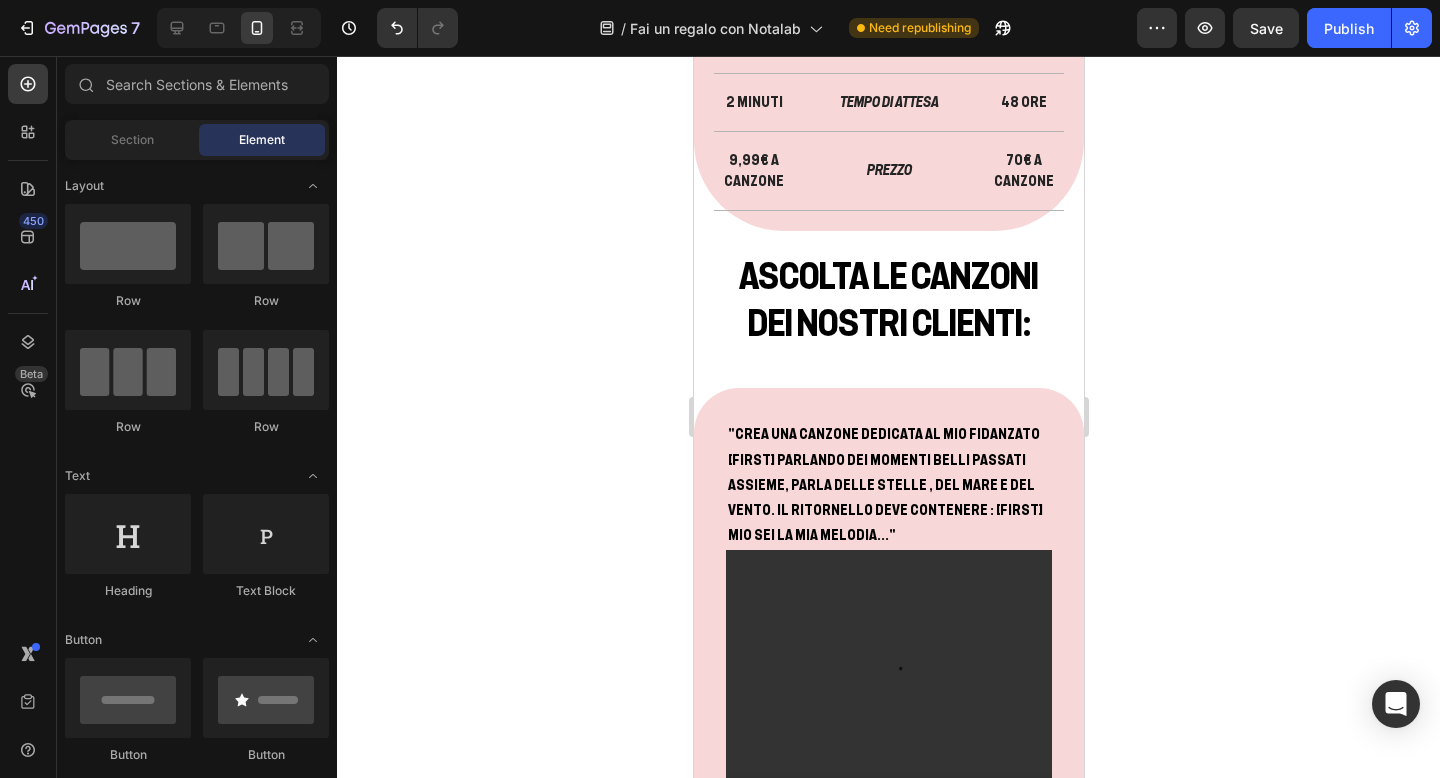 scroll, scrollTop: 1327, scrollLeft: 0, axis: vertical 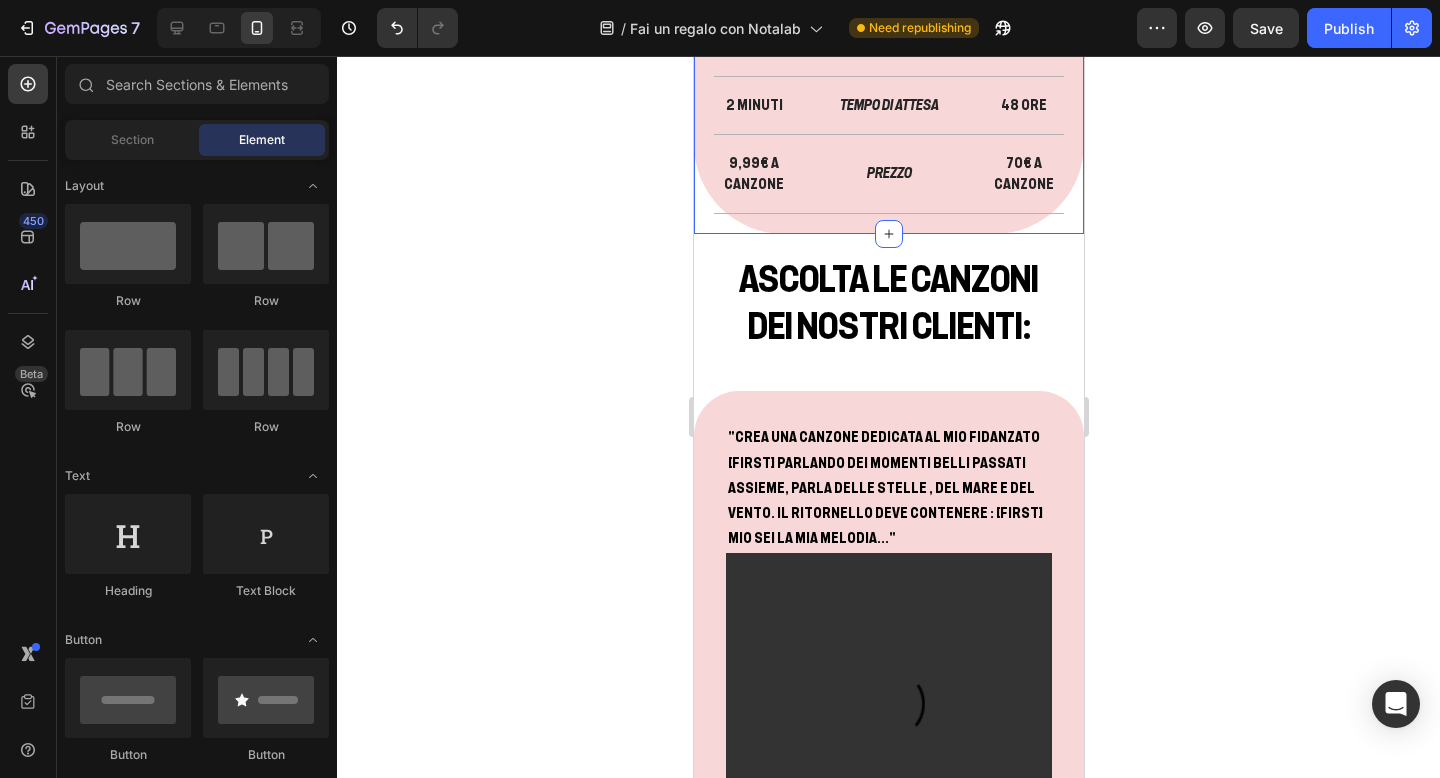 click on "NOI Heading NOTALAB Heading LORO Heading COMPETITOR ITALIANI Heading Row VS Heading 2 Text Block VARIANTI DI CANZONI Text Block 1 Text Block Row SI Text Block RIMBORSO Text Block NO Text Block Row 2 MINUTI Text Block TEMPO DI ATTESA Text Block 48 ORE Text Block Row 9,99€ a canzone Text Block PREZZO Text Block 70€ A CANZONE Text Block Row Row Section 4/25" at bounding box center (888, -21) 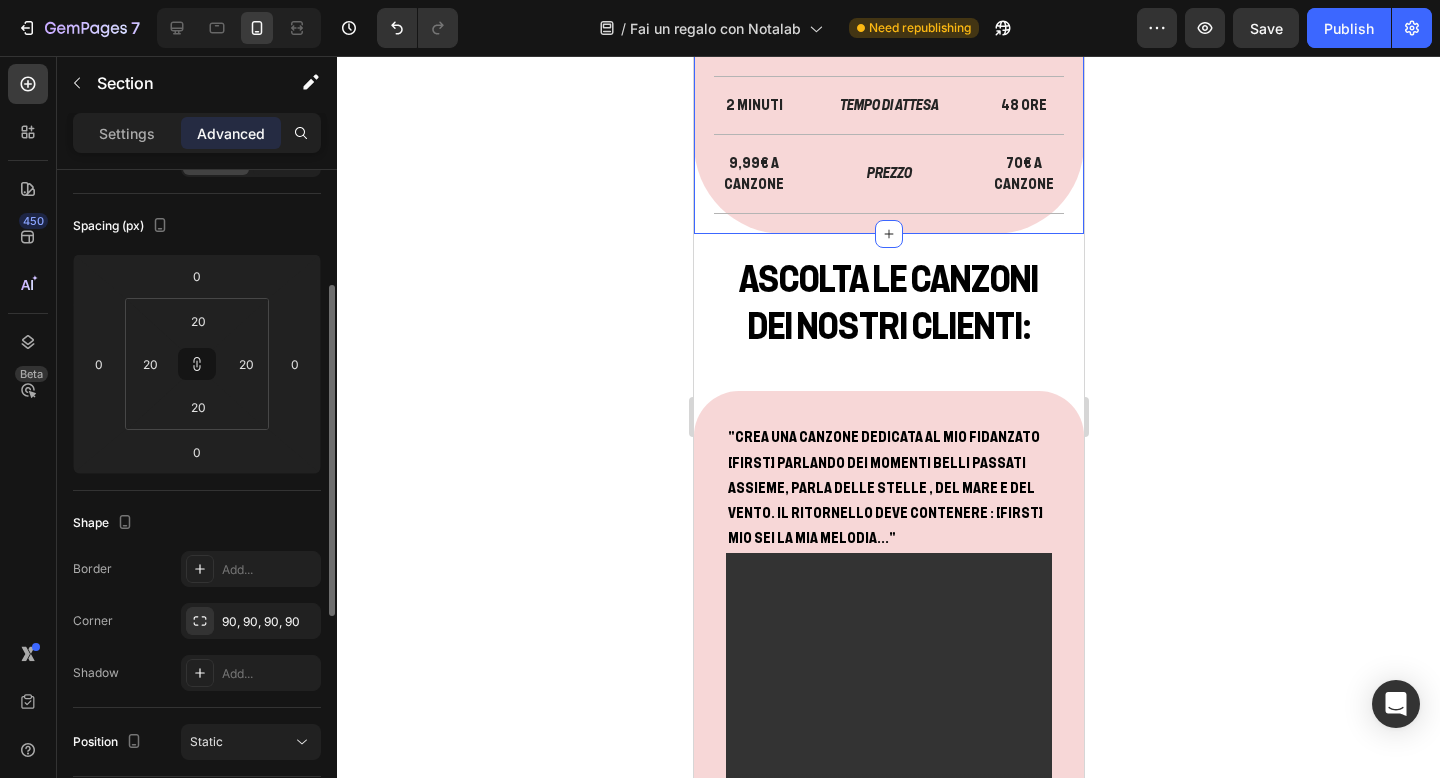 scroll, scrollTop: 206, scrollLeft: 0, axis: vertical 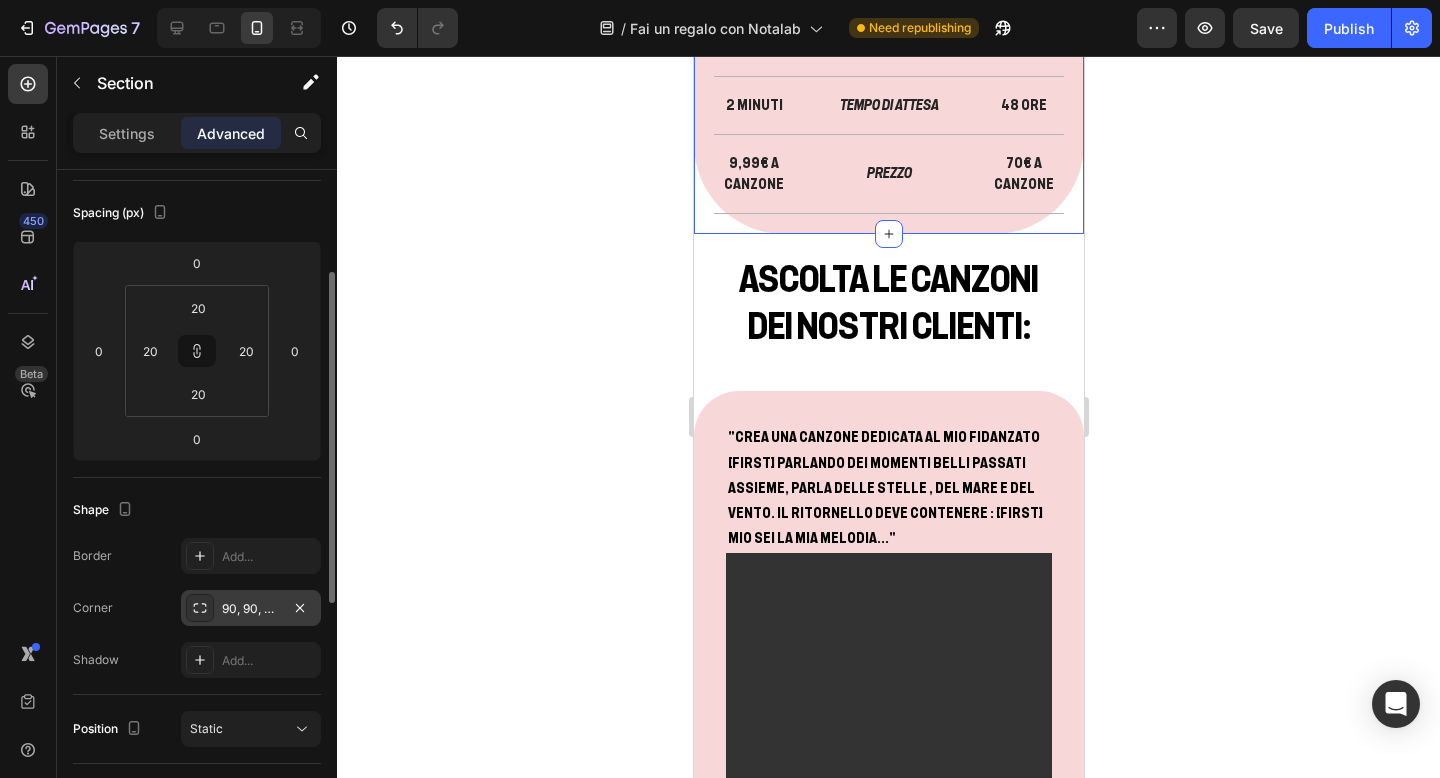 click on "90, 90, 90, 90" at bounding box center [251, 608] 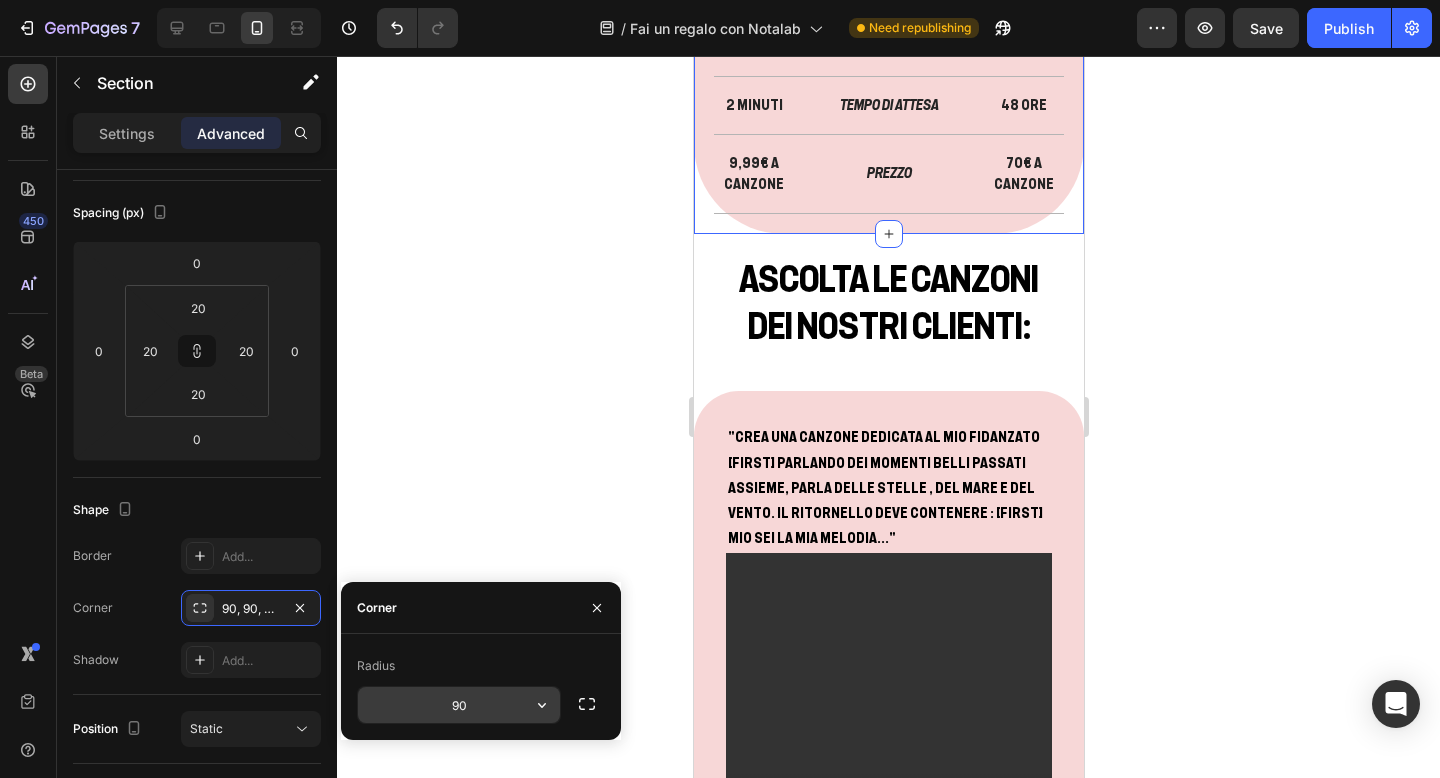 click on "90" at bounding box center [459, 705] 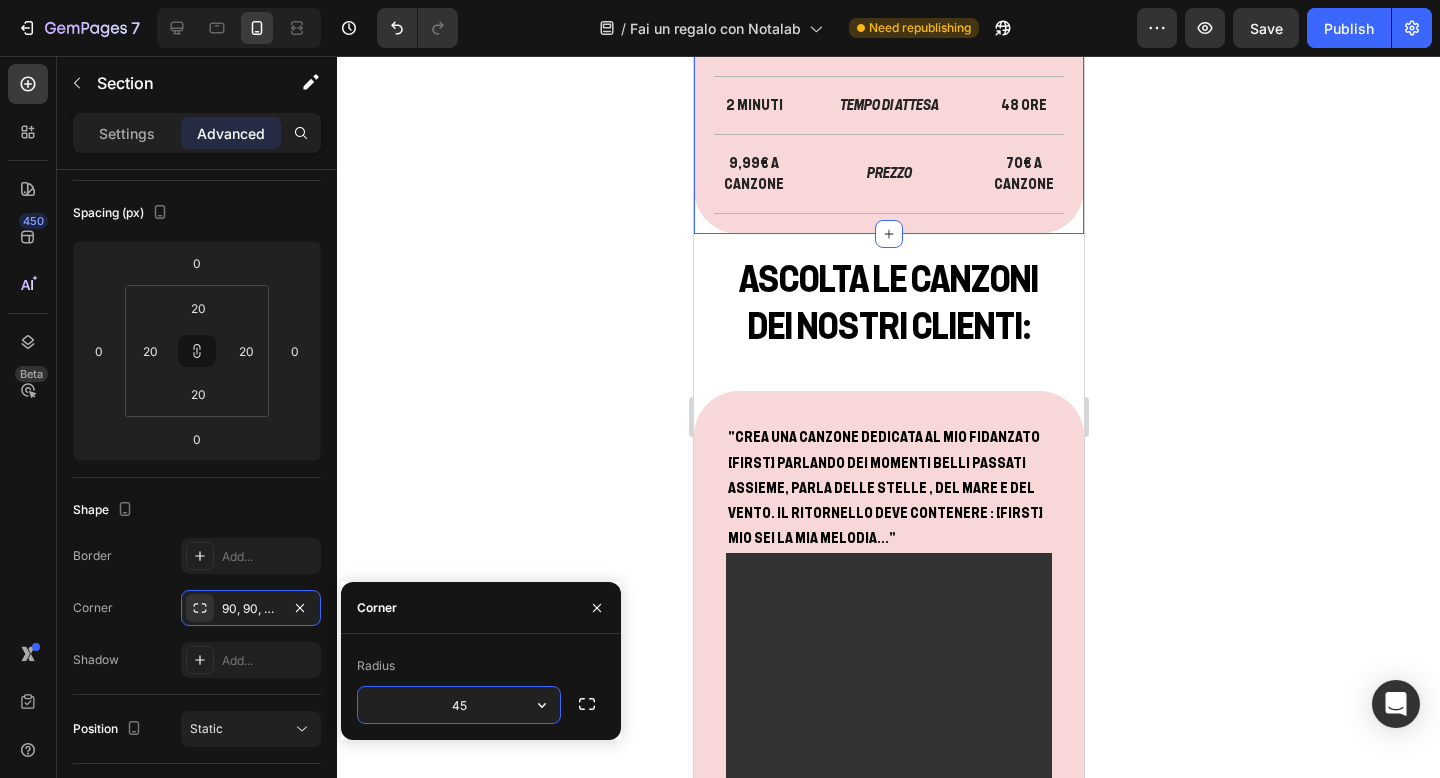 type on "45" 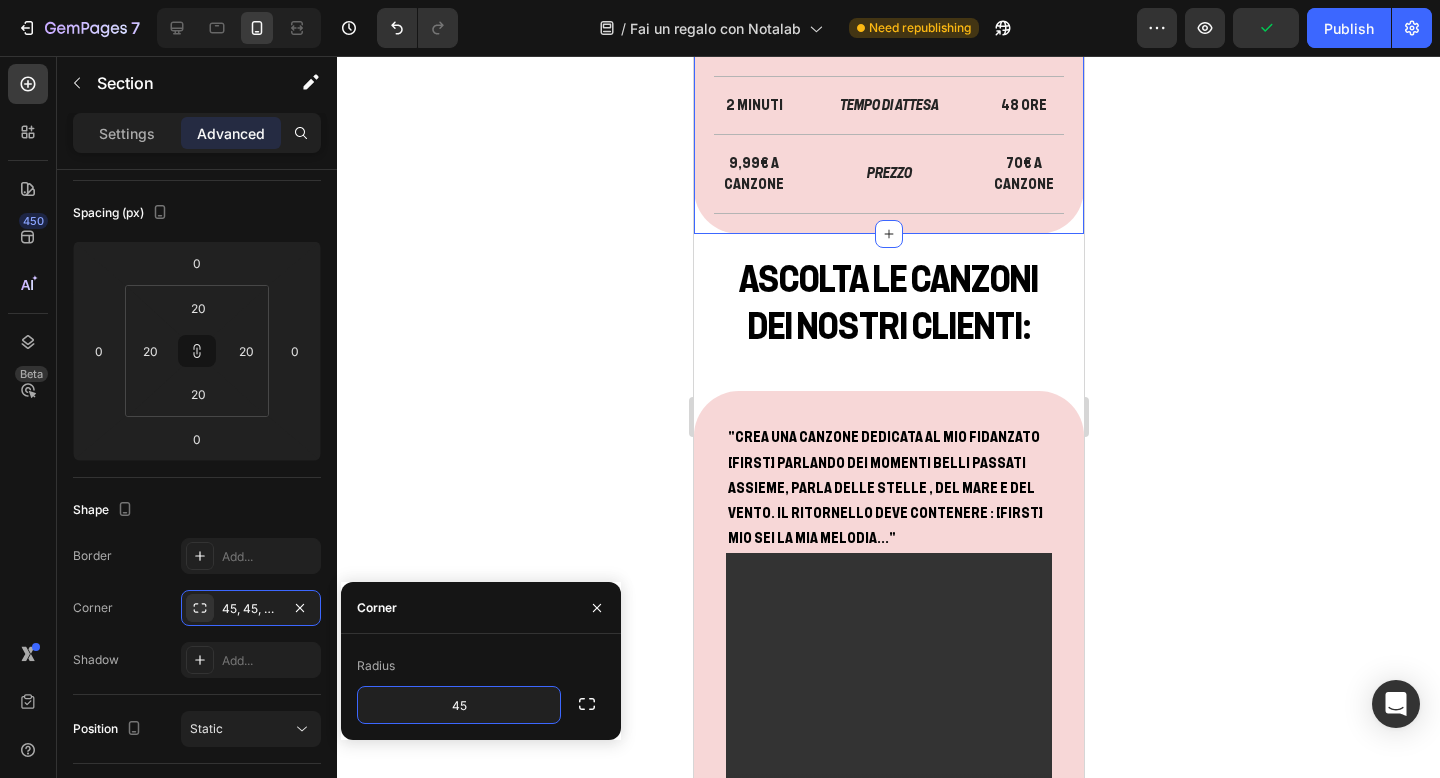 click 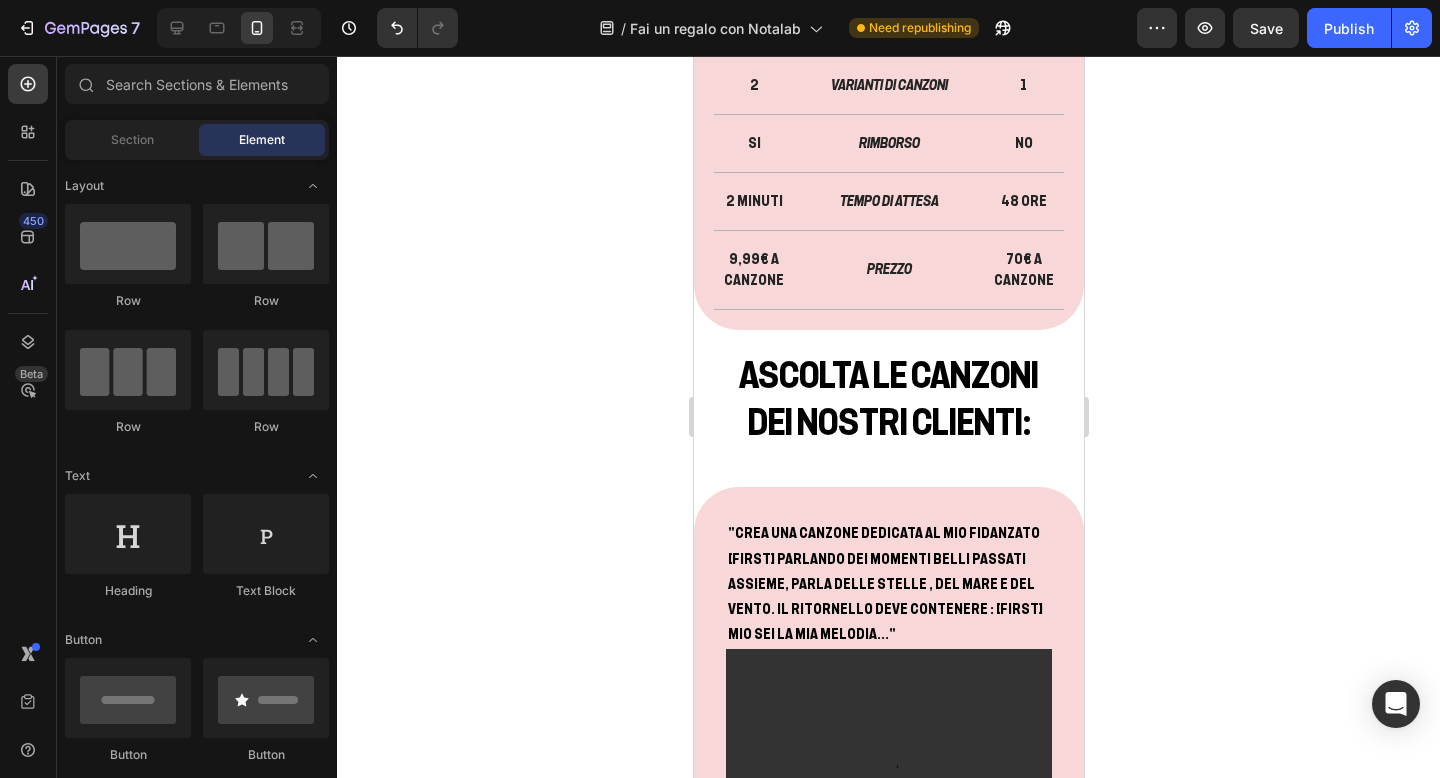 scroll, scrollTop: 1626, scrollLeft: 0, axis: vertical 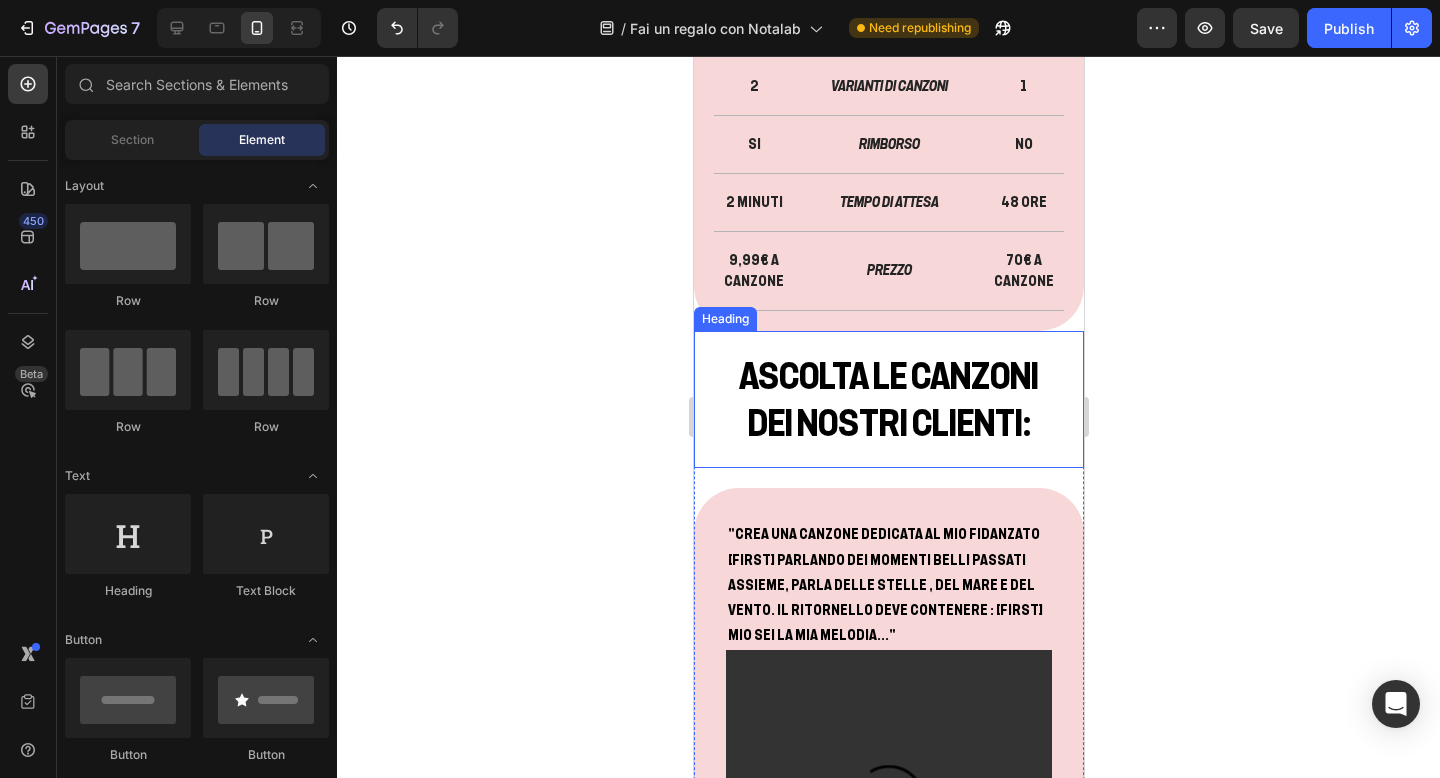 click on "ASCOLTA LE CANZONI DEI NOSTRI CLIENTI: Heading" at bounding box center (888, 400) 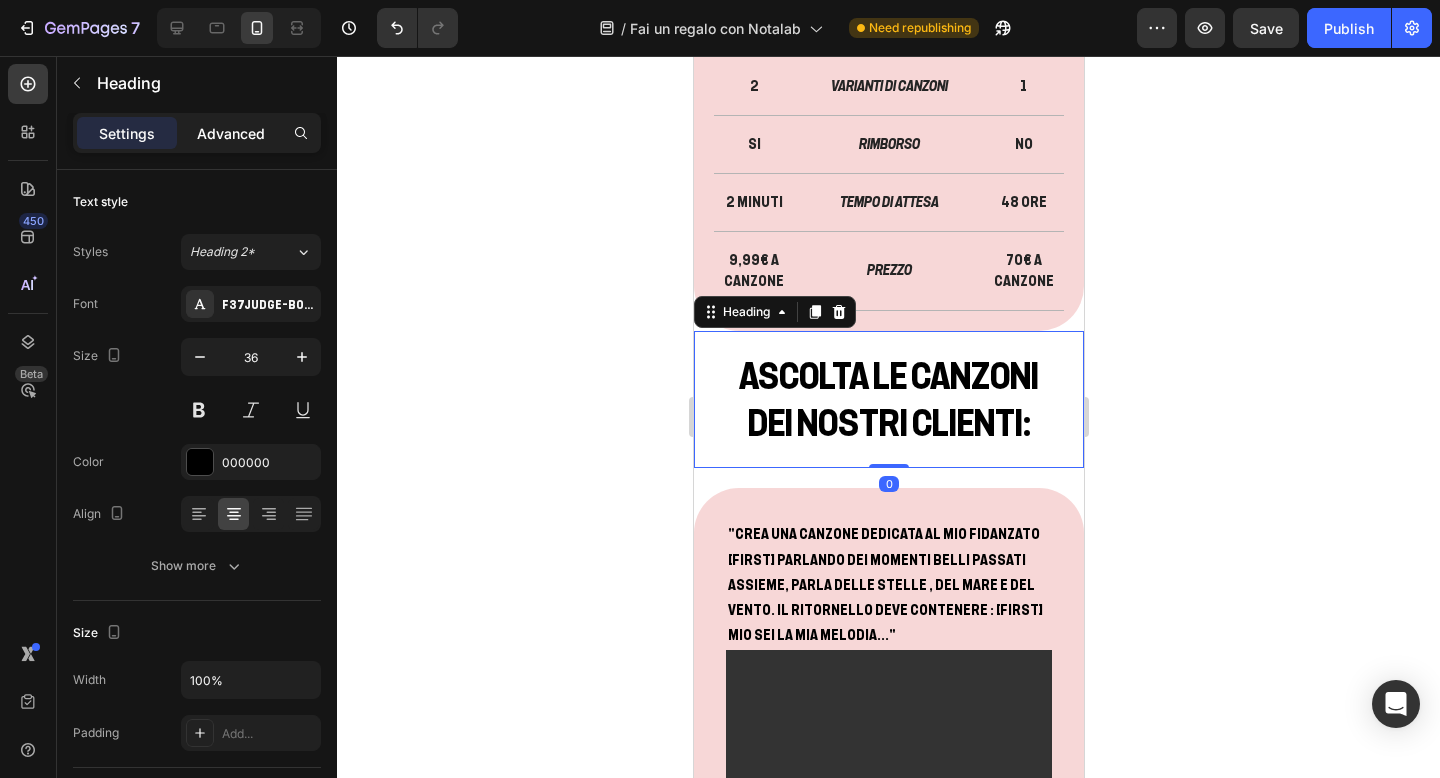 click on "Advanced" at bounding box center (231, 133) 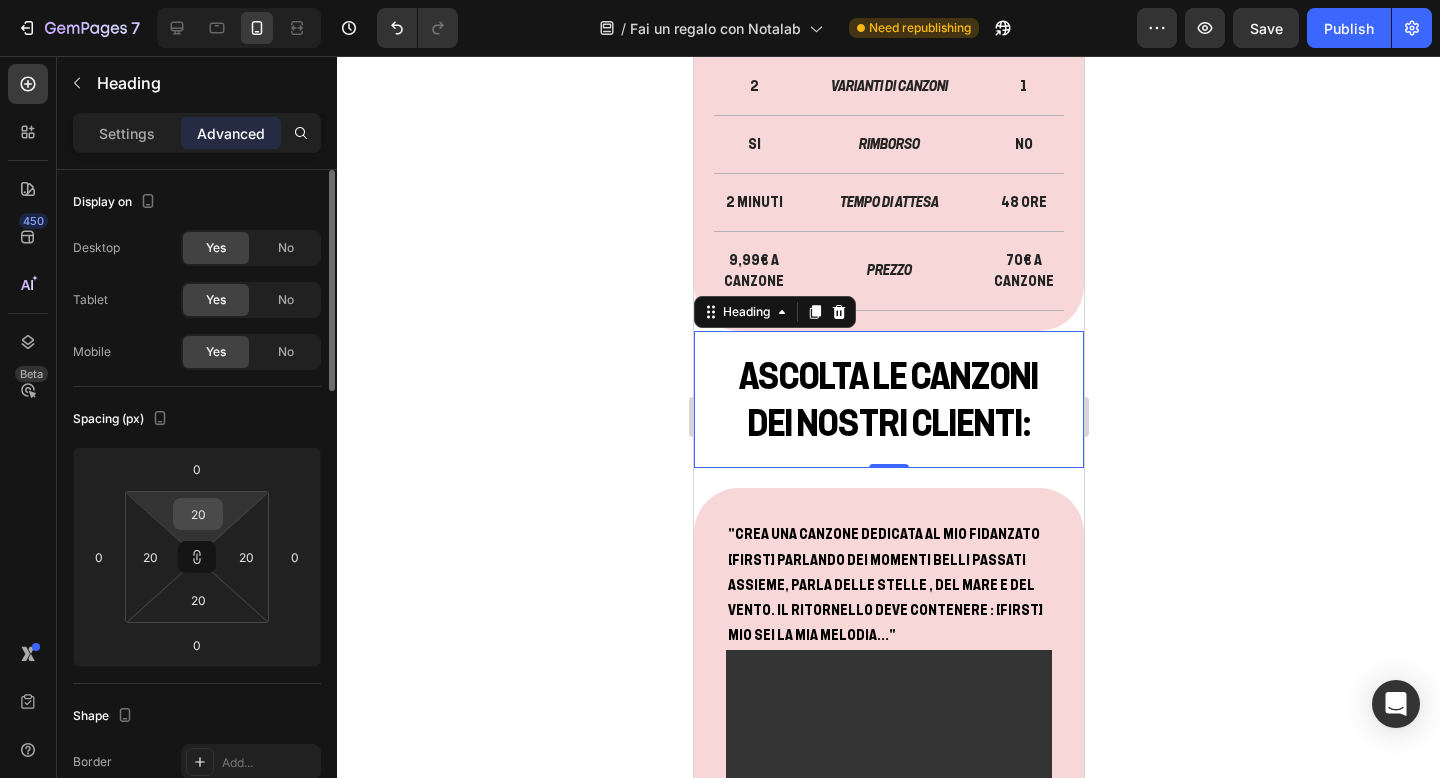 click on "20" at bounding box center [198, 514] 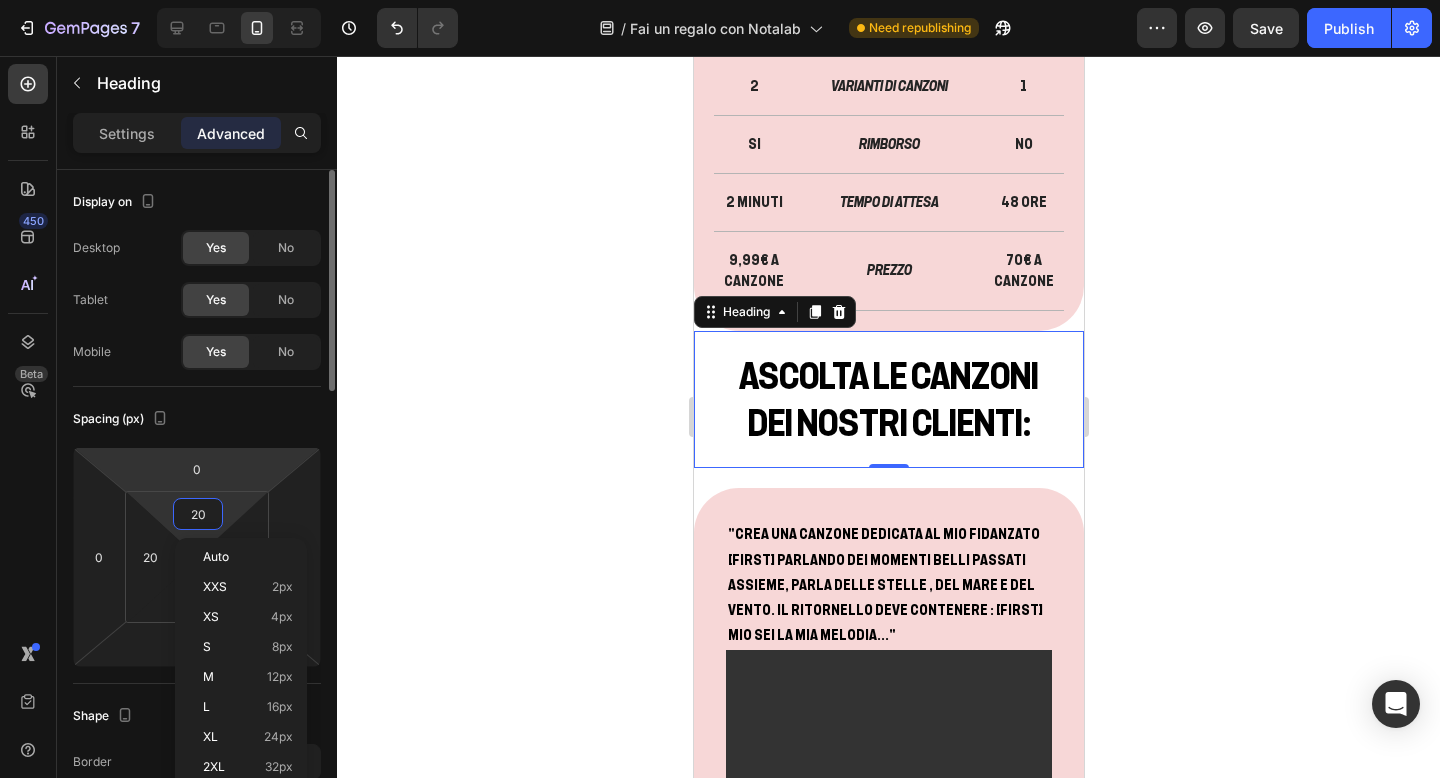 click on "7 Version history / Fai un regalo con Notalab Need republishing Preview Save Publish 450 Beta Sections(18) Elements(83) Section Element Hero Section Product Detail Brands Trusted Badges Guarantee Product Breakdown How to use Testimonials Compare Bundle FAQs Social Proof Brand Story Product List Collection Blog List Contact Sticky Add to Cart Custom Footer Browse Library 450 Layout
Row
Row
Row
Row Text
Heading
Text Block Button
Button
Button Media
Image
Image" at bounding box center (720, 0) 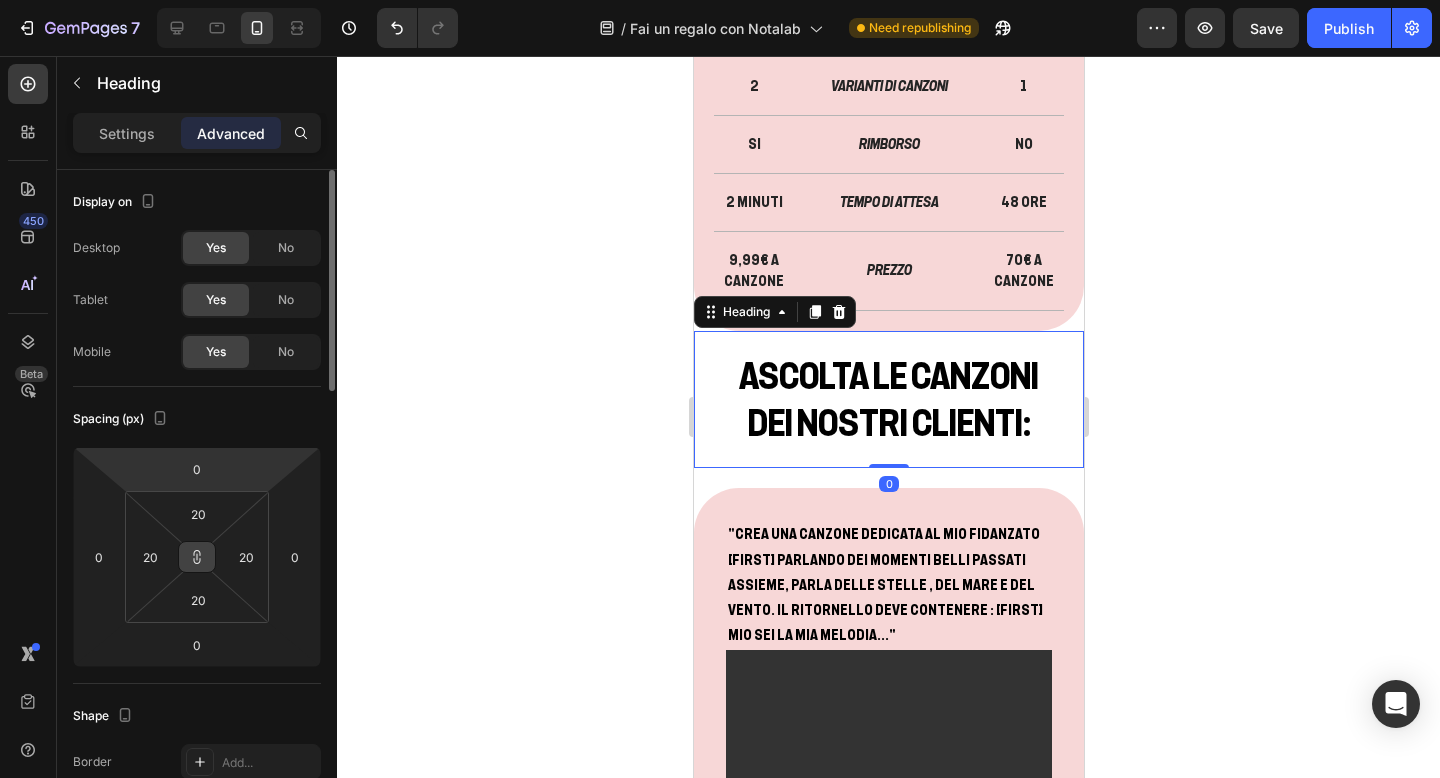 click 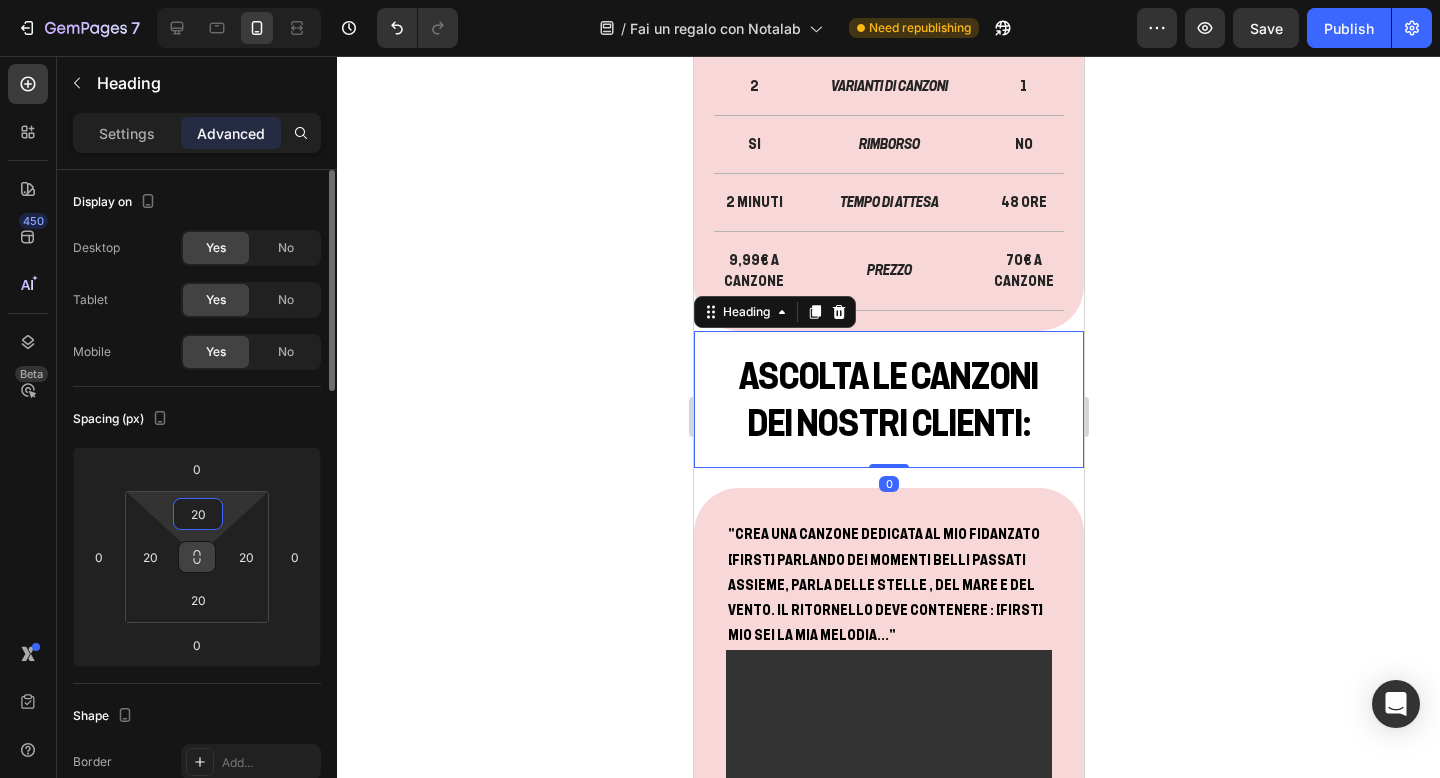click on "20" at bounding box center [198, 514] 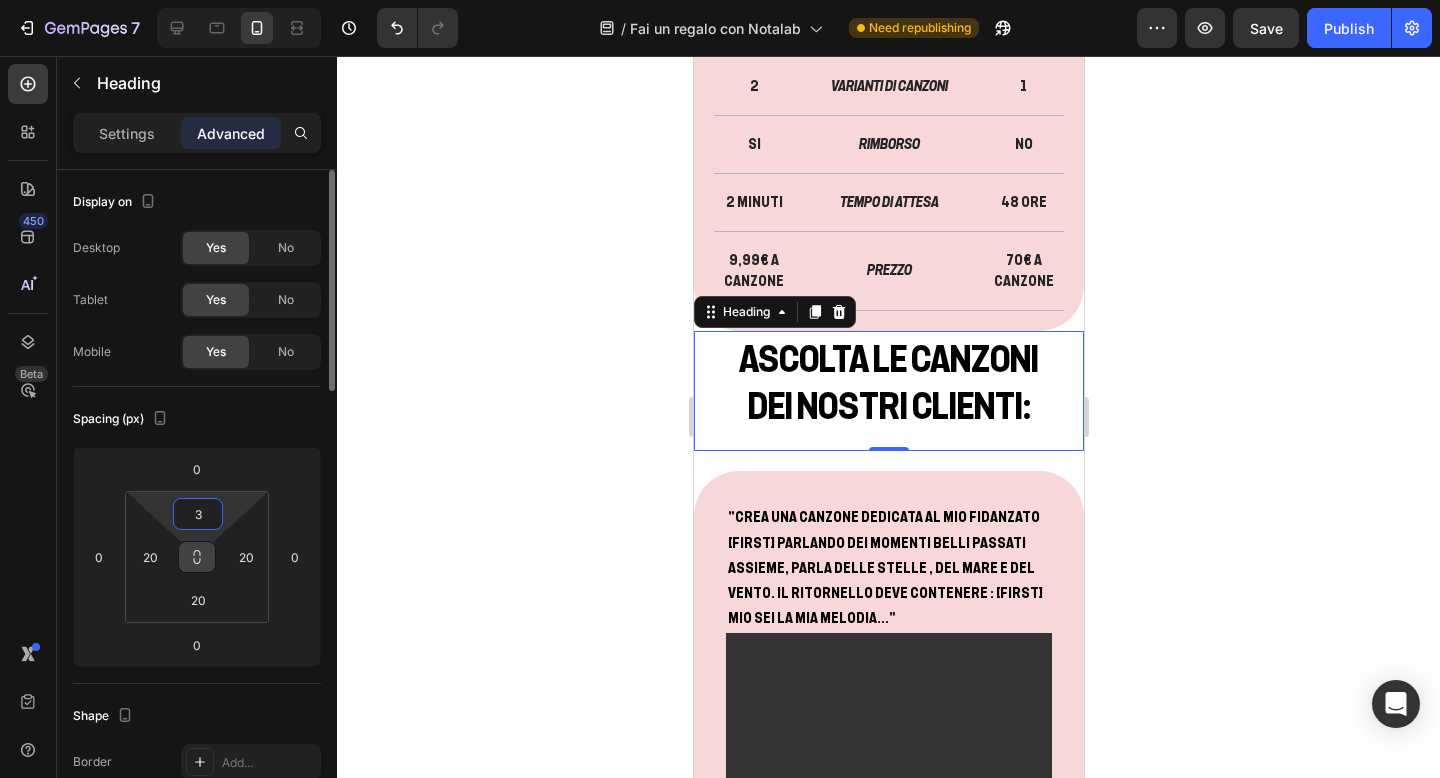 type on "30" 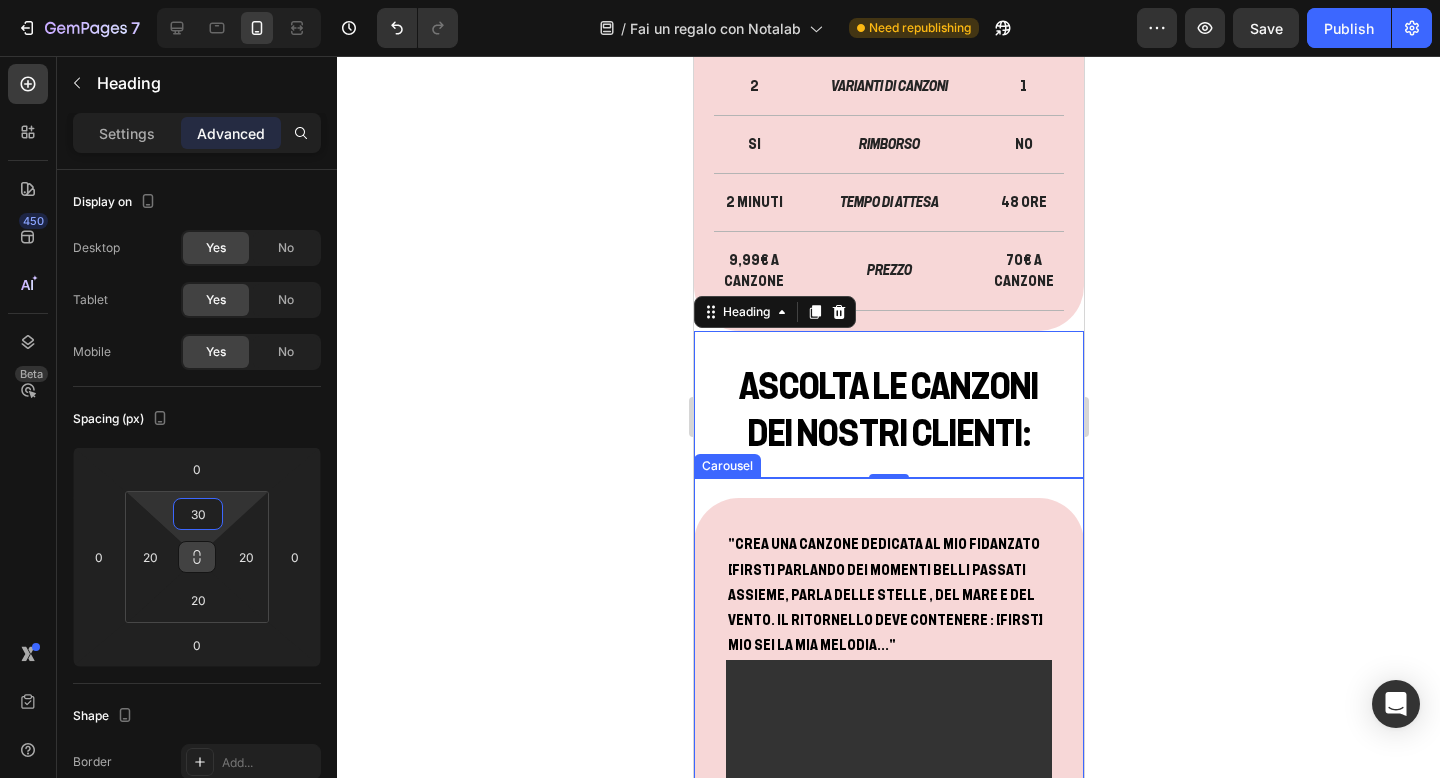 click 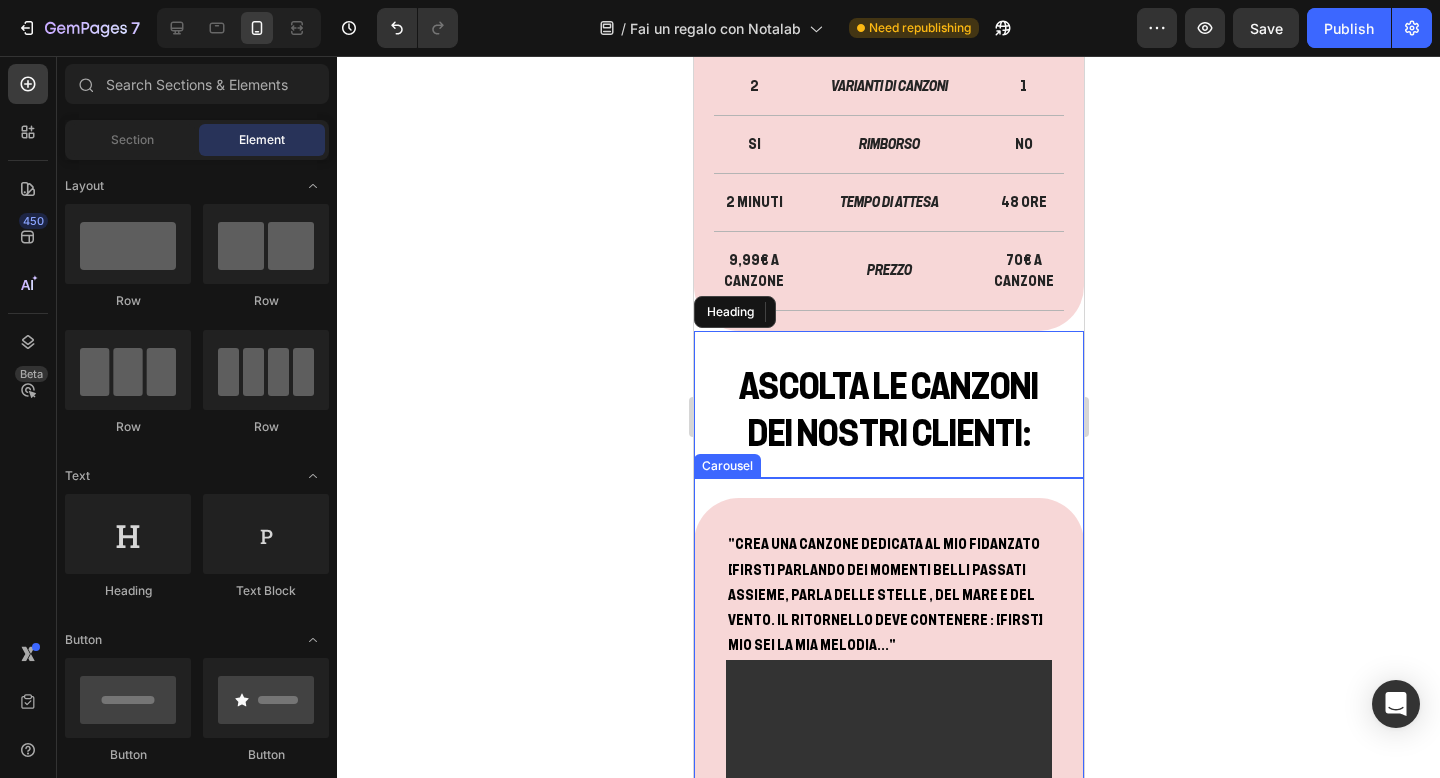 click 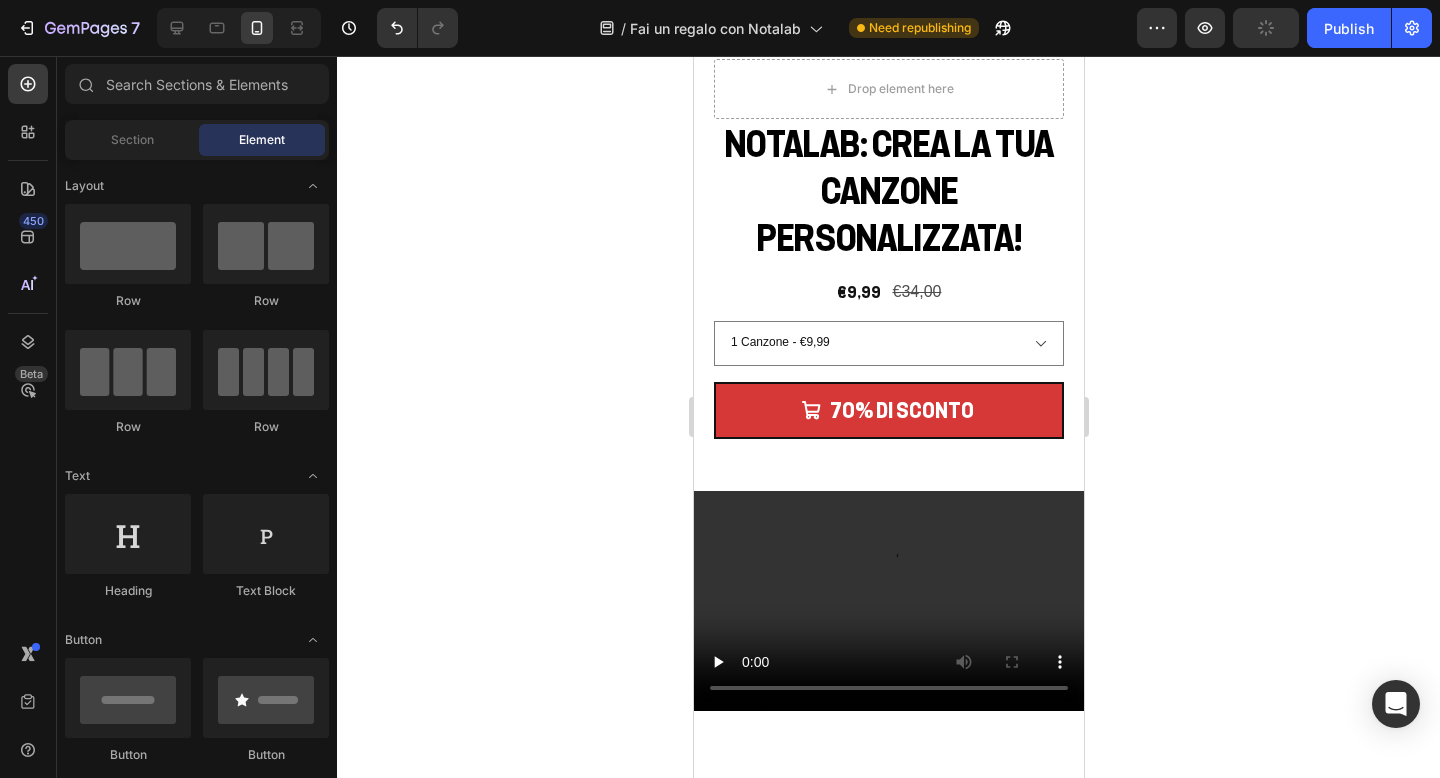 scroll, scrollTop: 2861, scrollLeft: 0, axis: vertical 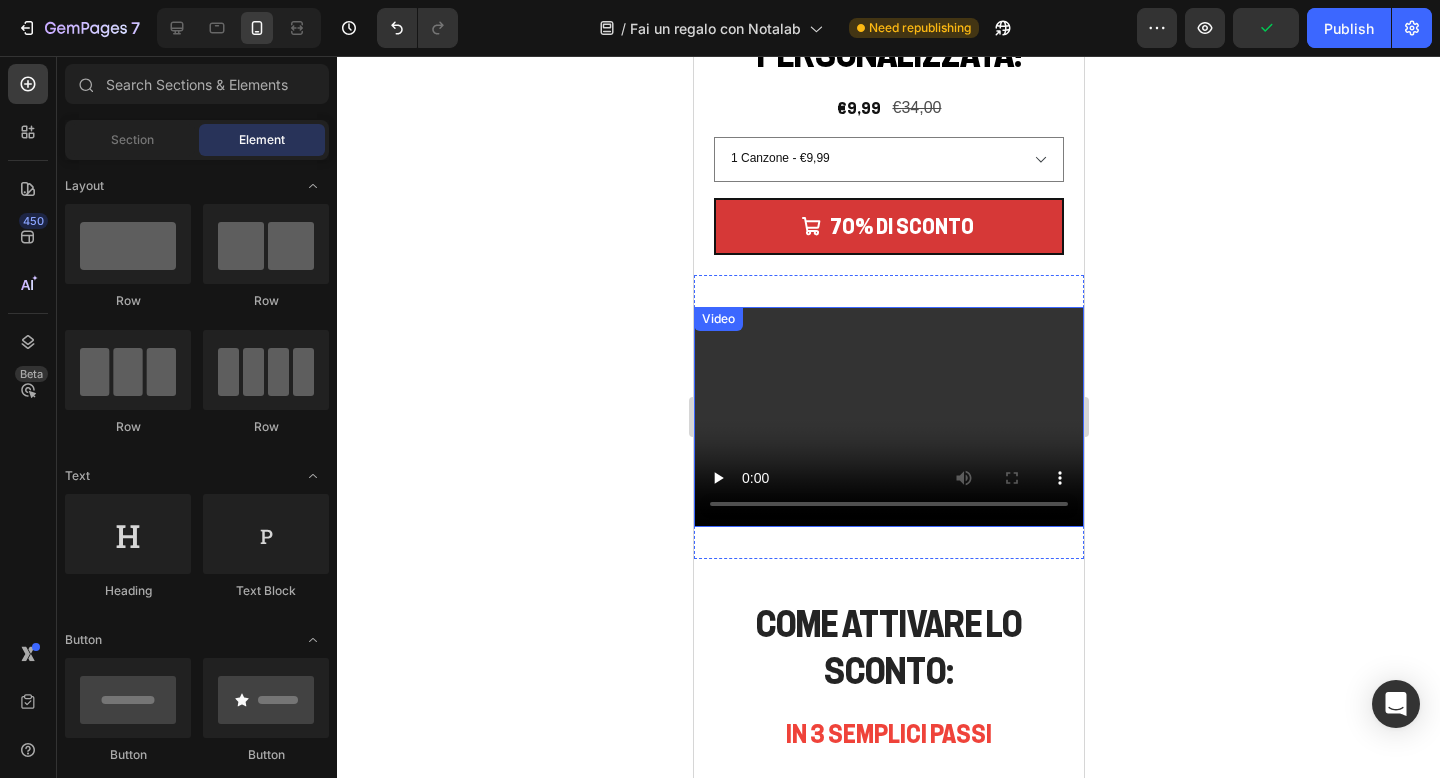 click at bounding box center (888, 416) 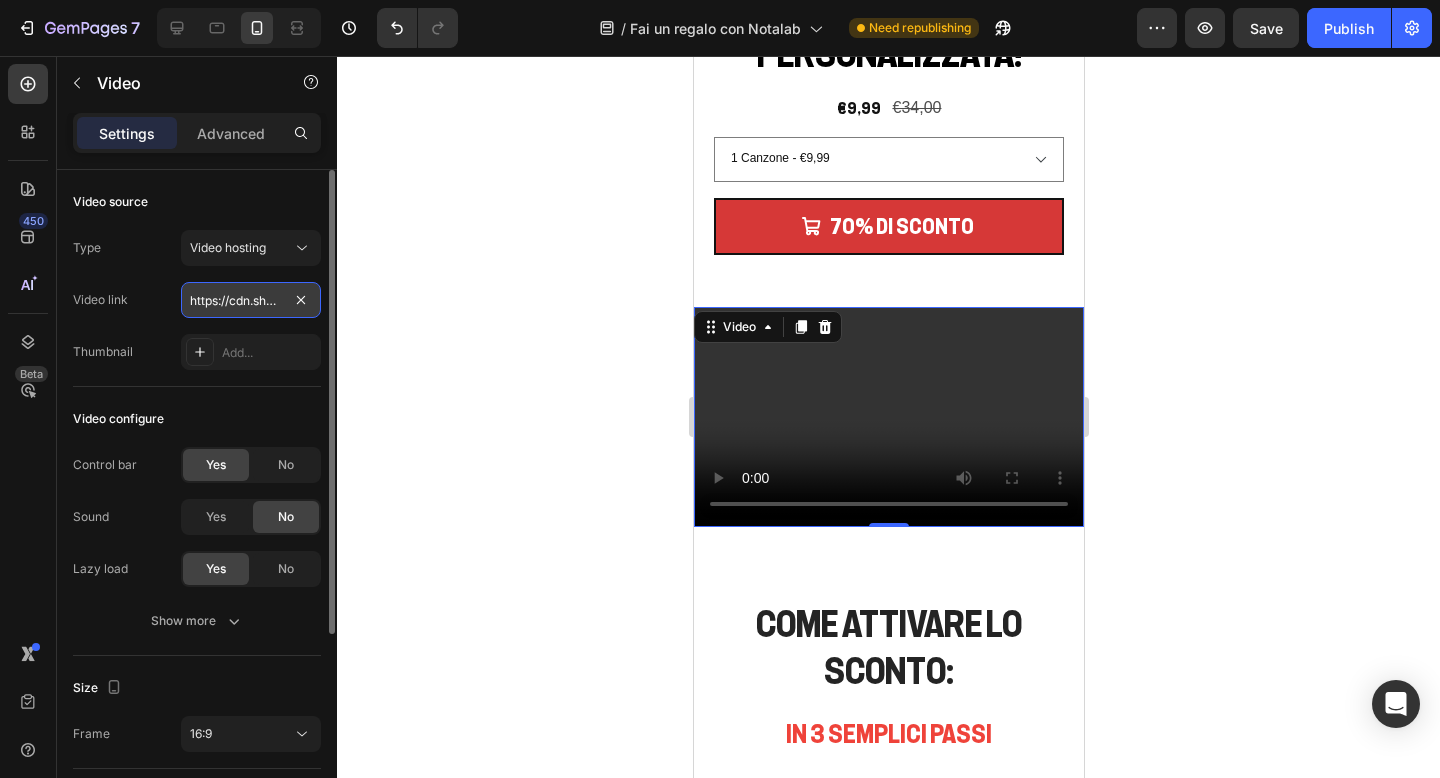 click on "https://cdn.shopify.com/videos/c/o/v/2cd3deb506b54b009063f7270ab5cf2e.mp4" at bounding box center [251, 300] 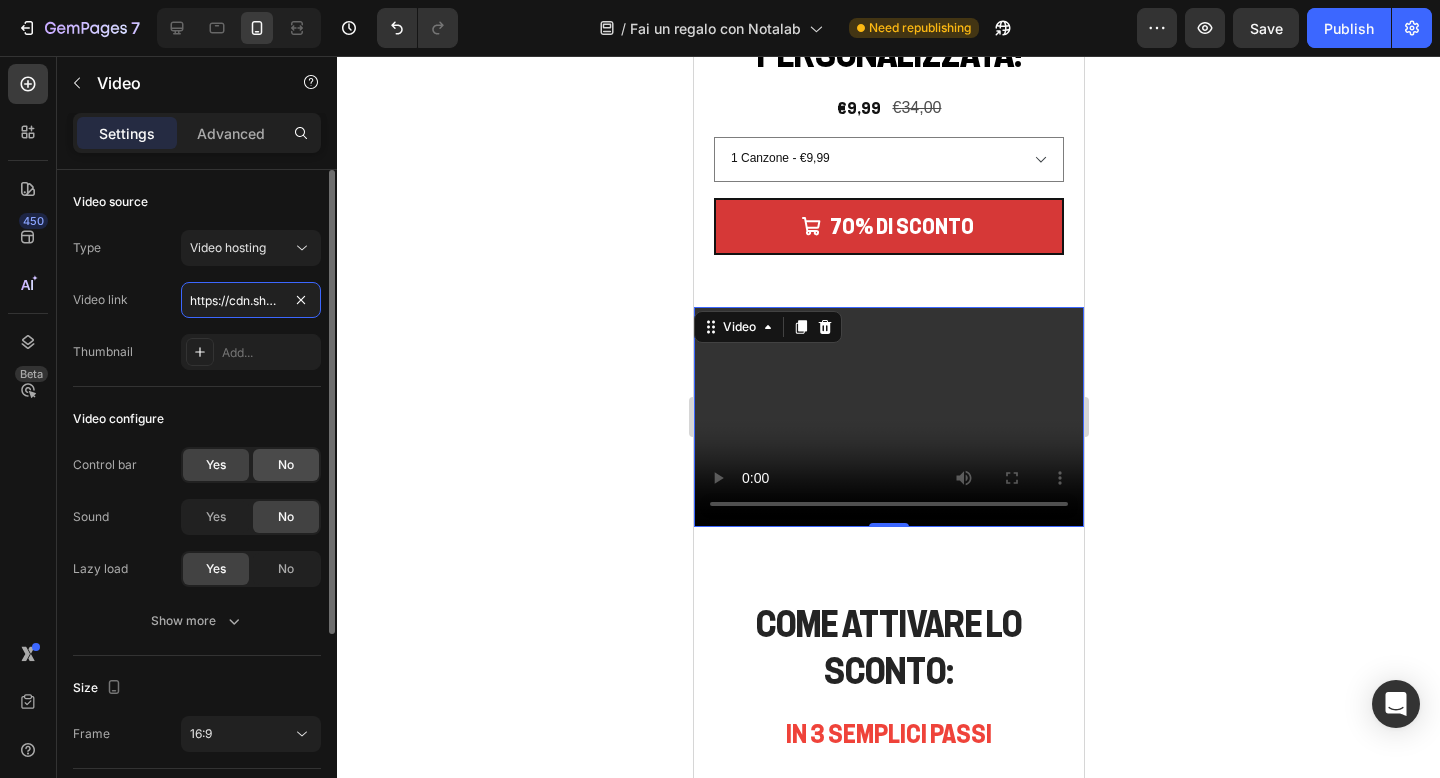 scroll, scrollTop: 0, scrollLeft: 367, axis: horizontal 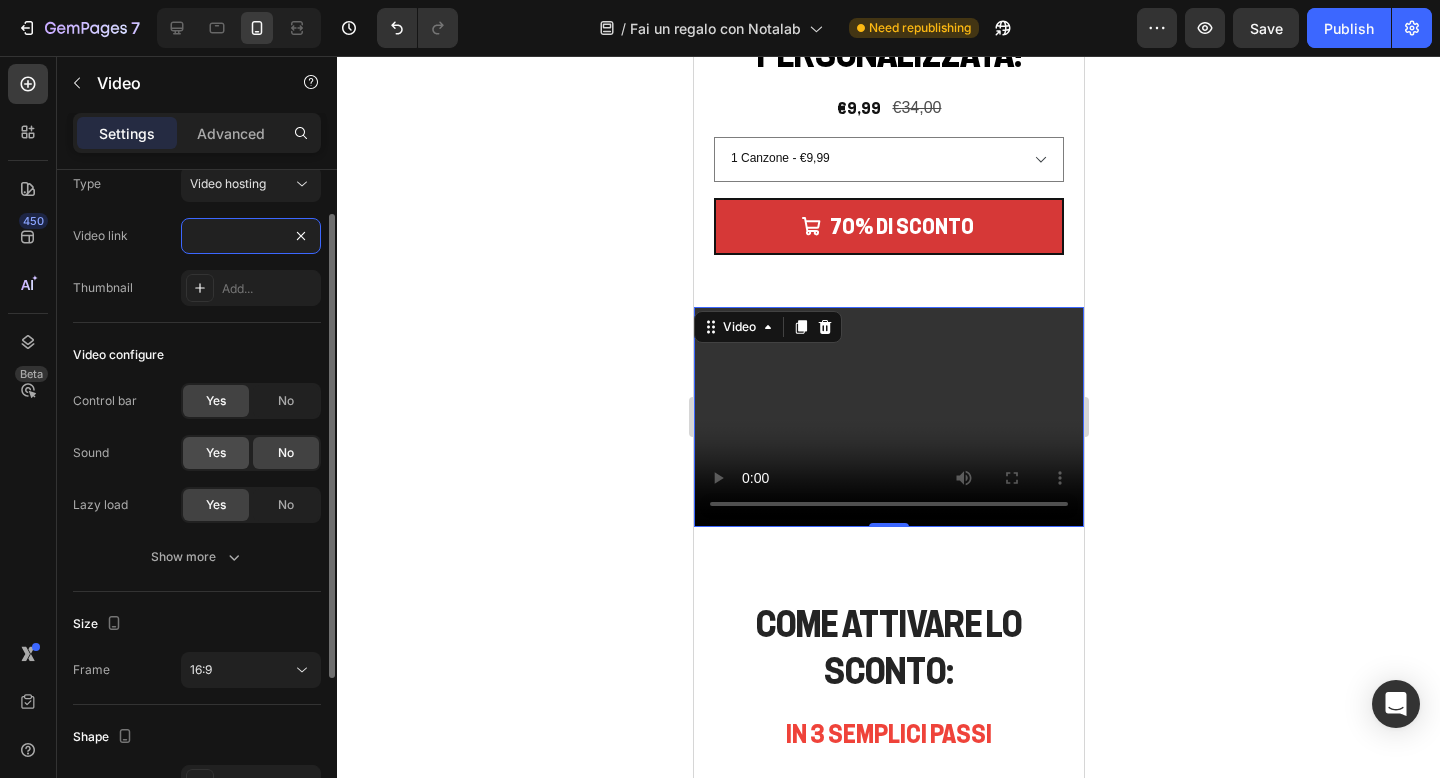 type on "https://cdn.shopify.com/videos/c/o/v/f34a3e123834417b9bef5203f8bcf712.mp4" 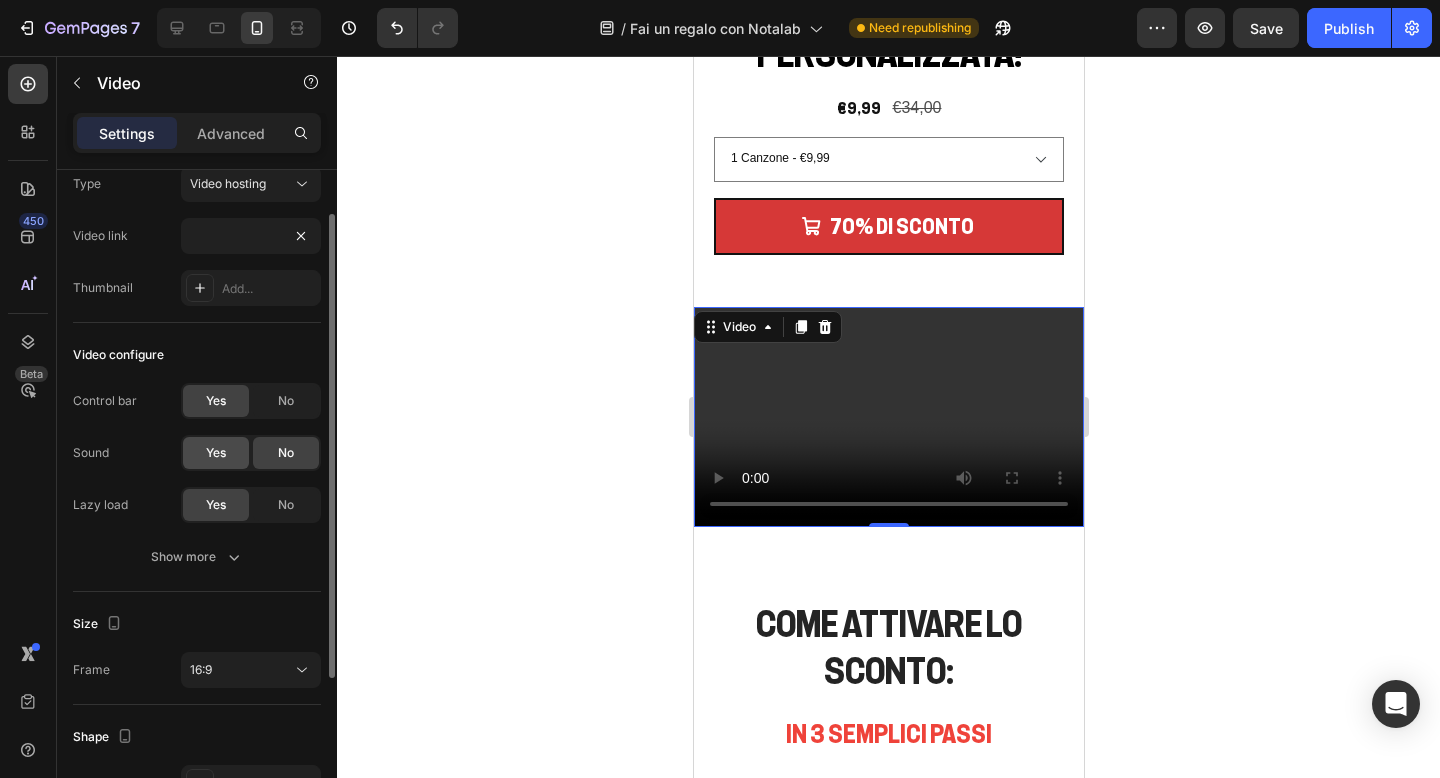 click on "Yes" 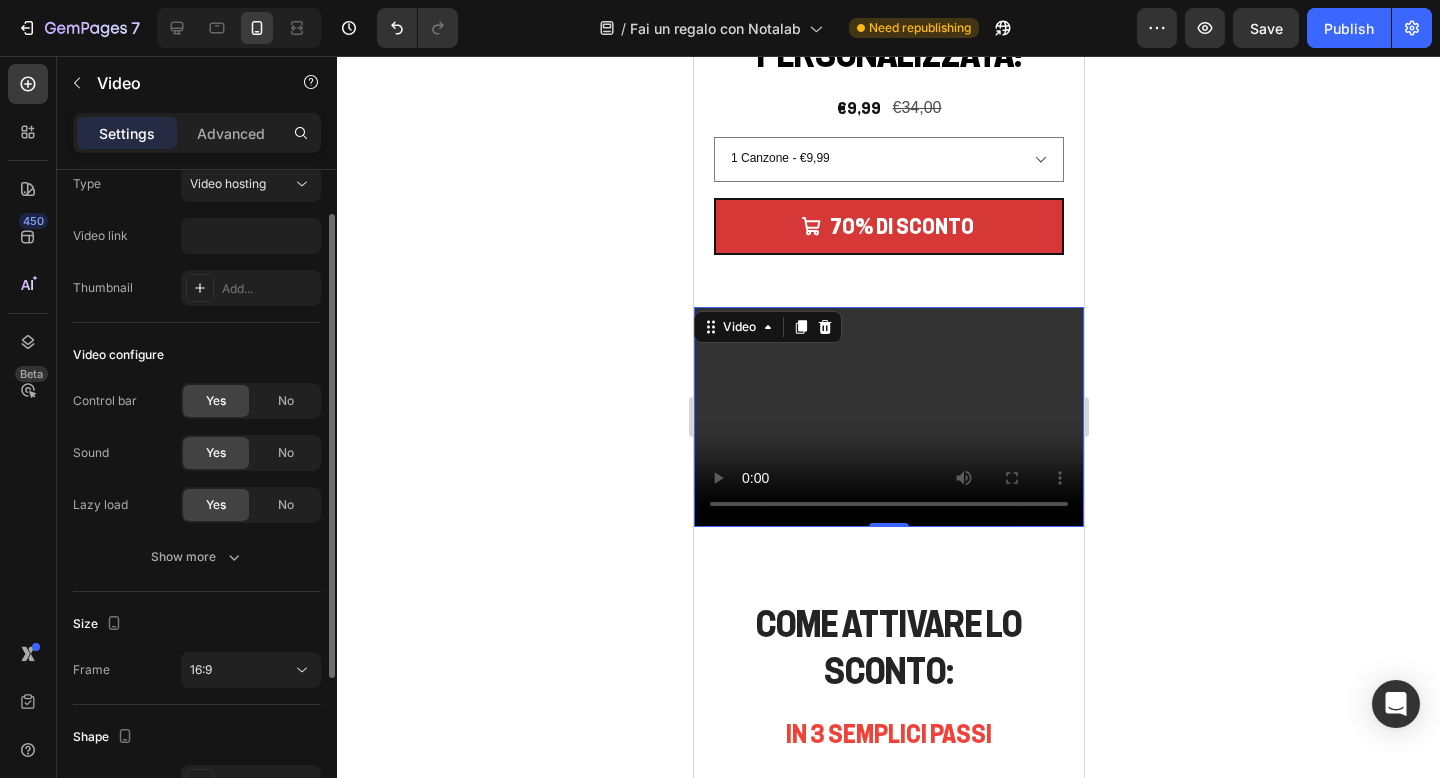 scroll, scrollTop: 0, scrollLeft: 0, axis: both 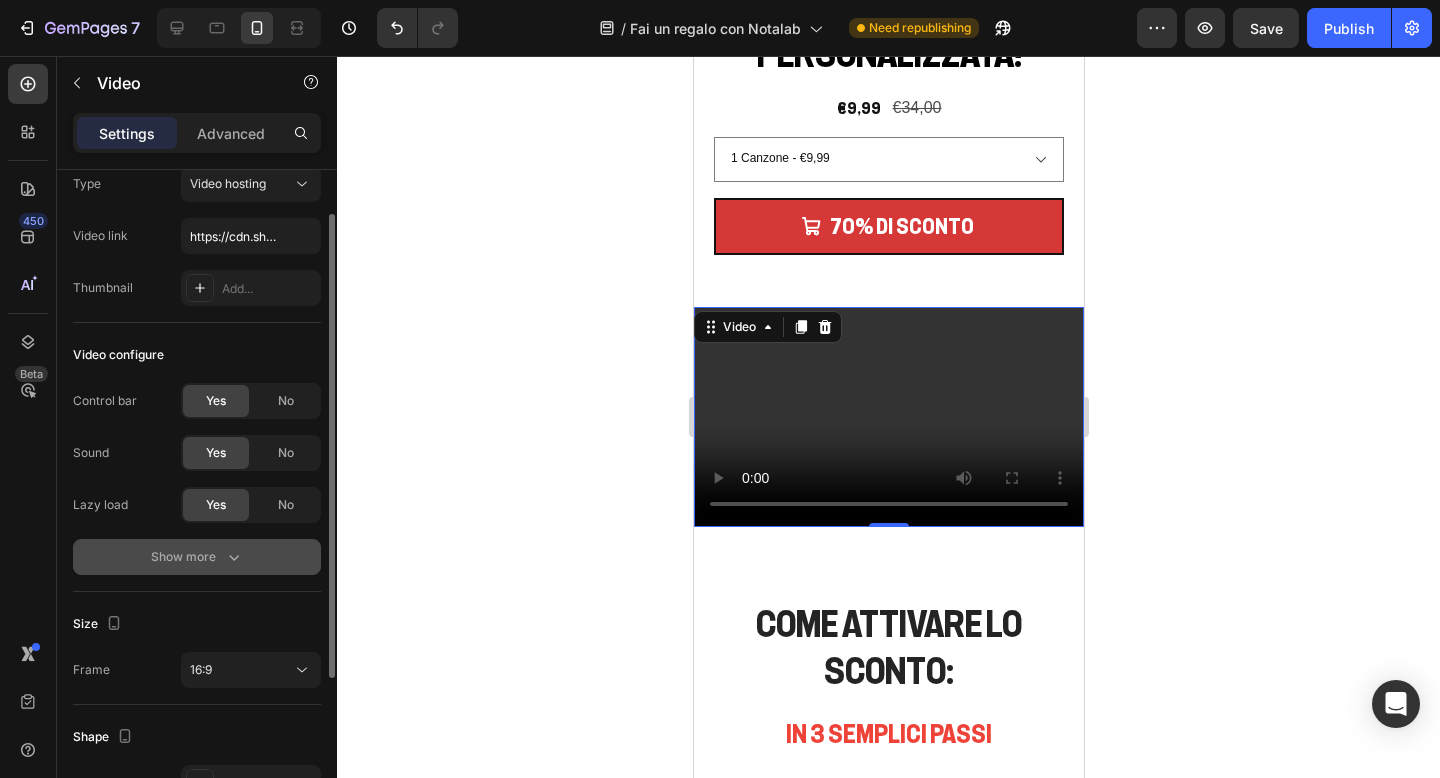 click on "Show more" at bounding box center [197, 557] 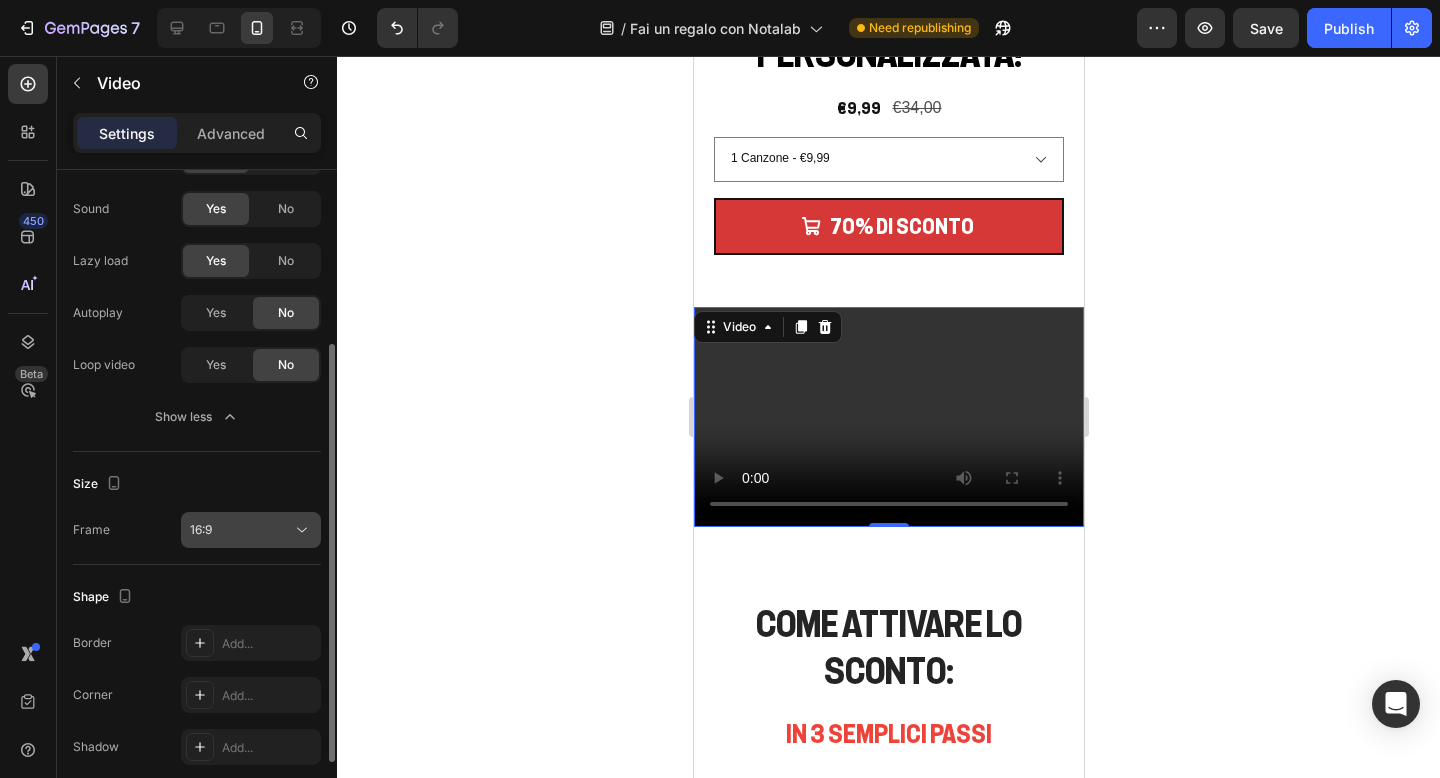 scroll, scrollTop: 314, scrollLeft: 0, axis: vertical 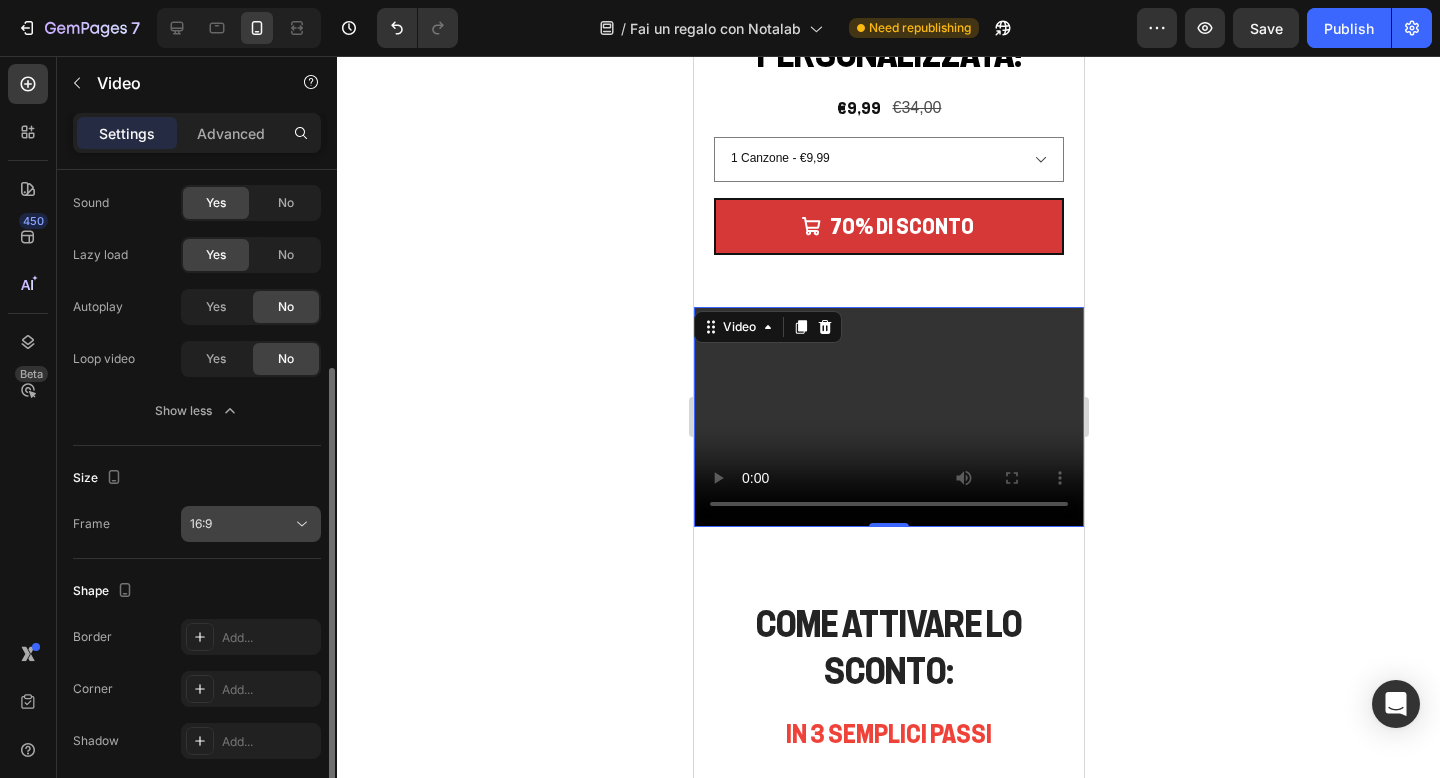 click on "16:9" at bounding box center (251, 524) 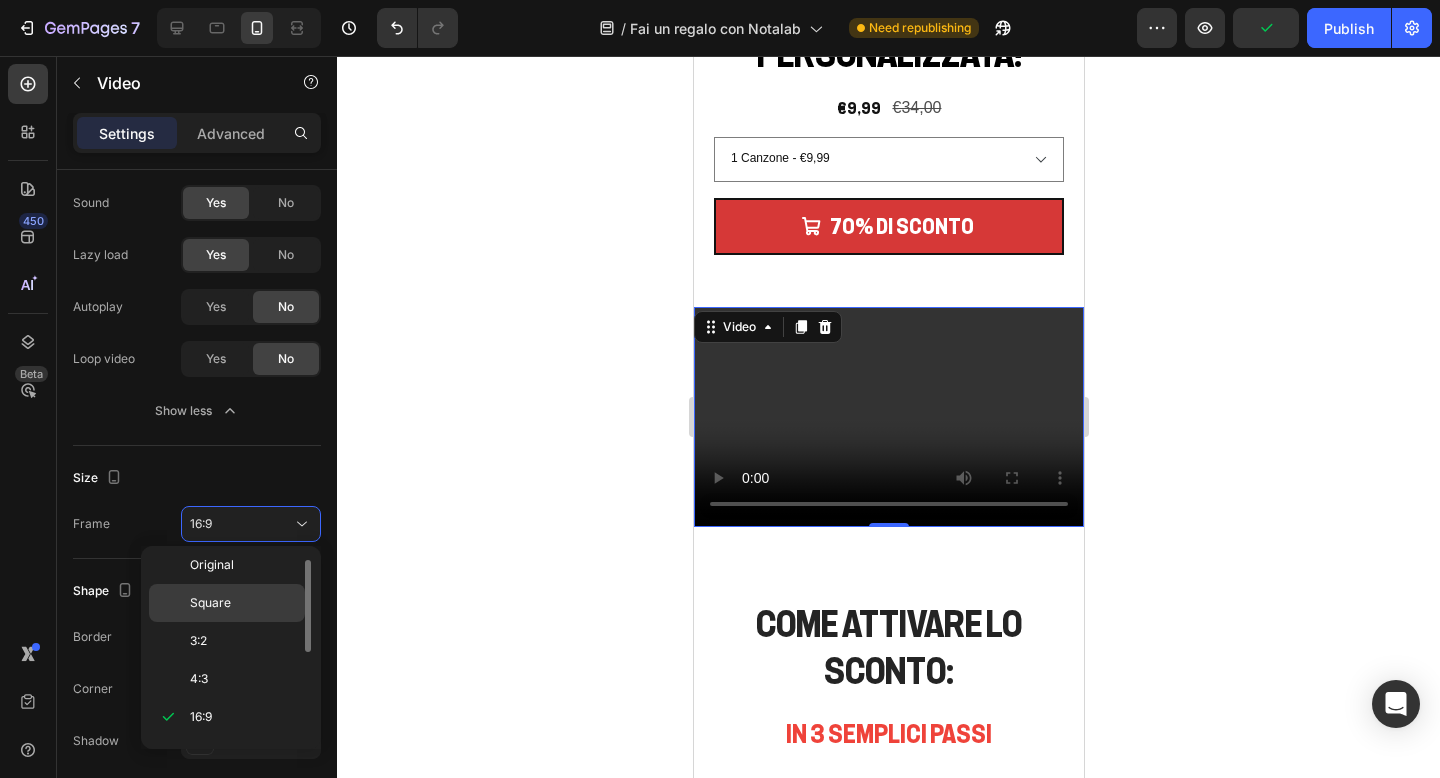 scroll, scrollTop: 11, scrollLeft: 0, axis: vertical 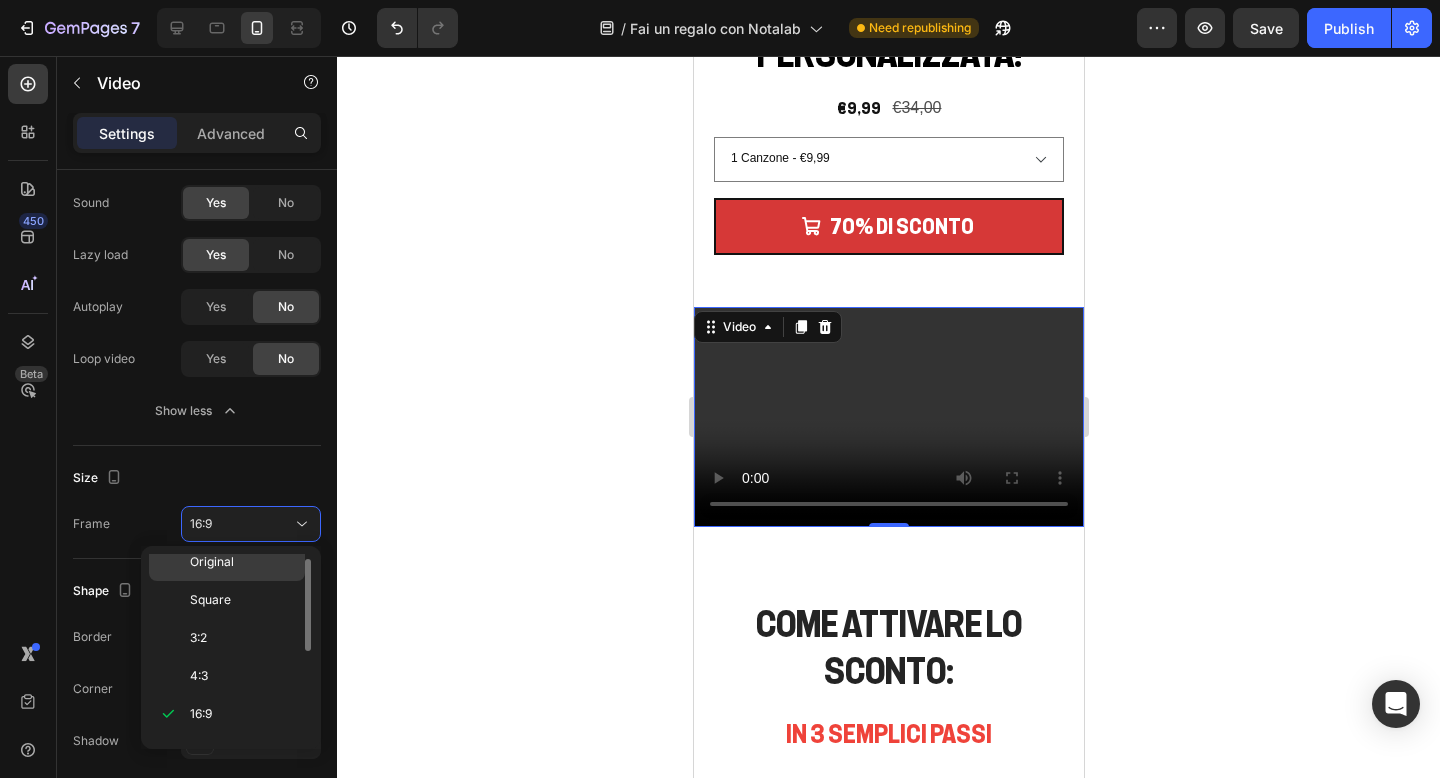 click on "Original" 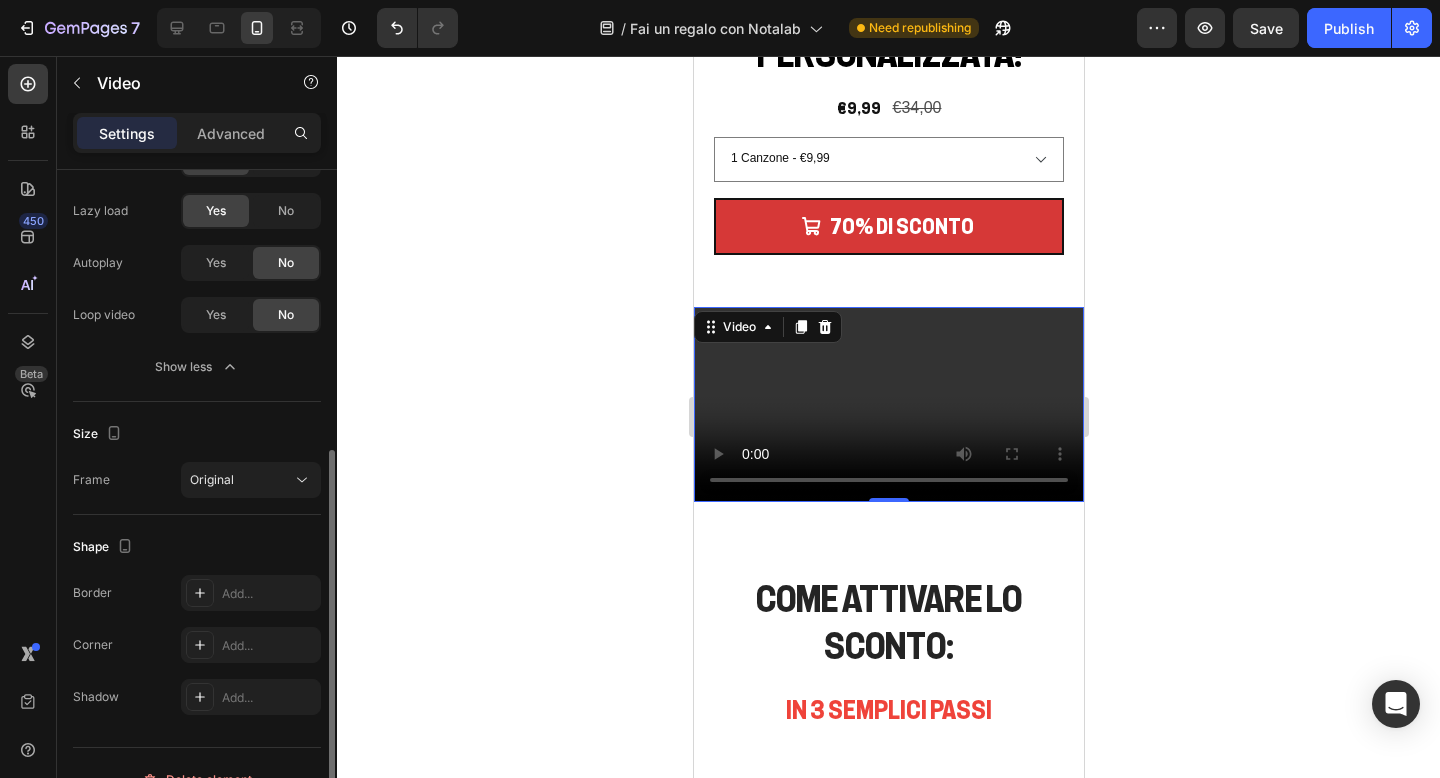 scroll, scrollTop: 391, scrollLeft: 0, axis: vertical 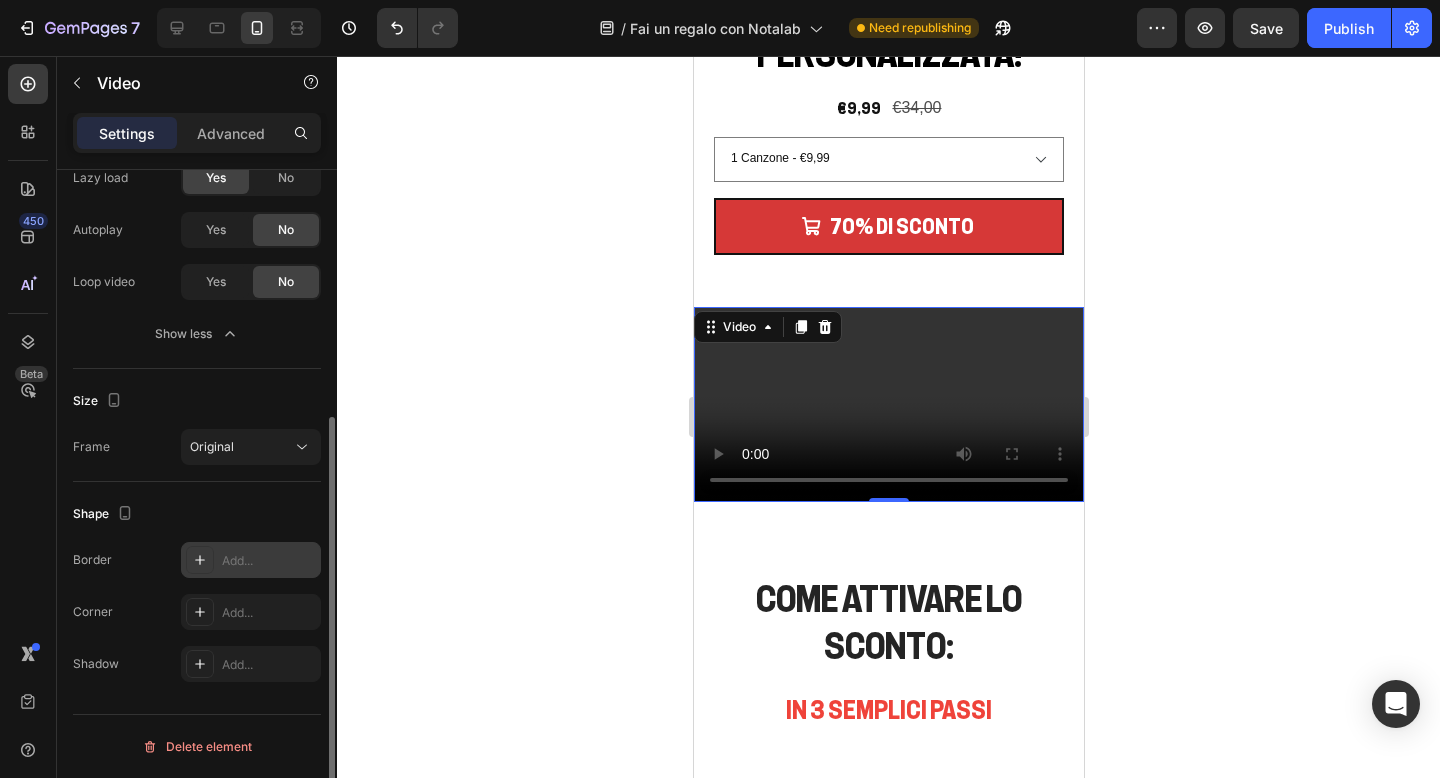 click on "Add..." at bounding box center [269, 561] 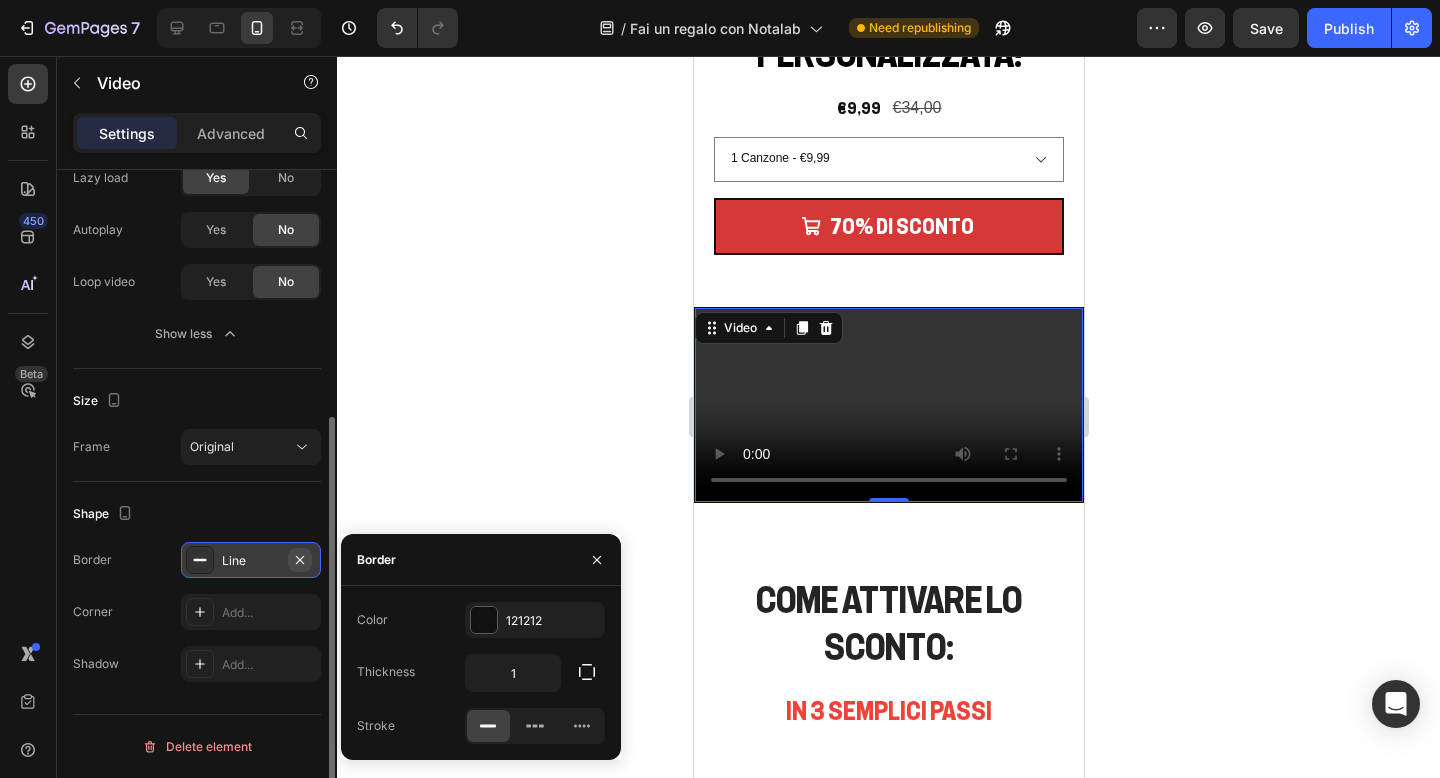 click 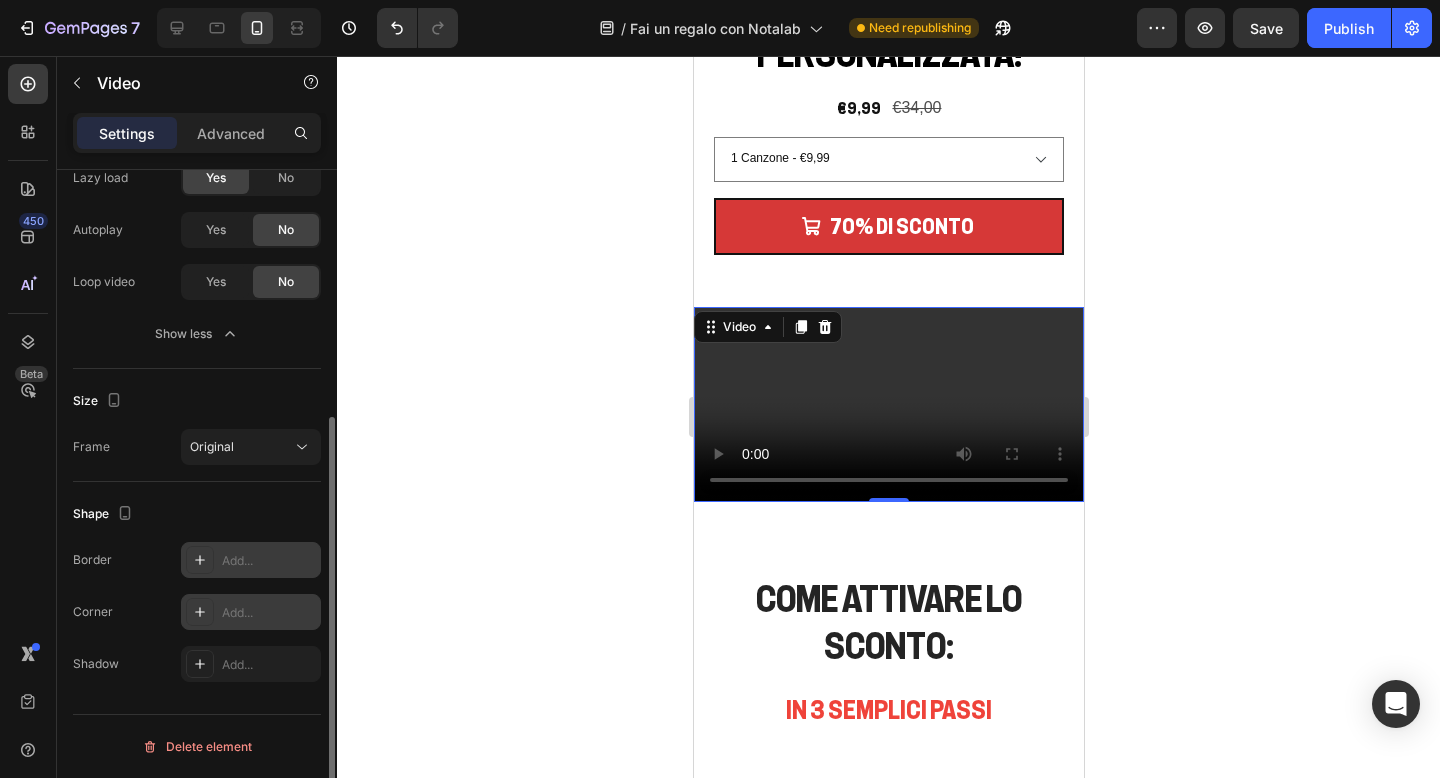 click on "Add..." at bounding box center [251, 612] 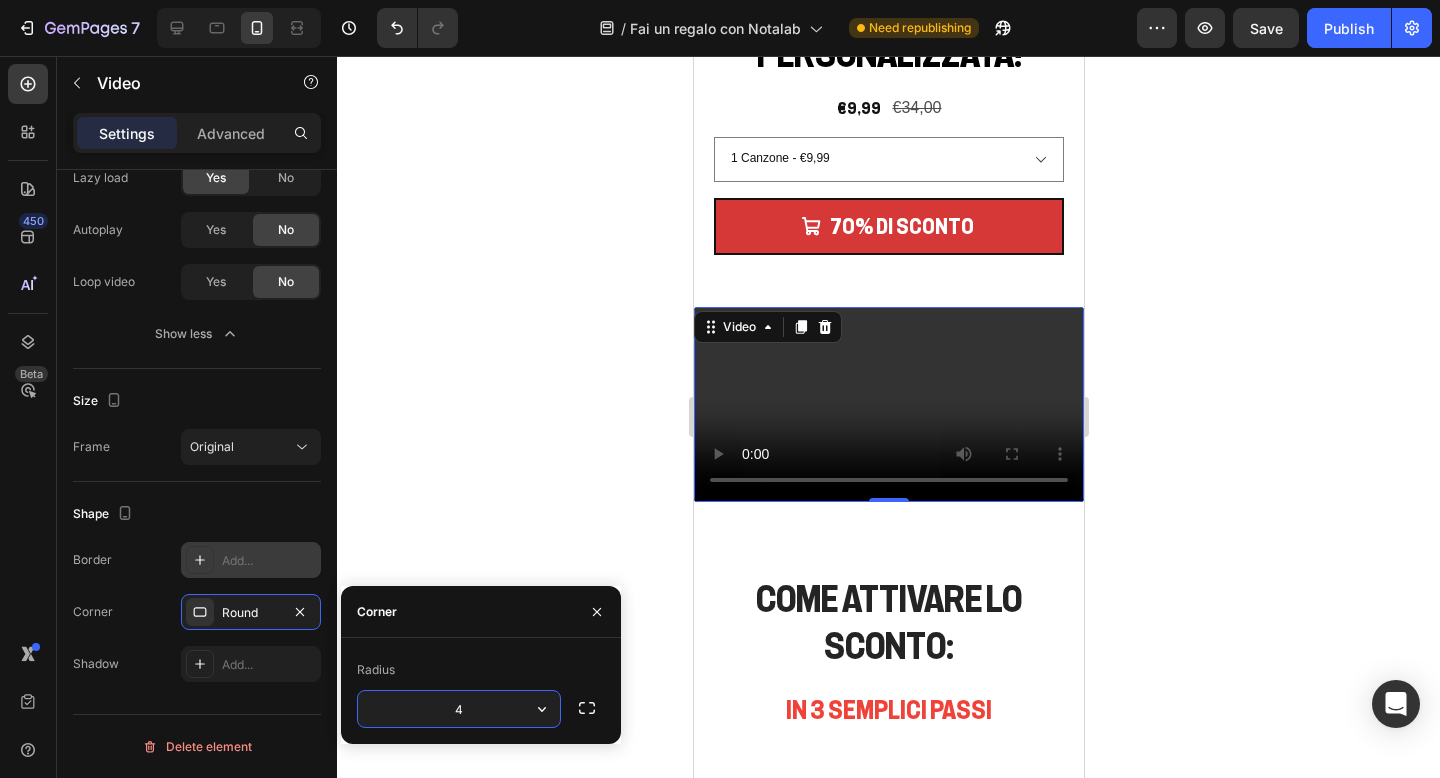type on "45" 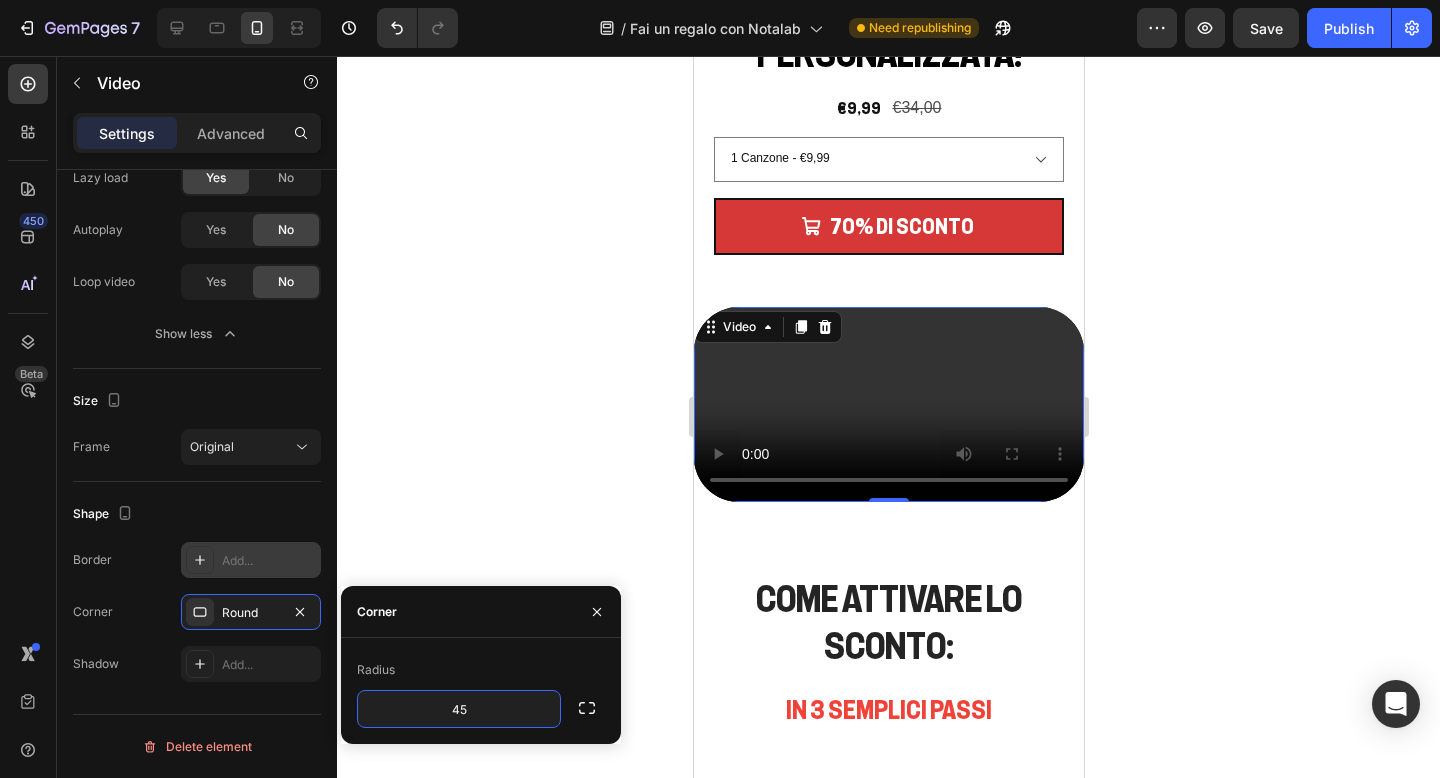click 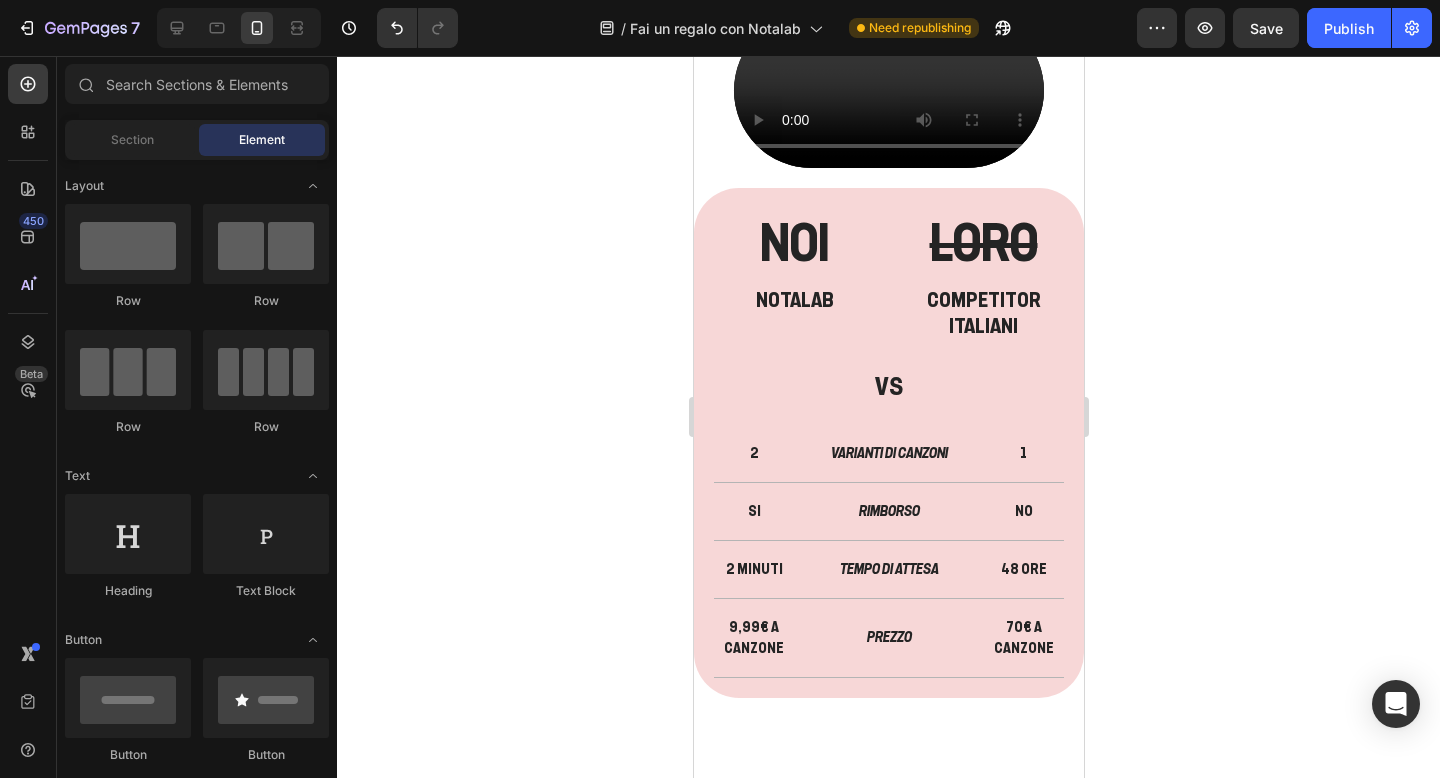 scroll, scrollTop: 862, scrollLeft: 0, axis: vertical 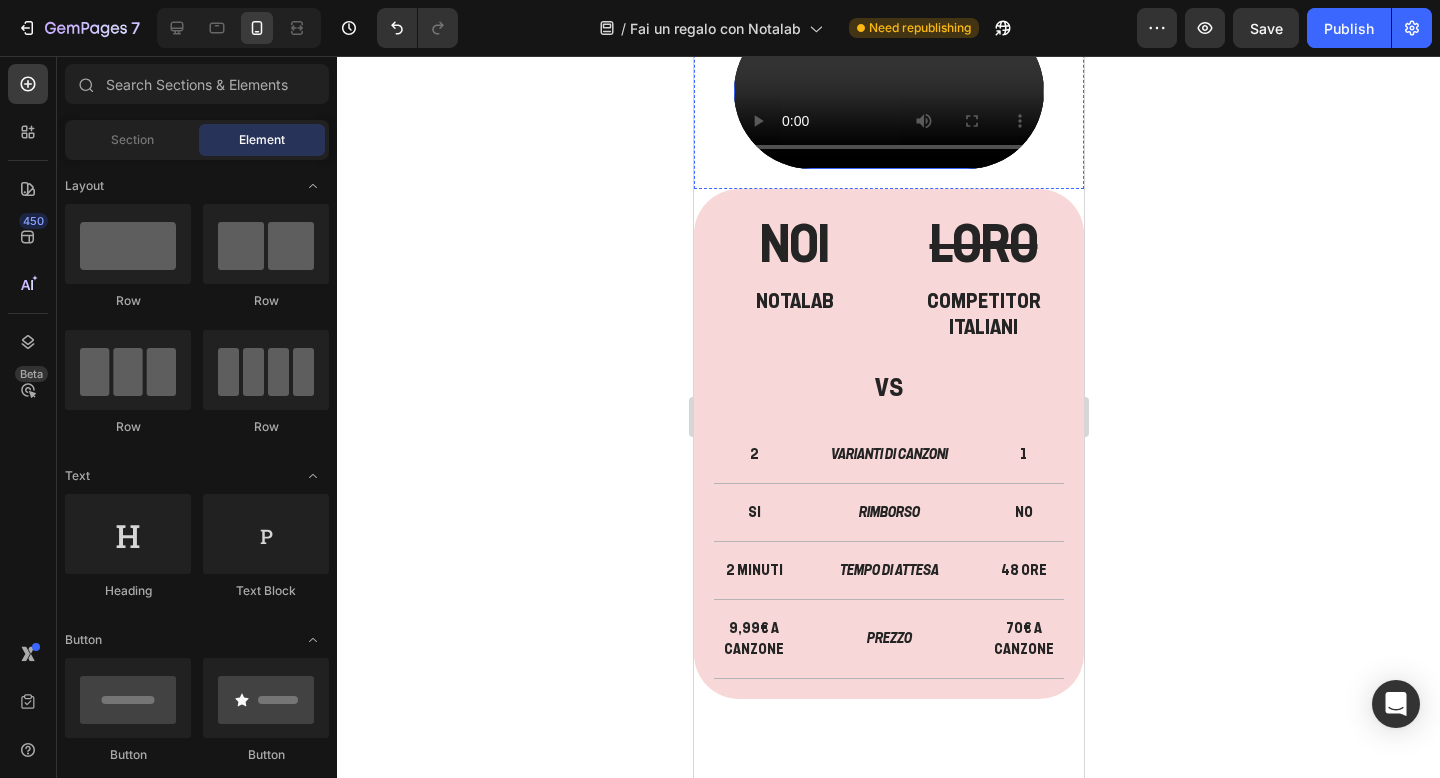 click at bounding box center (888, 91) 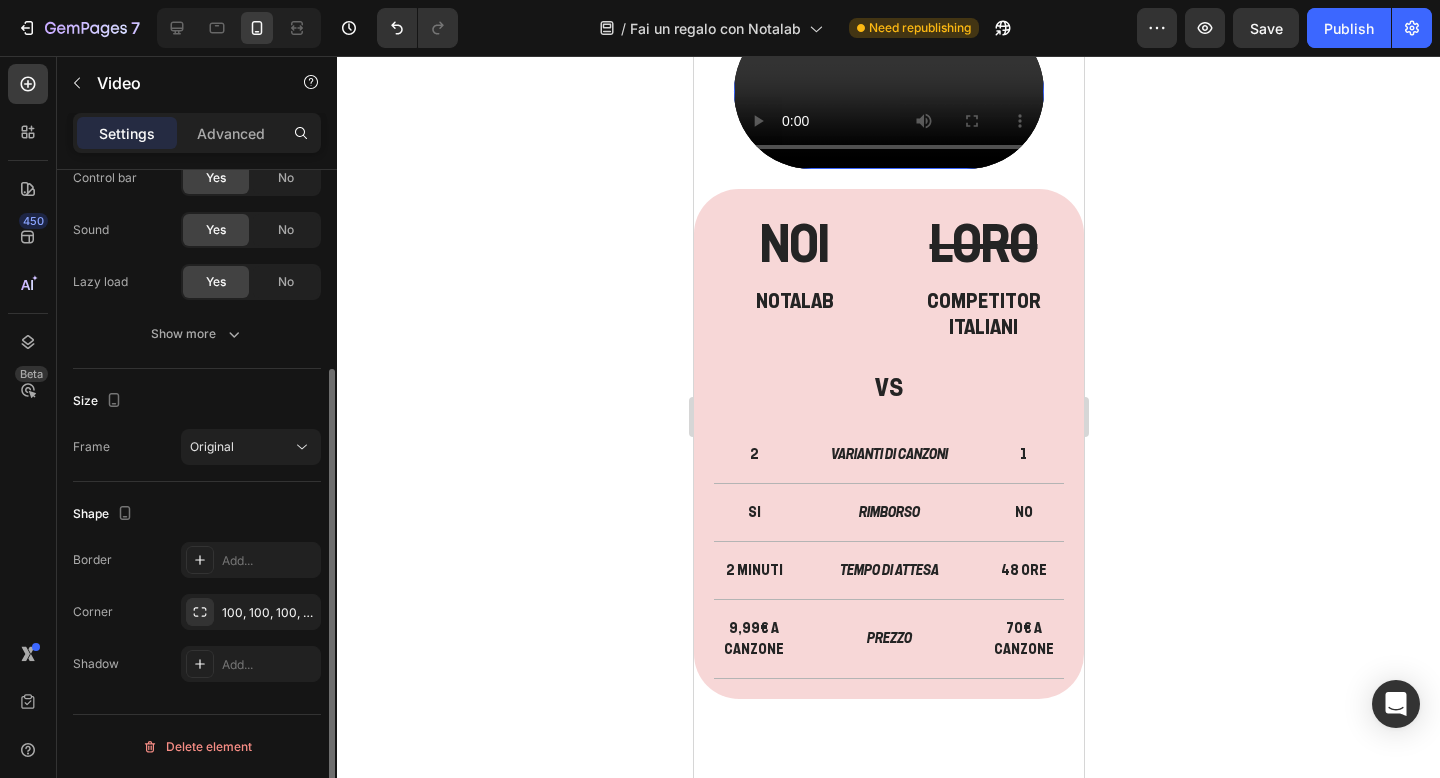 scroll, scrollTop: 286, scrollLeft: 0, axis: vertical 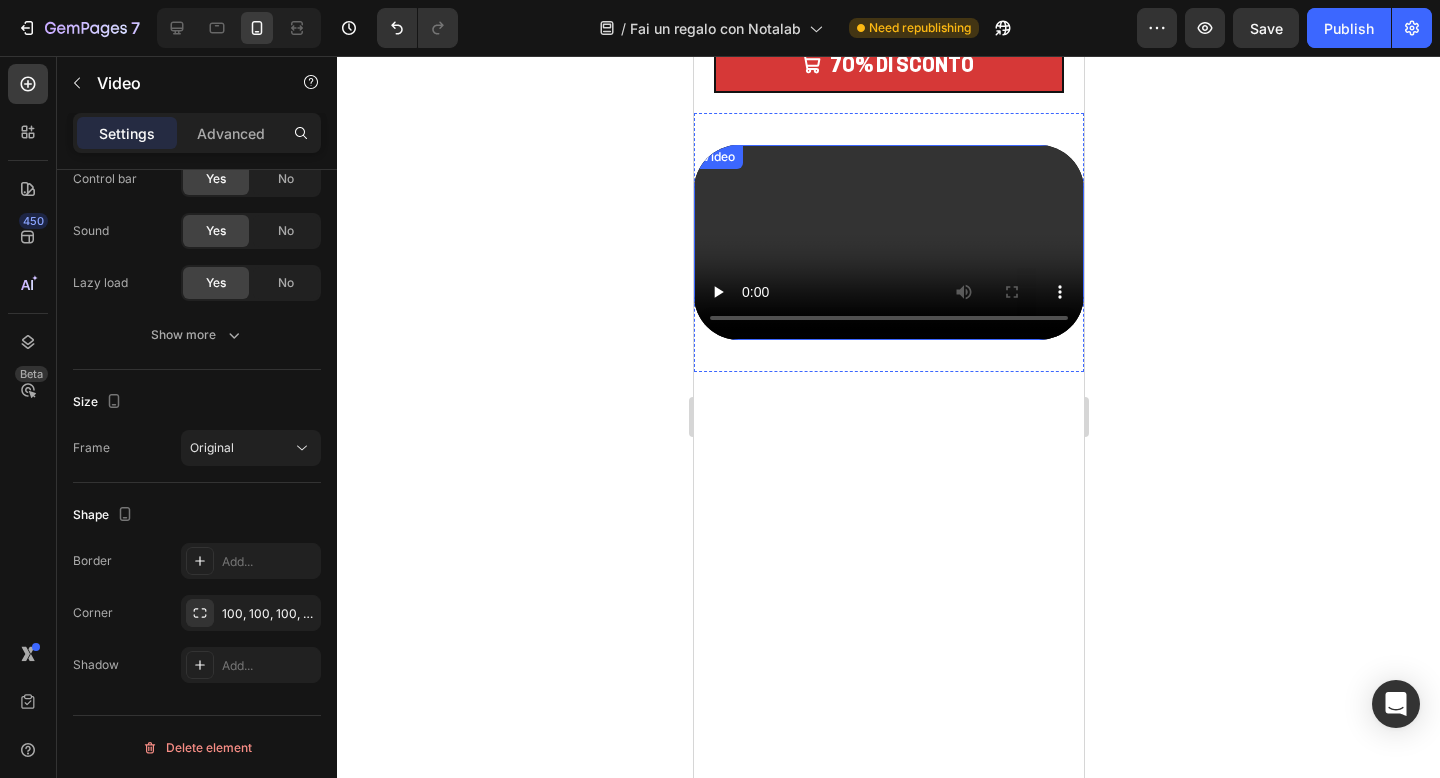 click at bounding box center [888, 242] 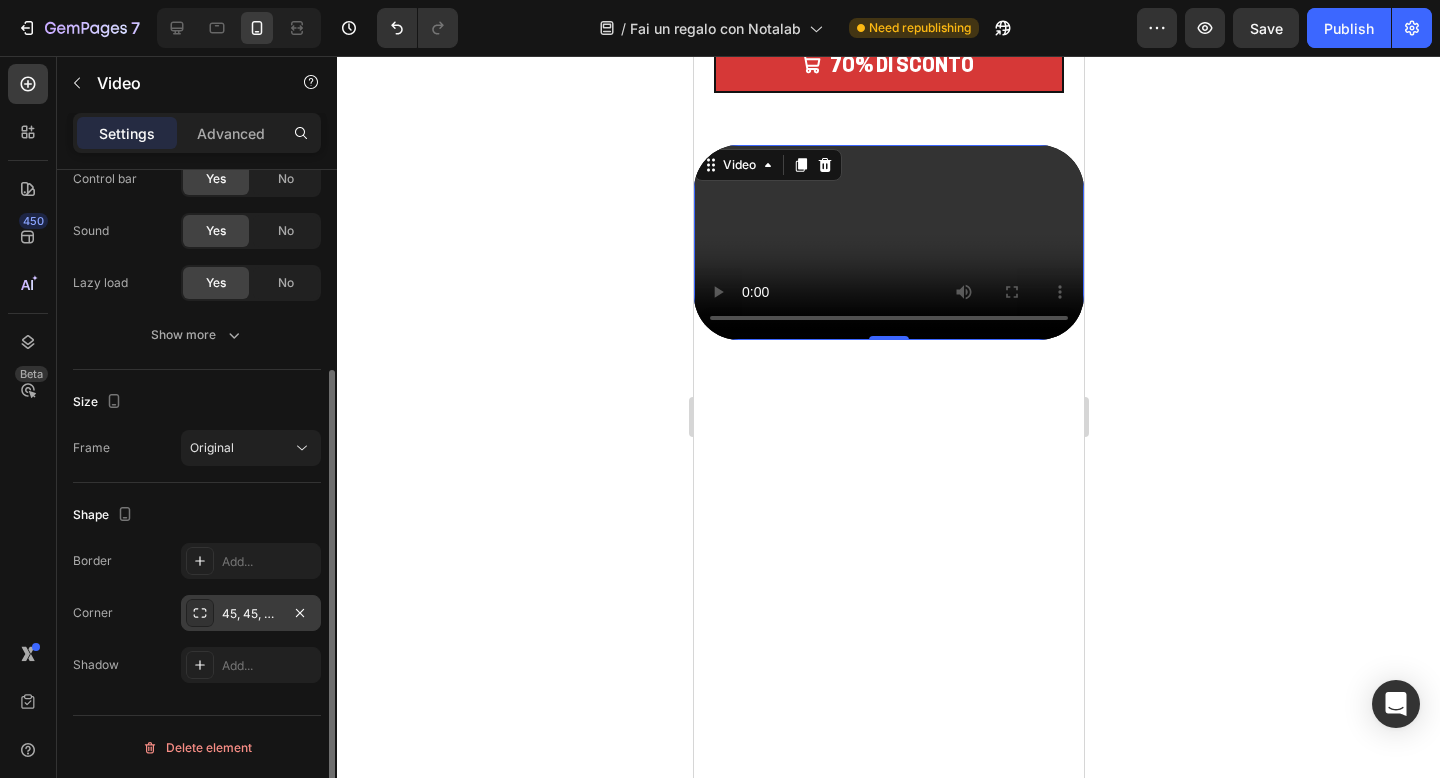 click on "45, 45, 45, 45" at bounding box center [251, 614] 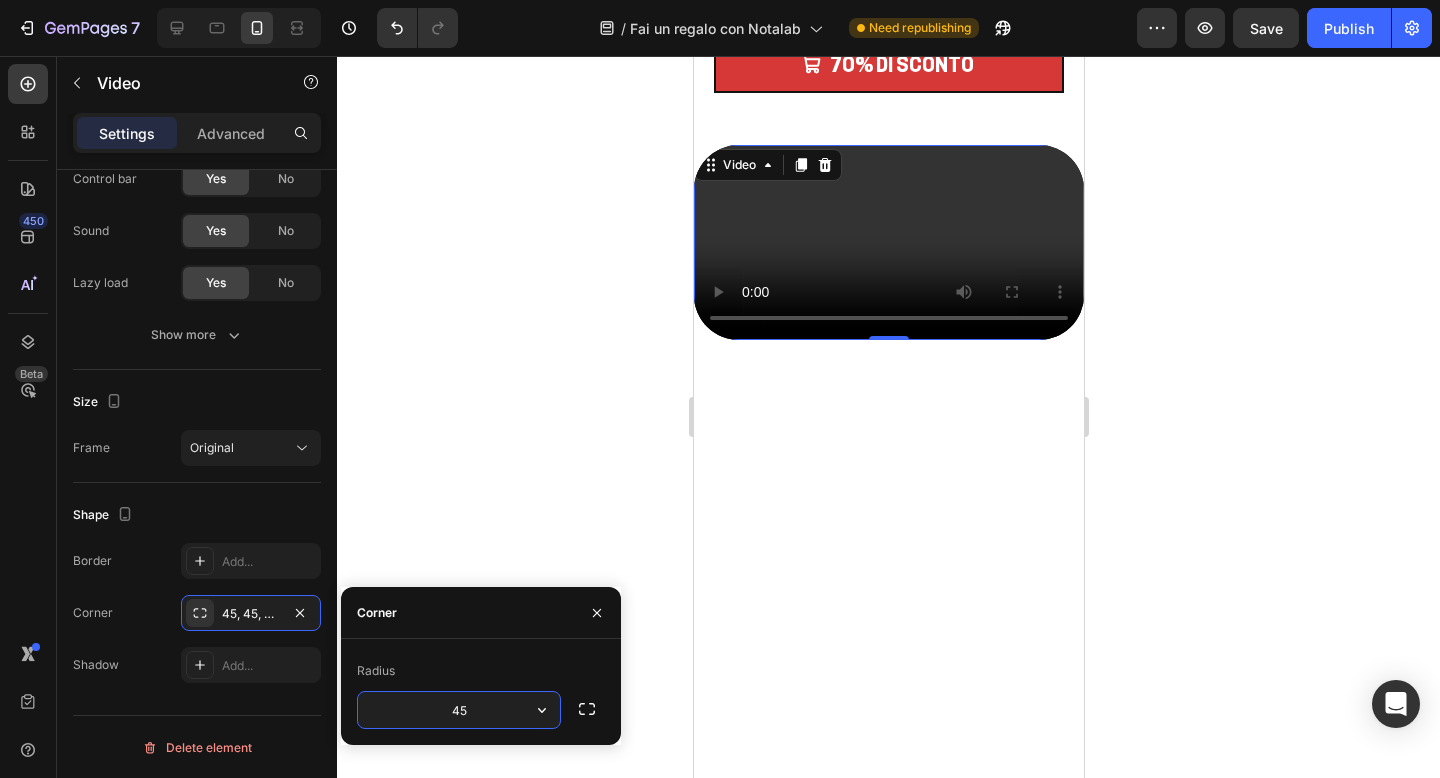 drag, startPoint x: 487, startPoint y: 718, endPoint x: 447, endPoint y: 718, distance: 40 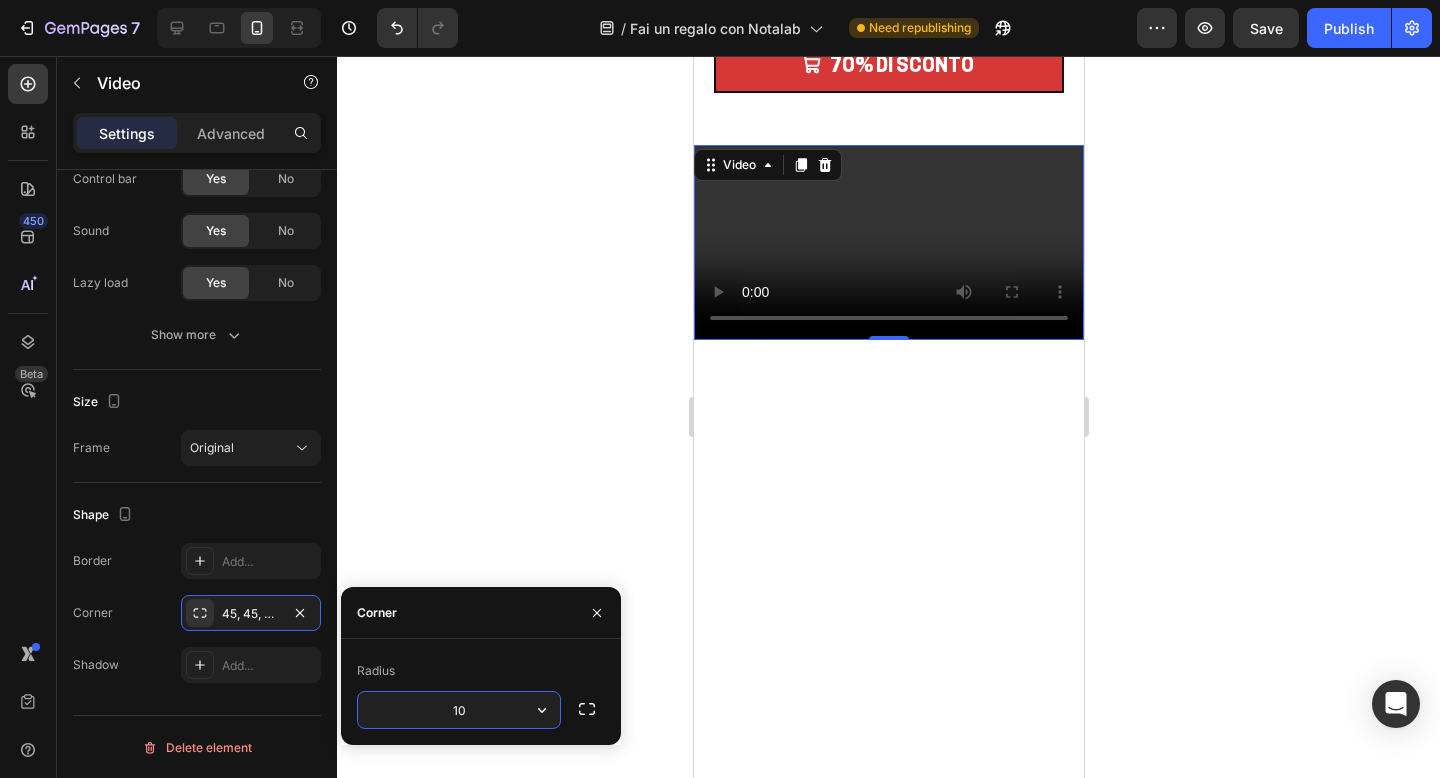 type on "100" 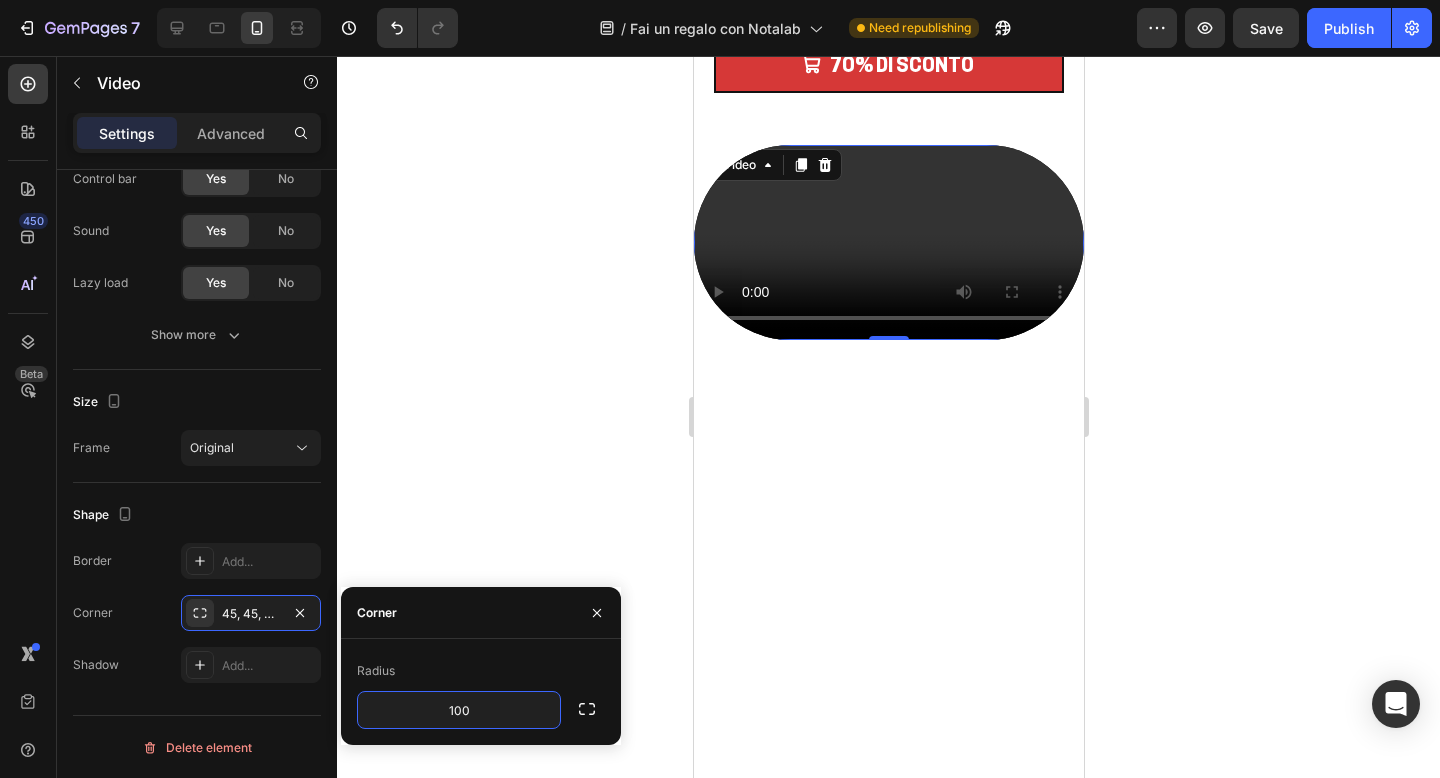 click 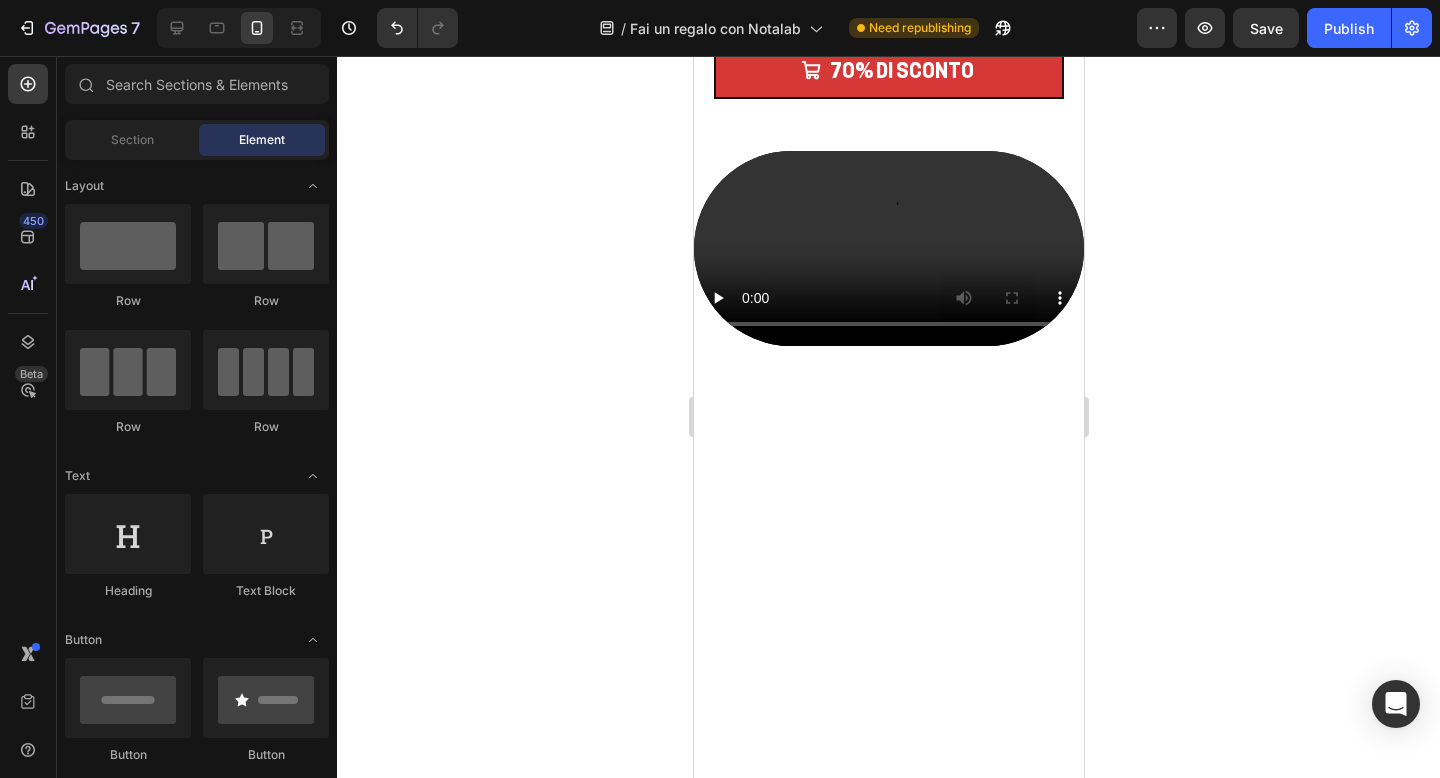 scroll, scrollTop: 2620, scrollLeft: 0, axis: vertical 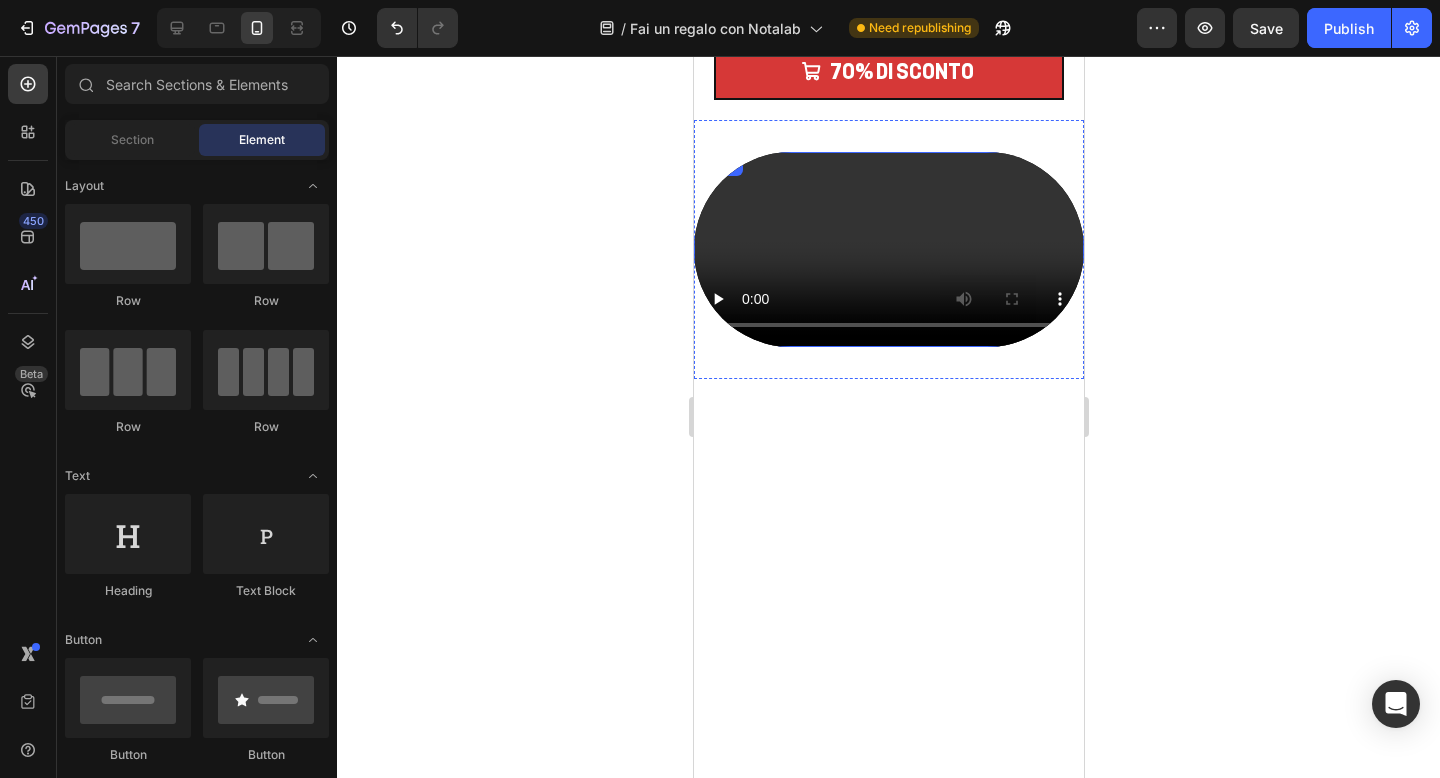 click at bounding box center (888, 249) 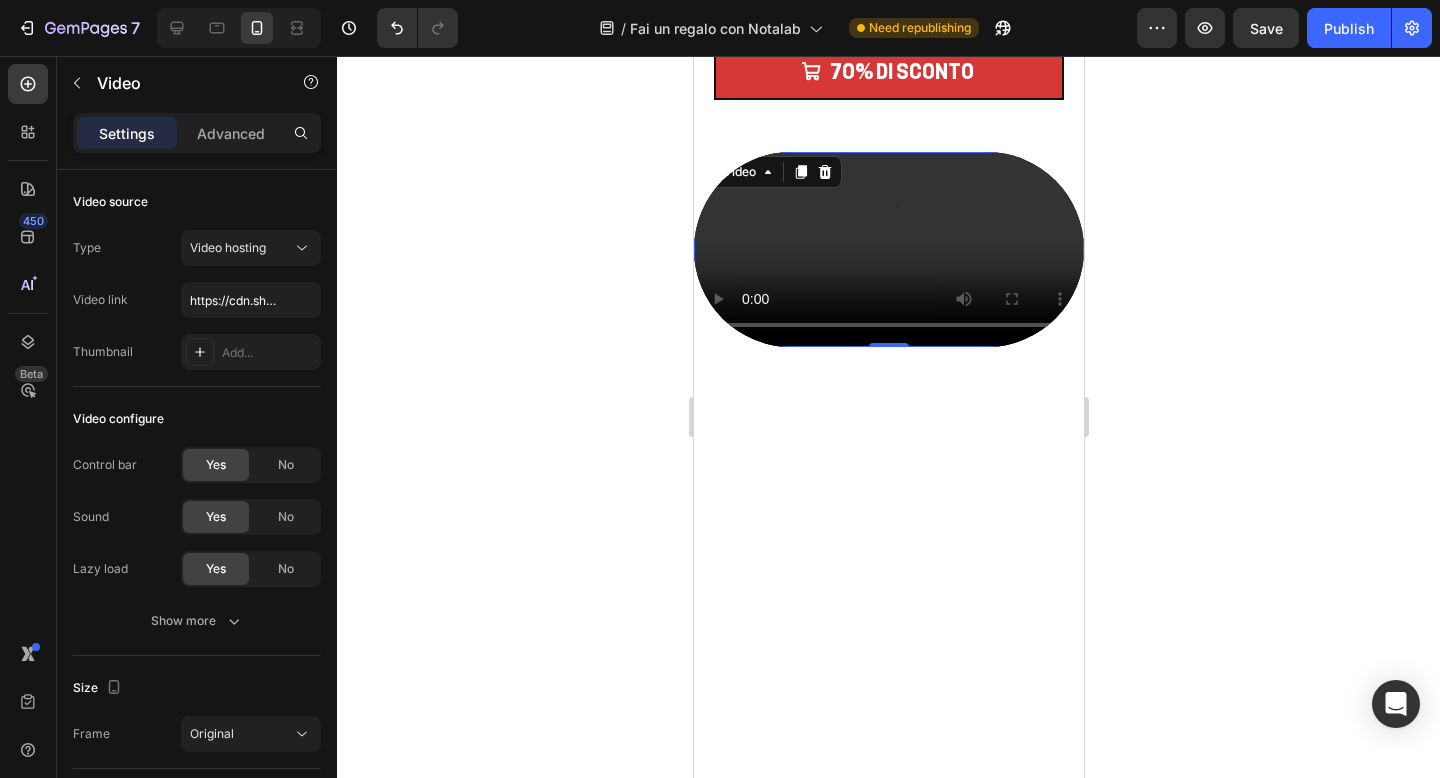 scroll, scrollTop: 2691, scrollLeft: 0, axis: vertical 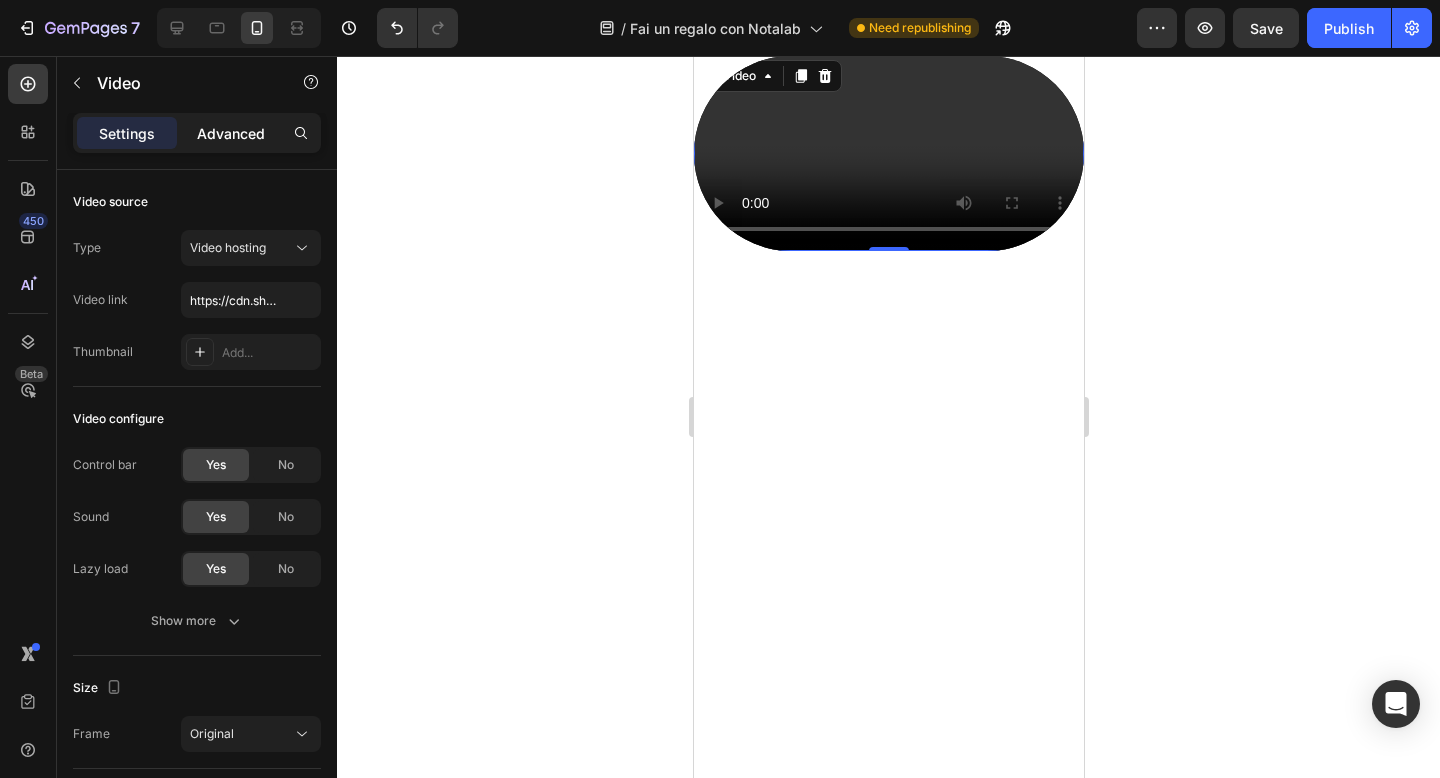 click on "Advanced" at bounding box center [231, 133] 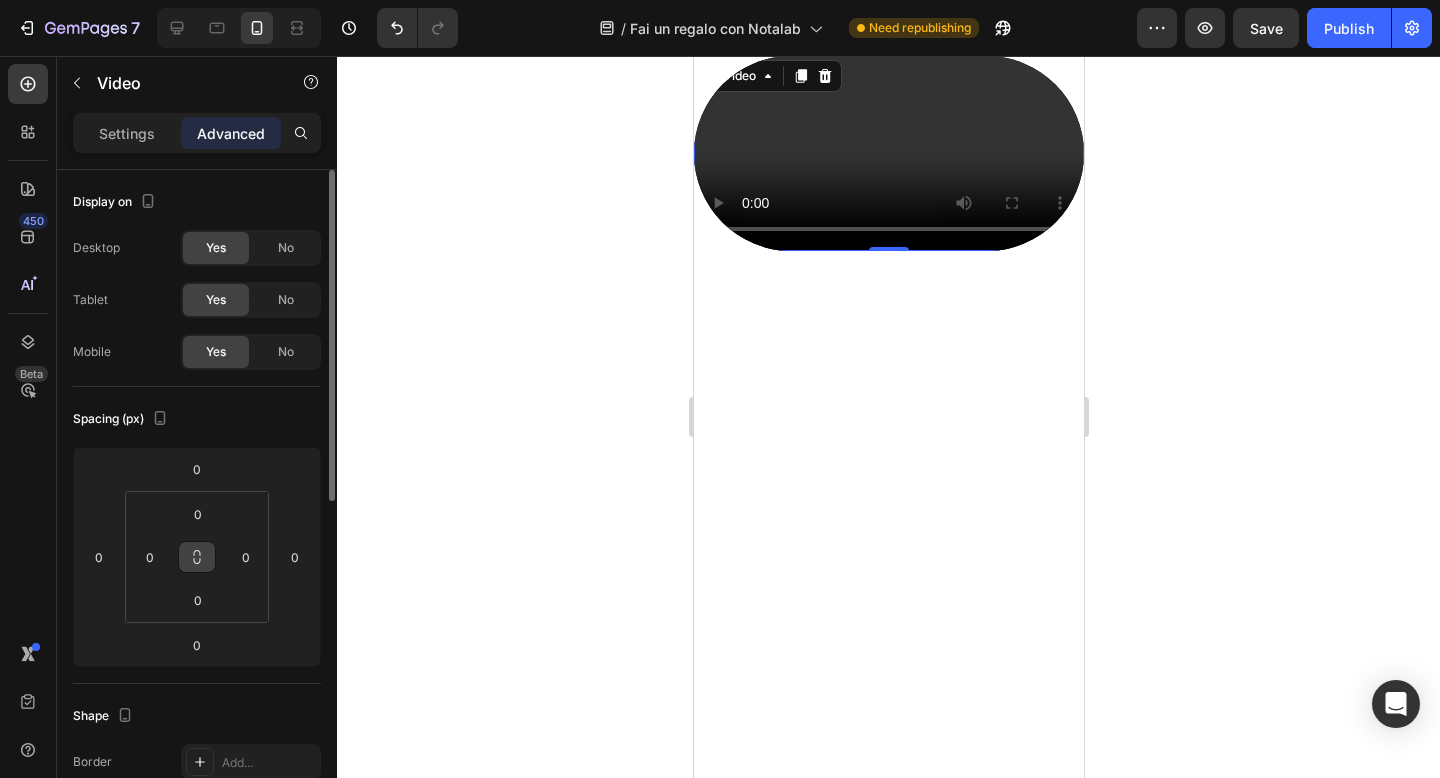 click 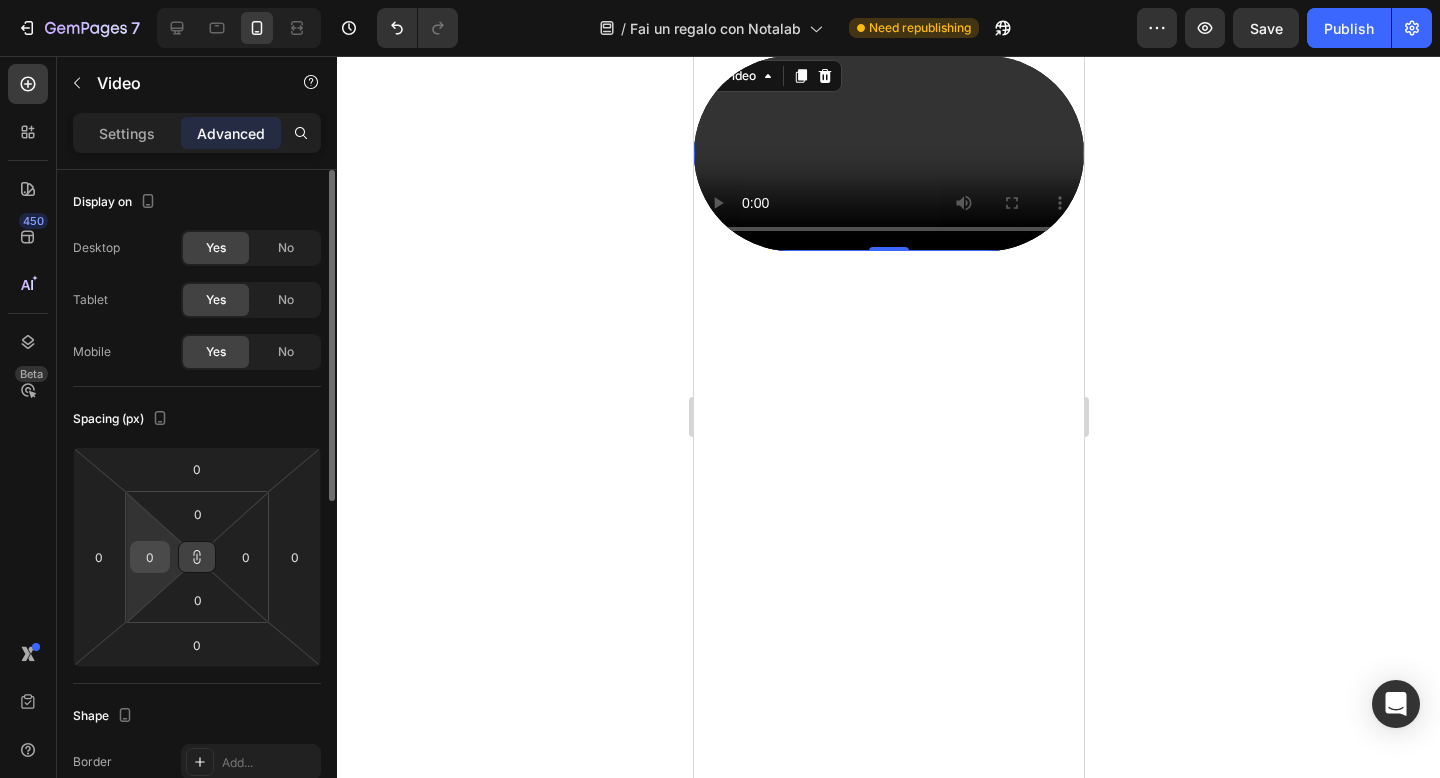 click on "0" at bounding box center (150, 557) 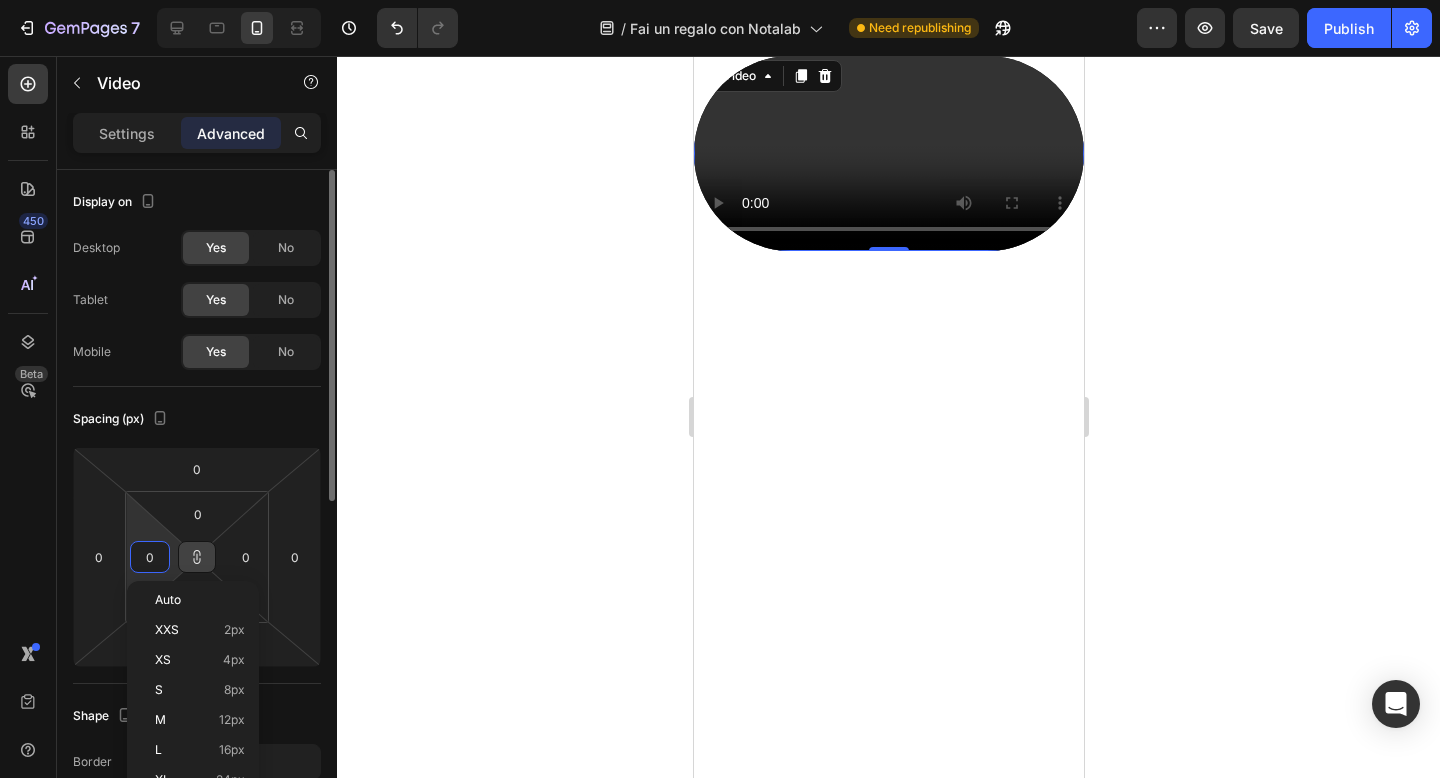 type on "2" 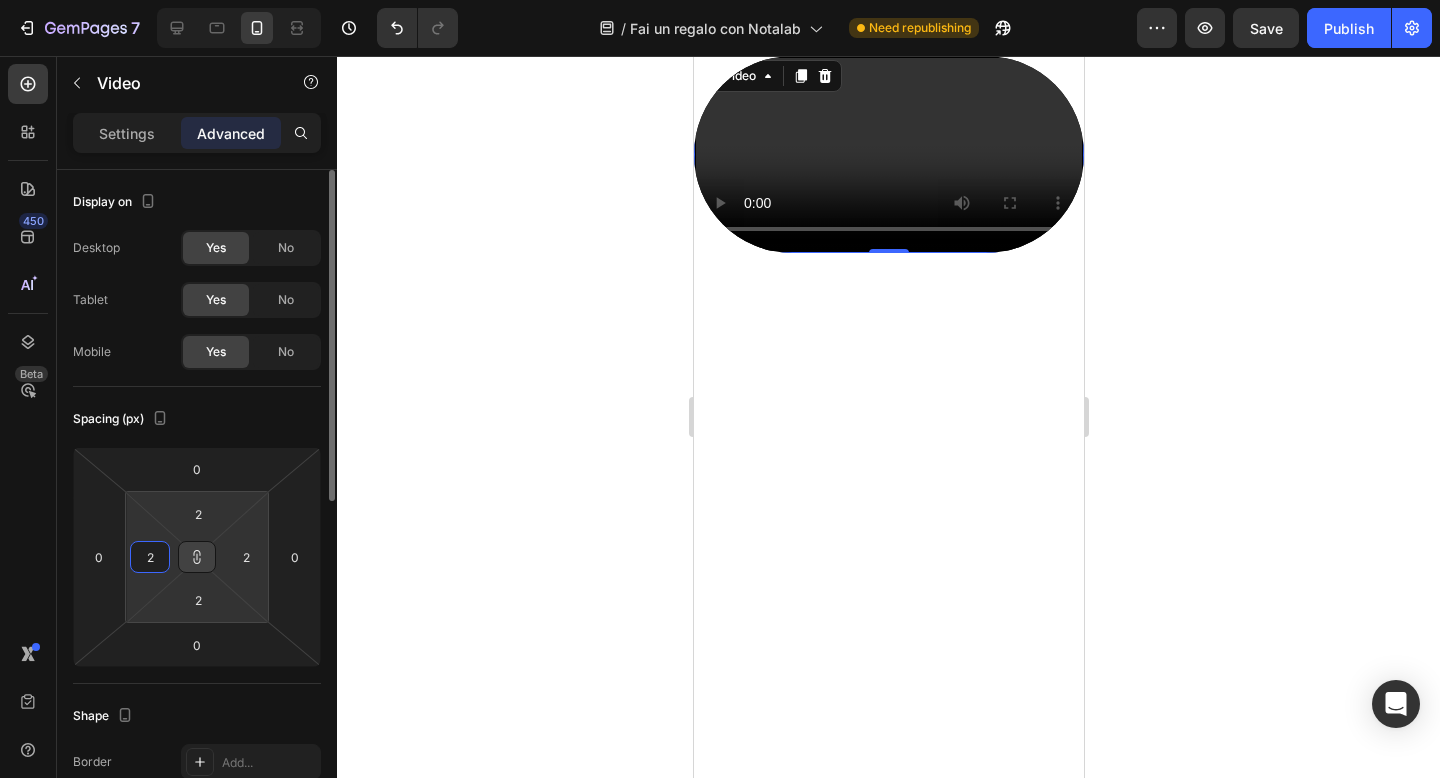 type on "20" 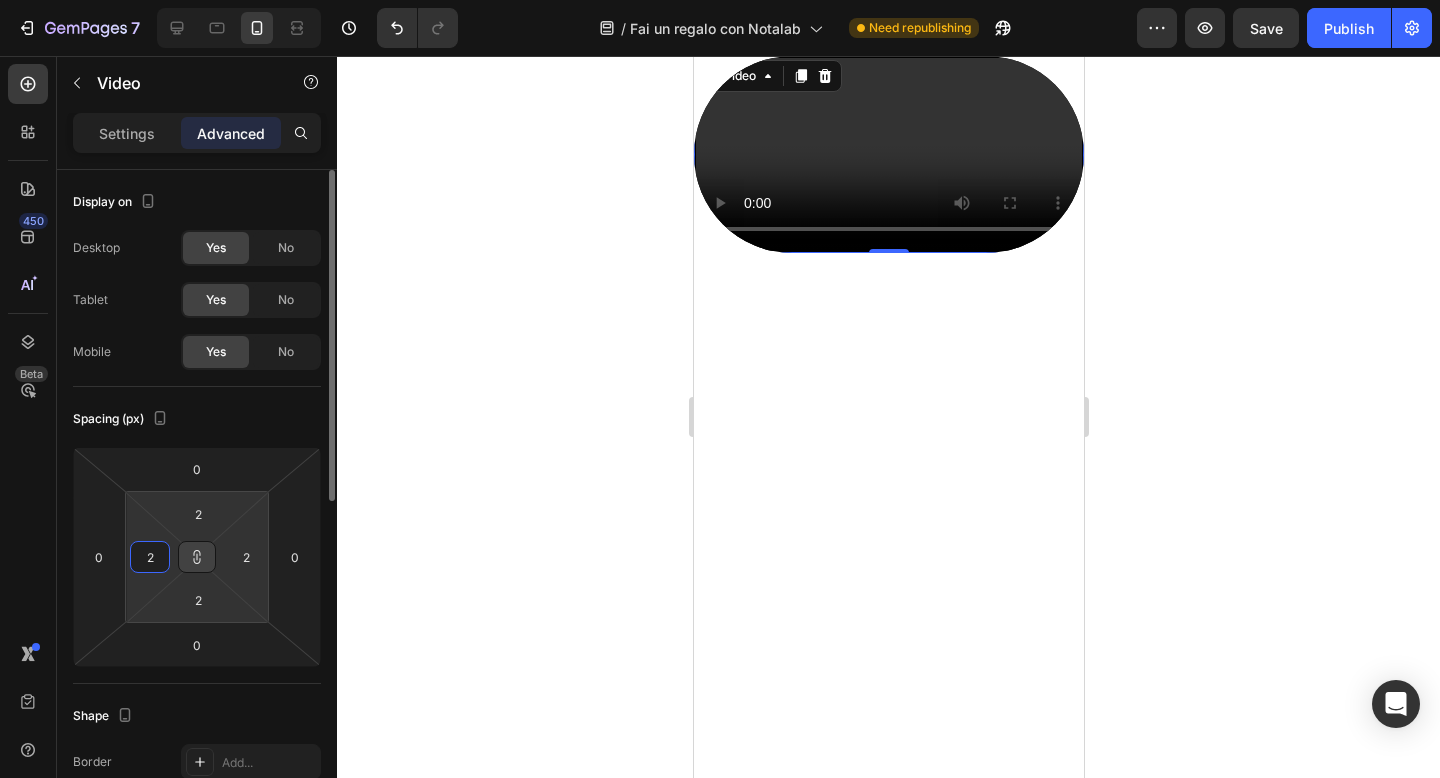 type on "20" 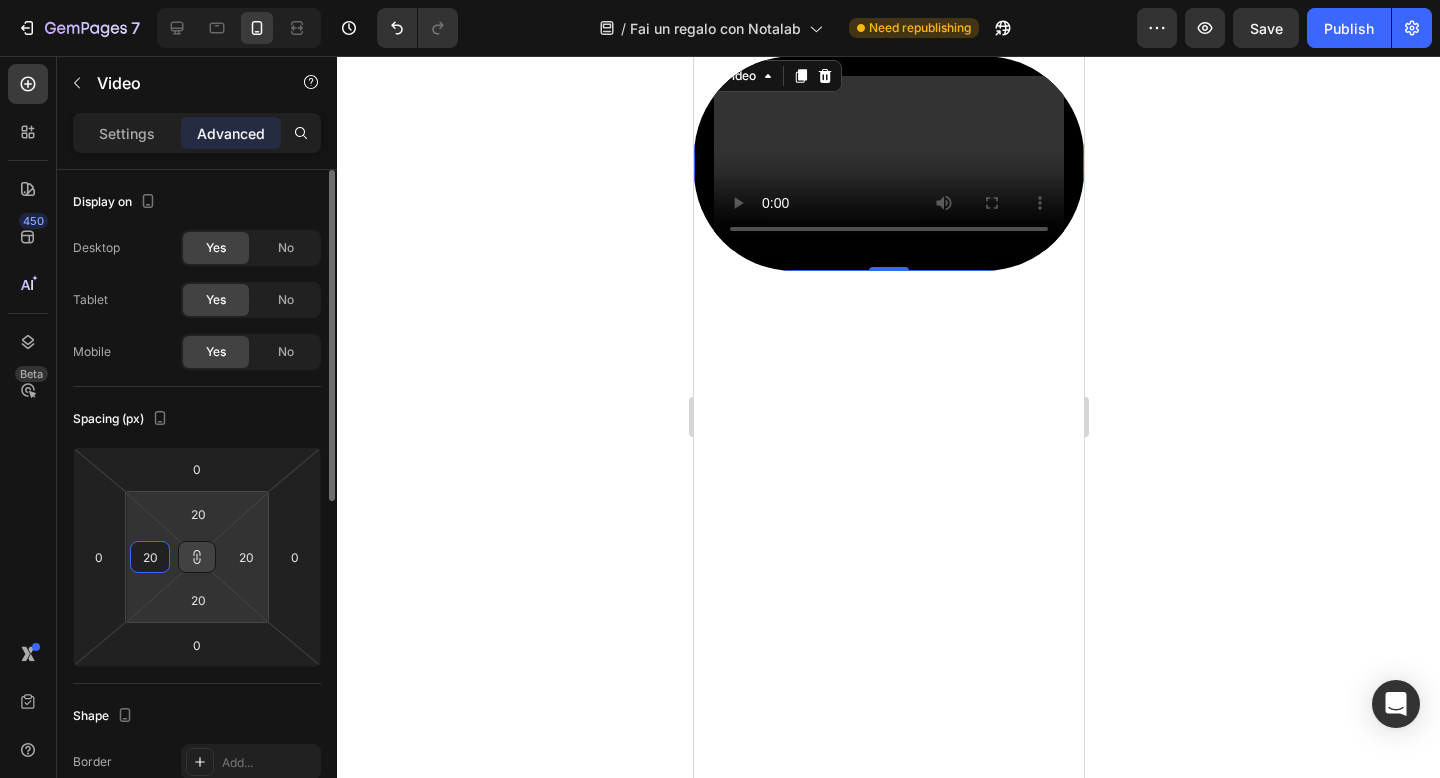 type on "2" 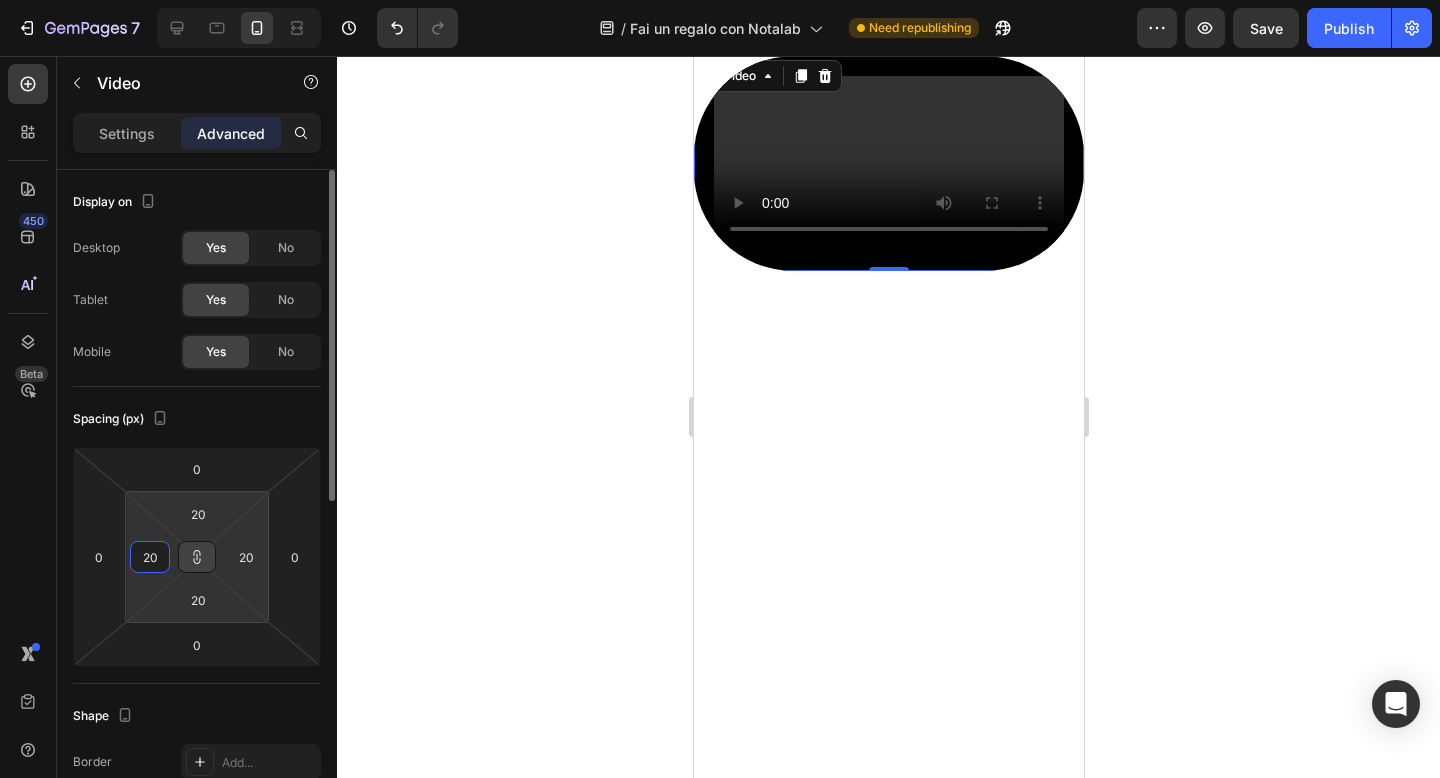 type on "2" 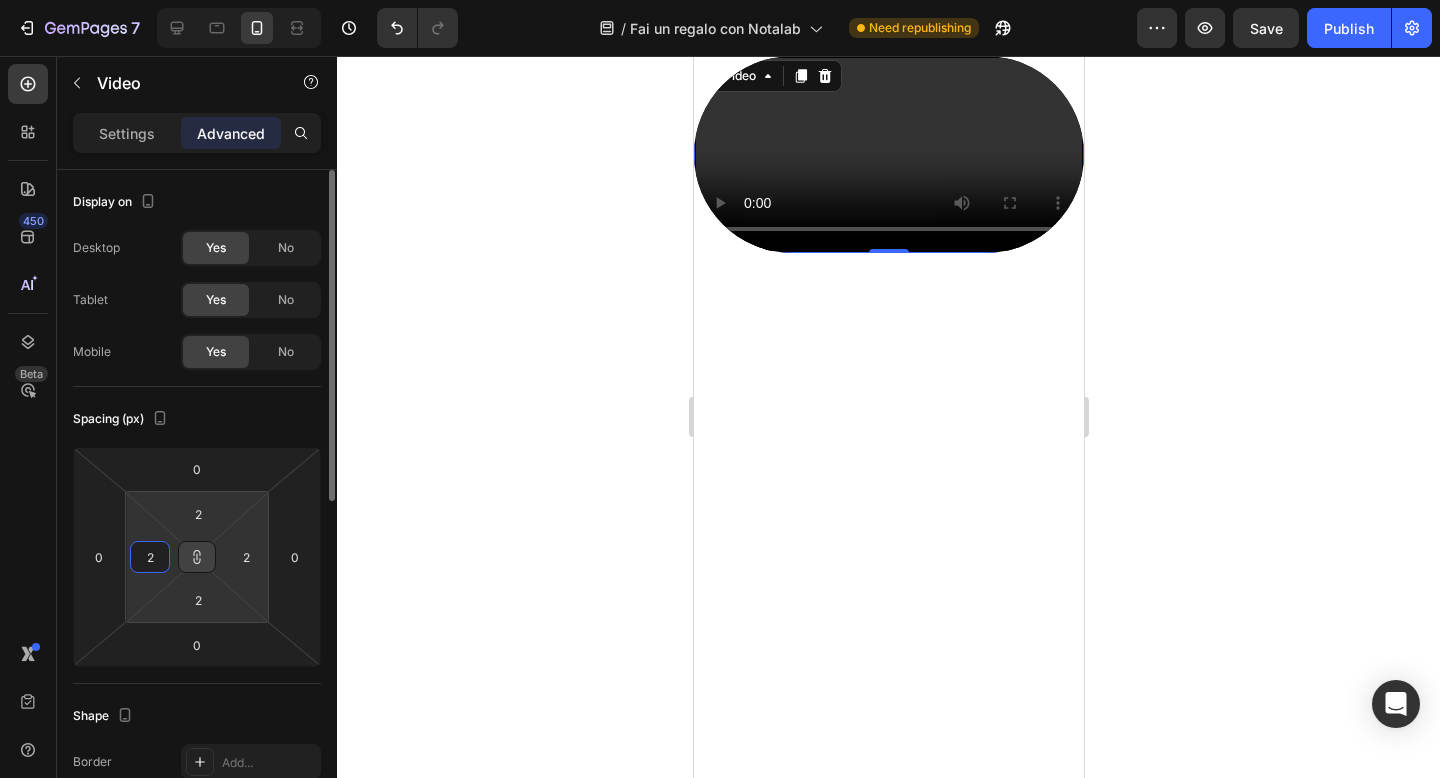 type 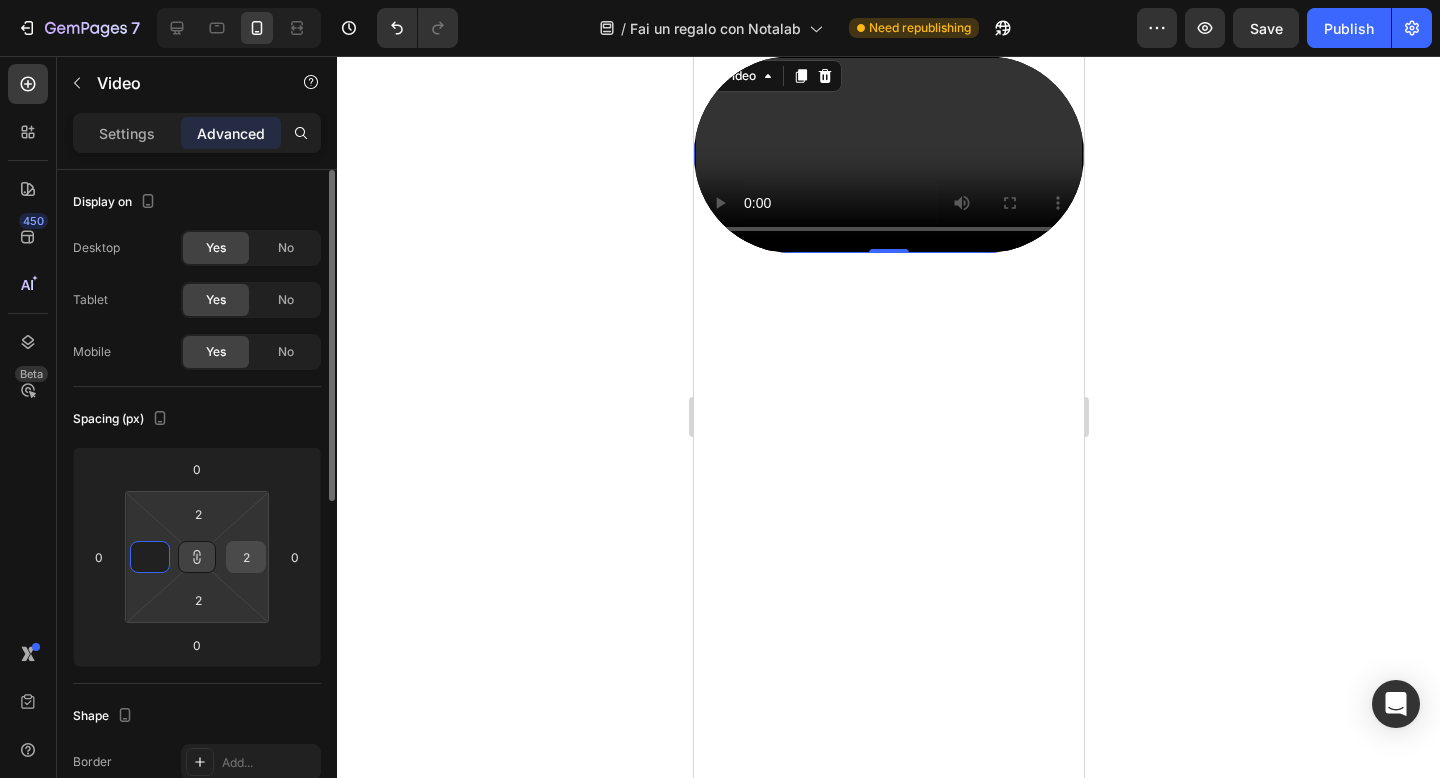type on "0" 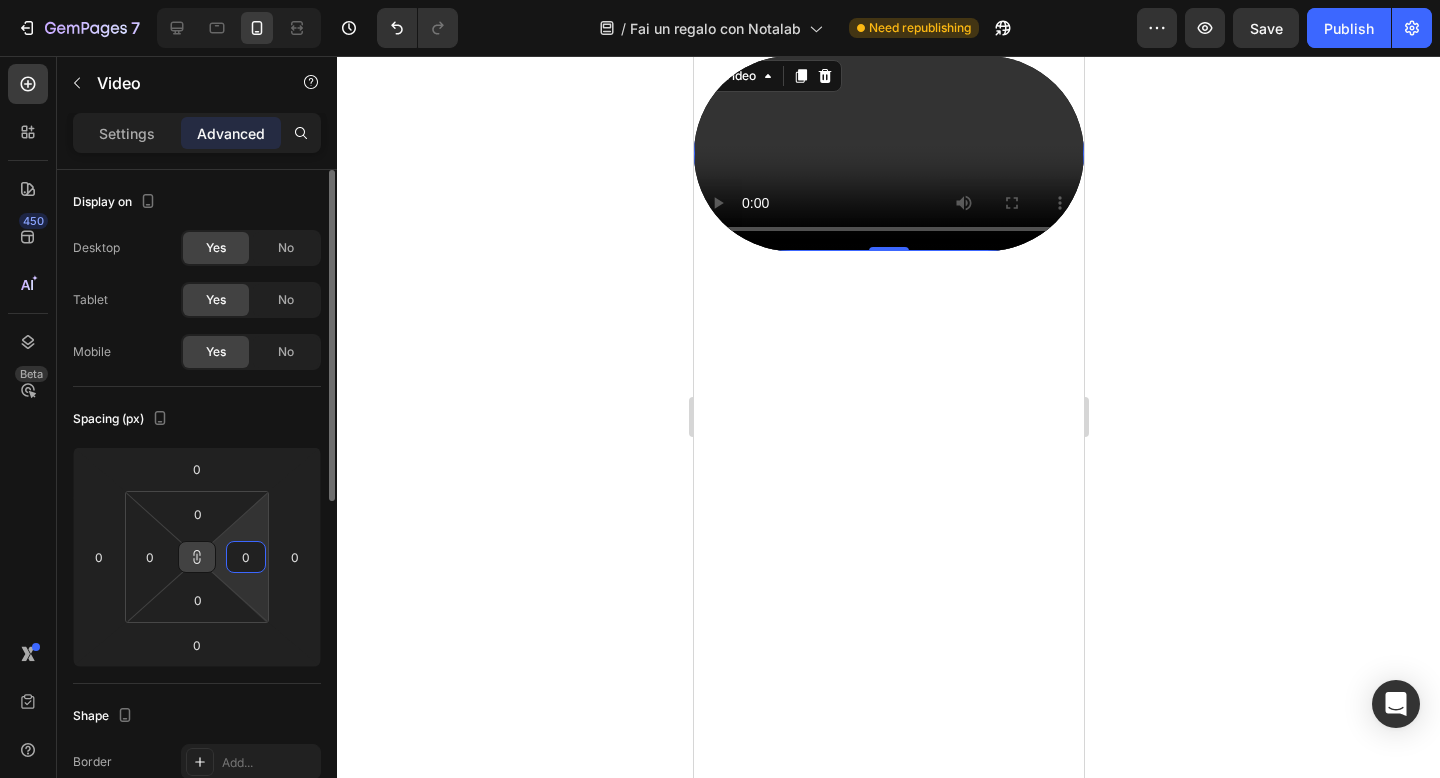 click on "0" at bounding box center [246, 557] 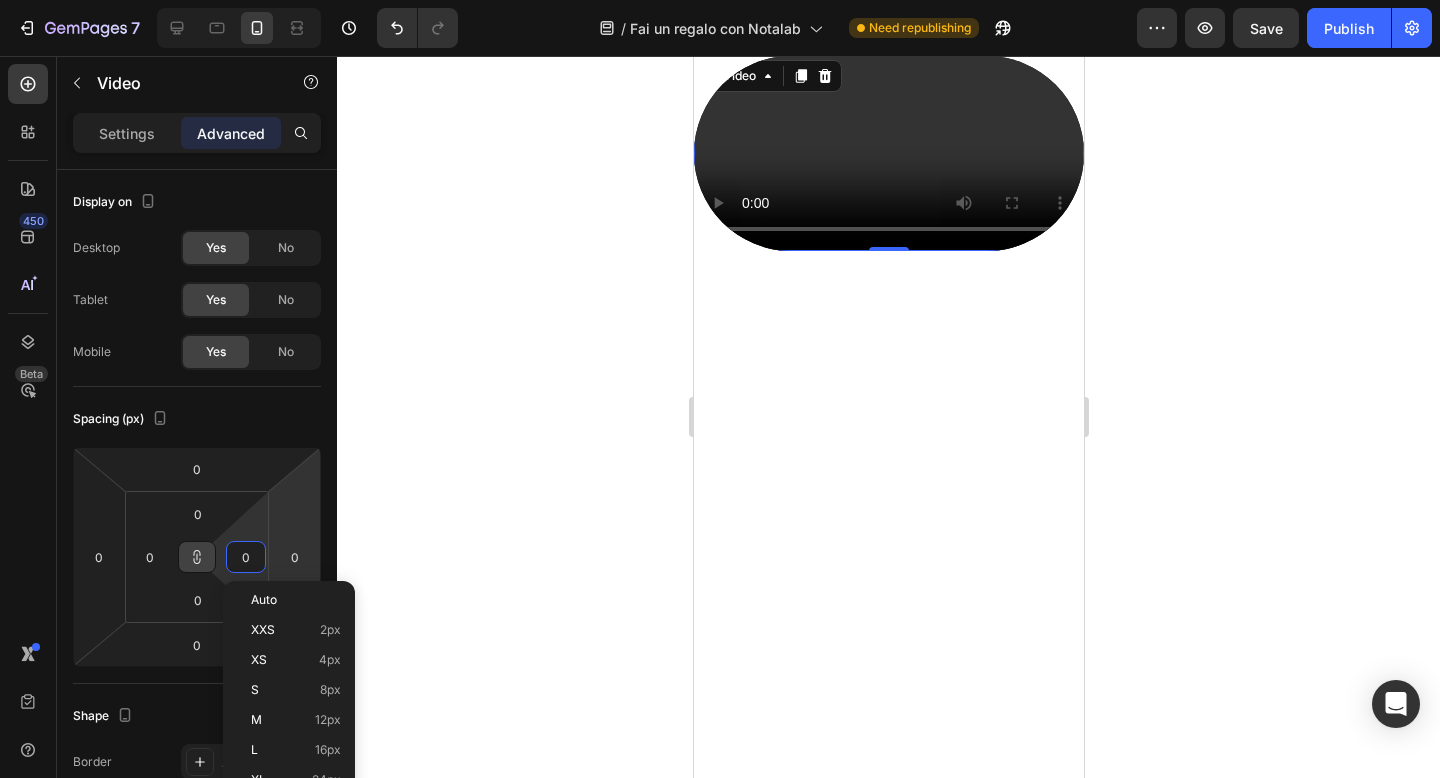 click 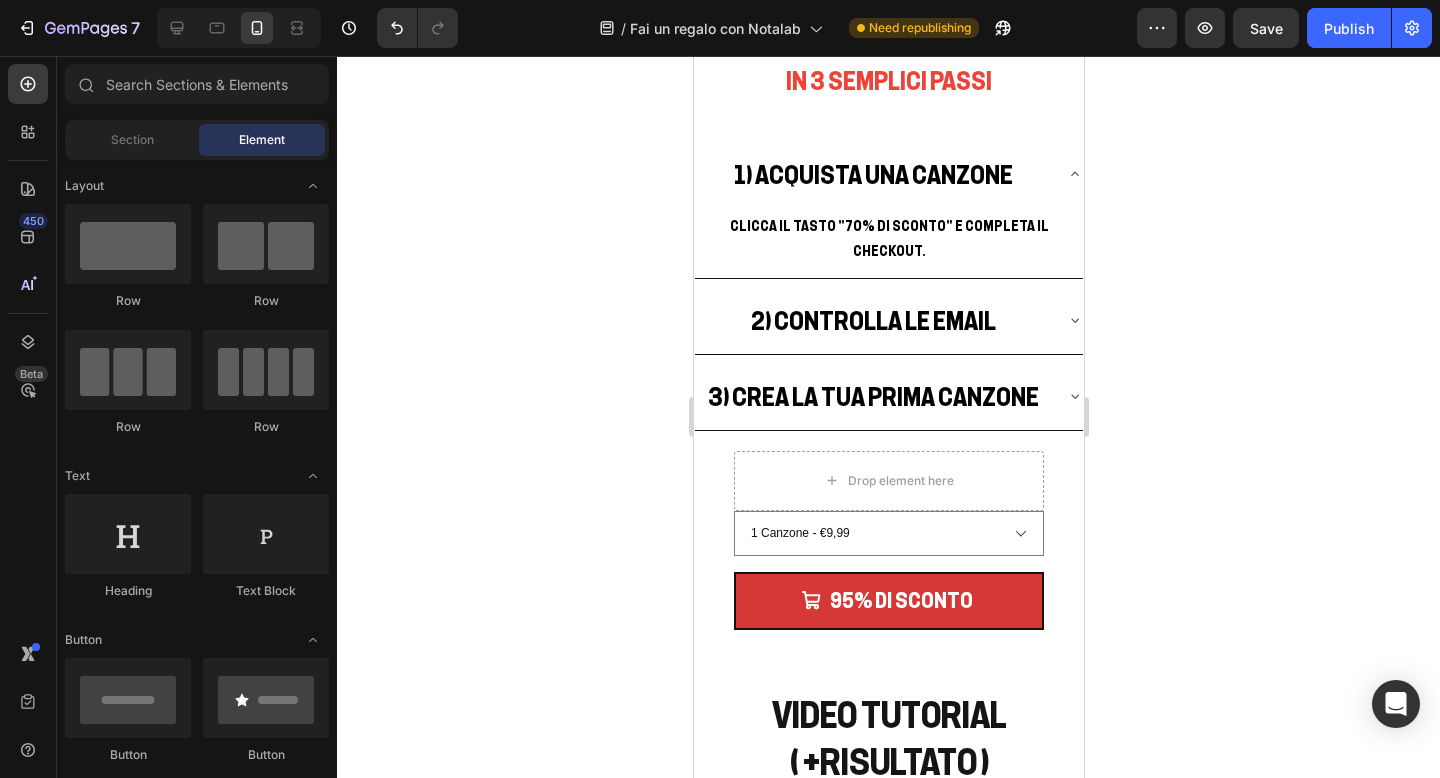 scroll, scrollTop: 3568, scrollLeft: 0, axis: vertical 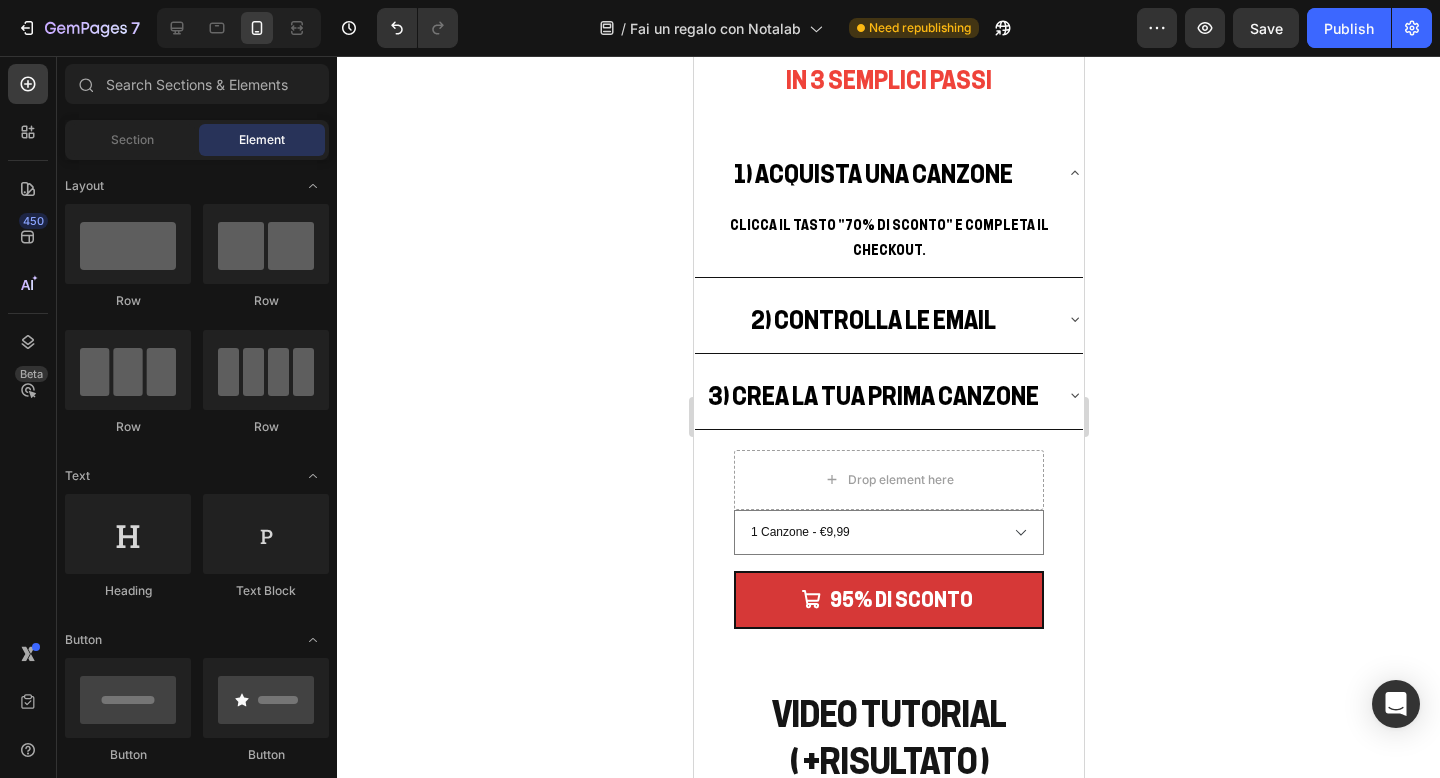 click 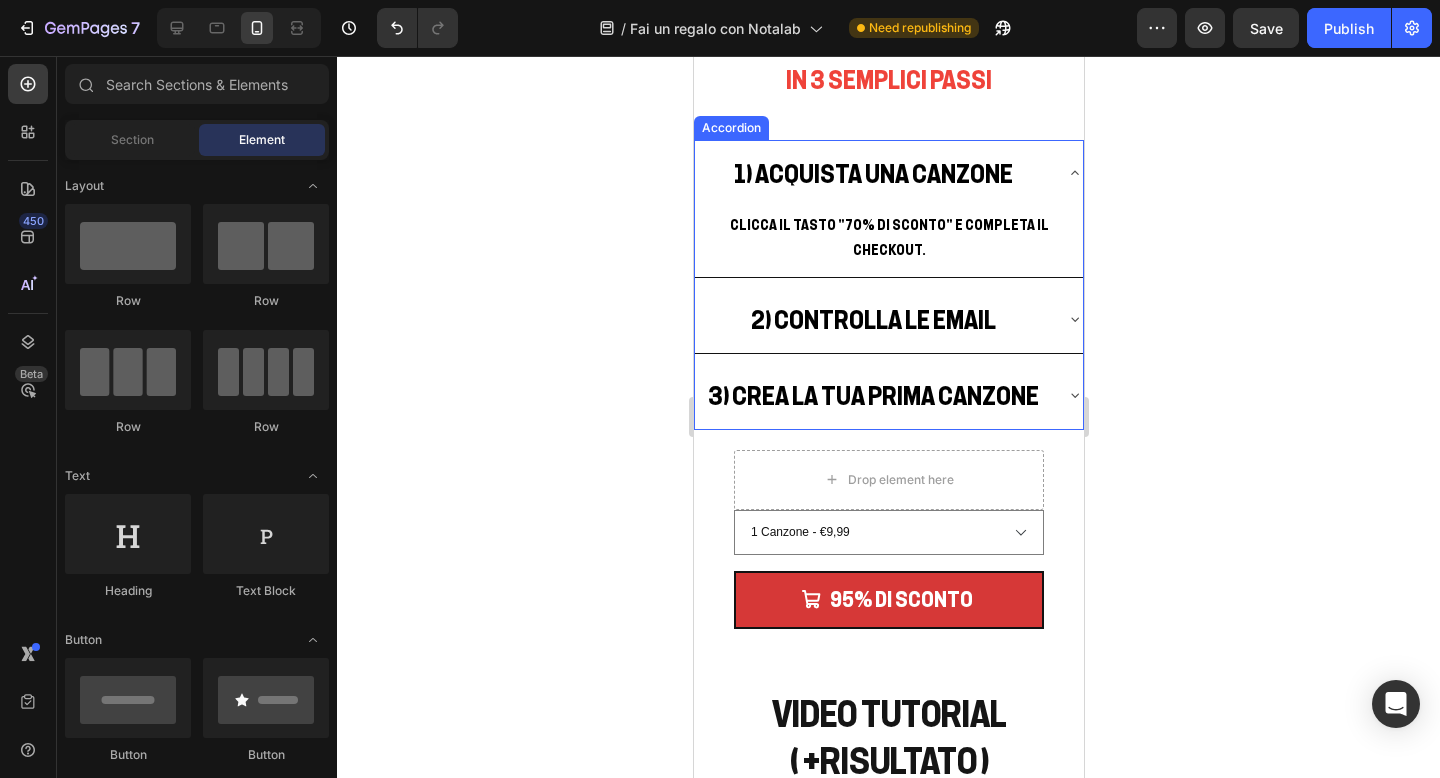 click on "1) ACQUISTA UNA CANZONE" at bounding box center (888, 173) 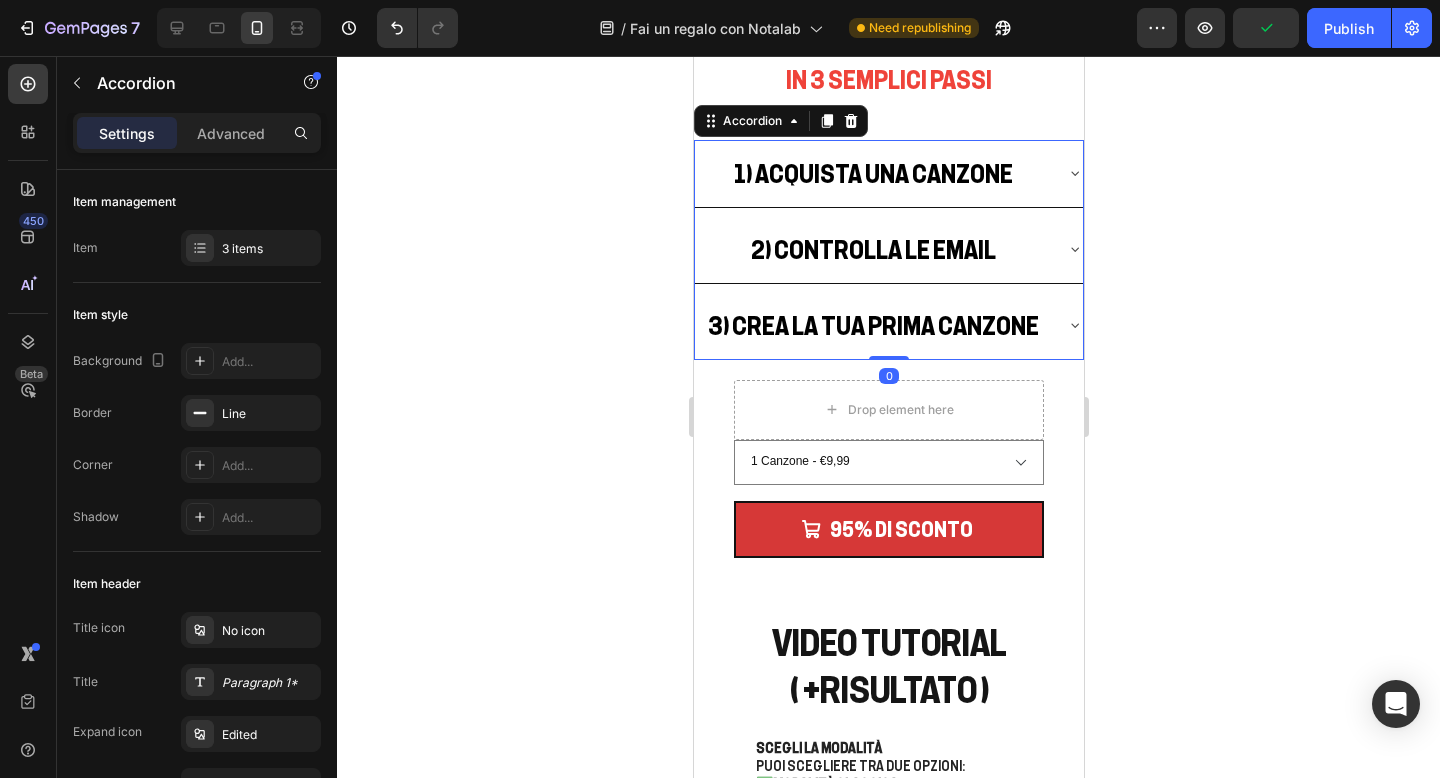 click 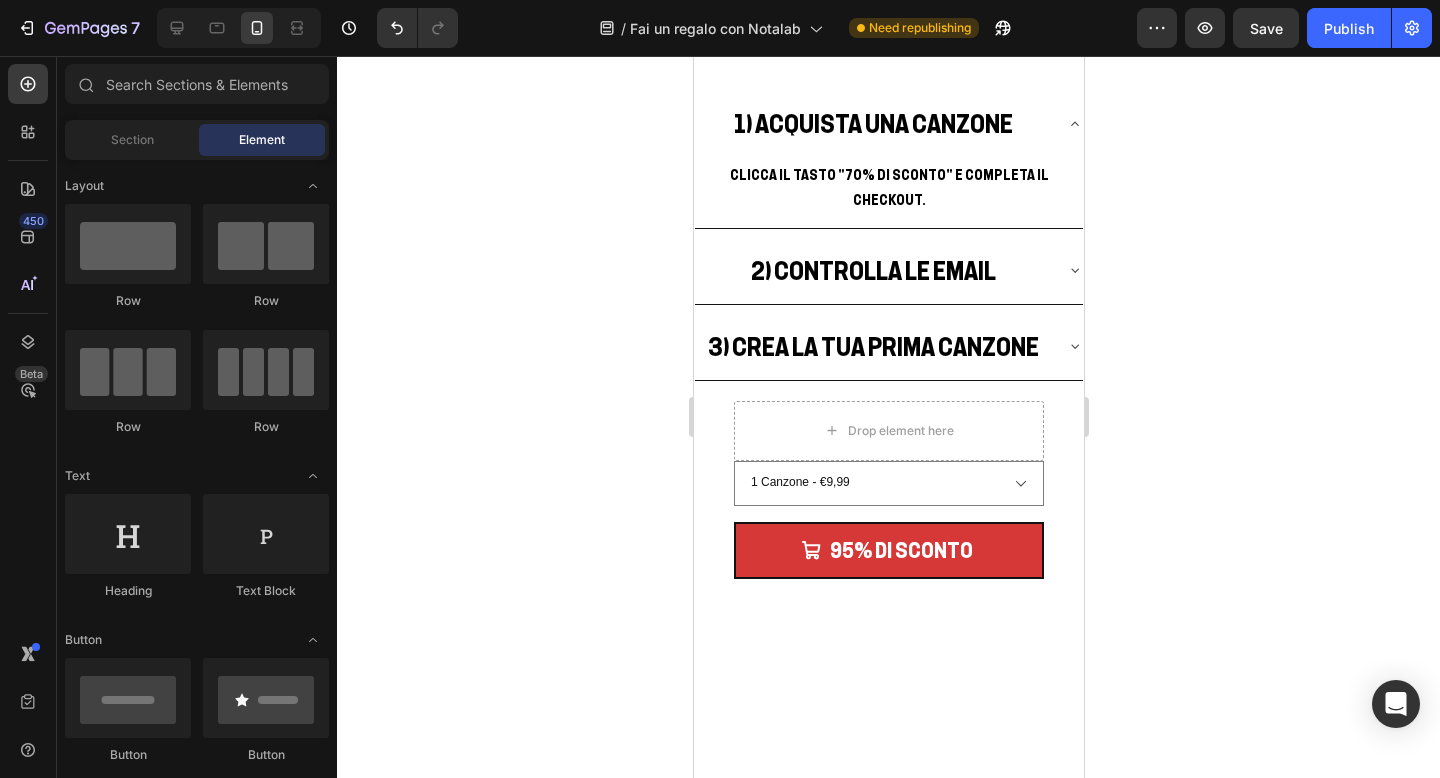 scroll, scrollTop: 3238, scrollLeft: 0, axis: vertical 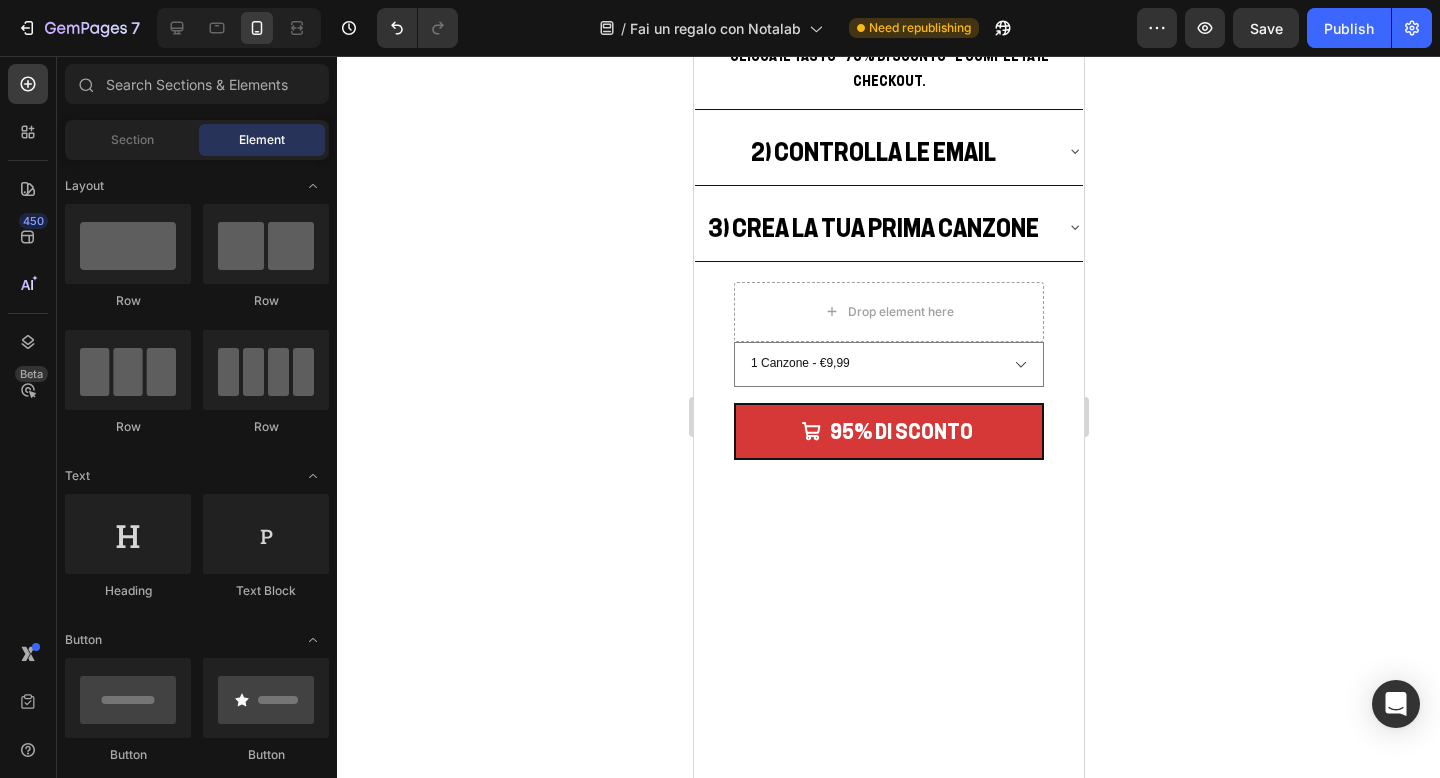 click on "COME ATTIVARE lo sconto: Heading in 3 semplici passi Text Block Row" at bounding box center [888, -147] 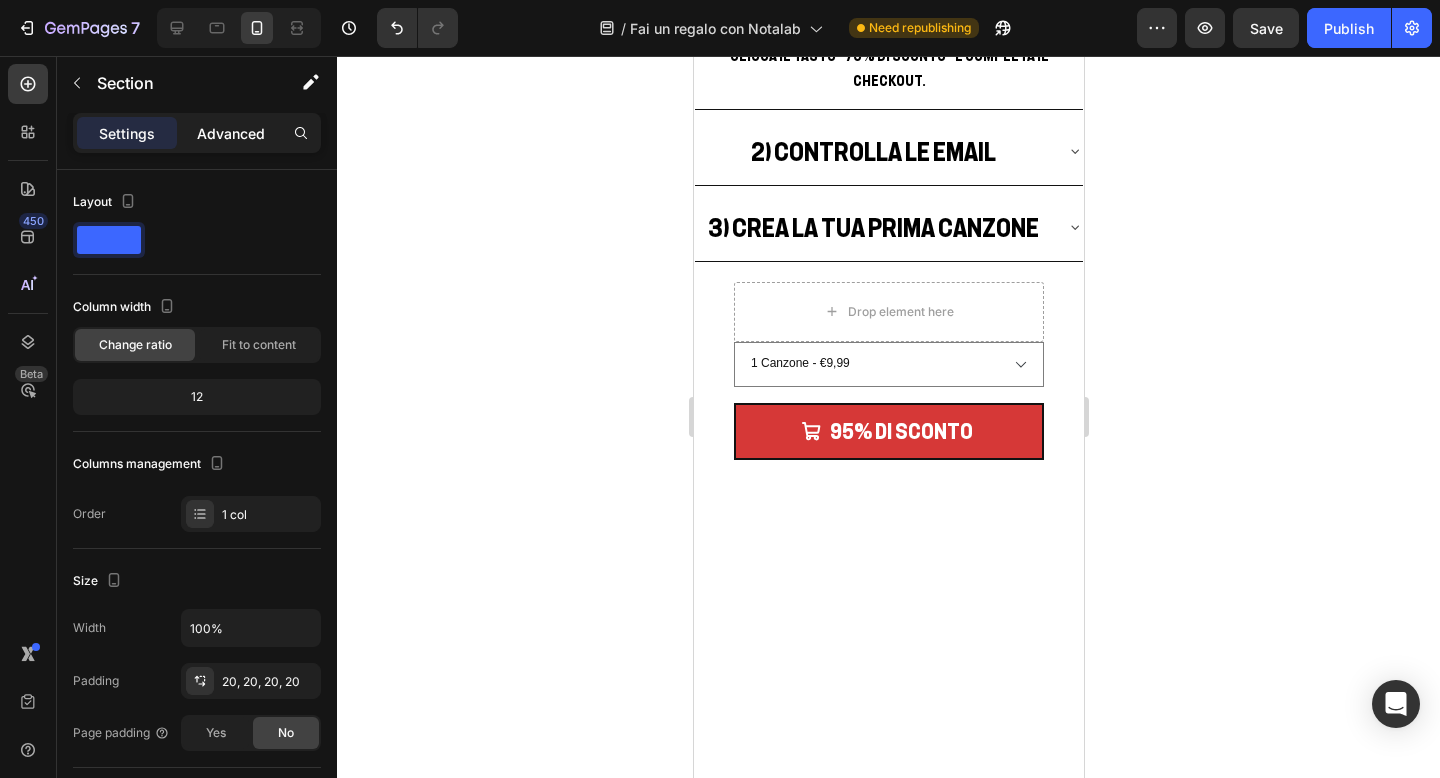 click on "Advanced" at bounding box center (231, 133) 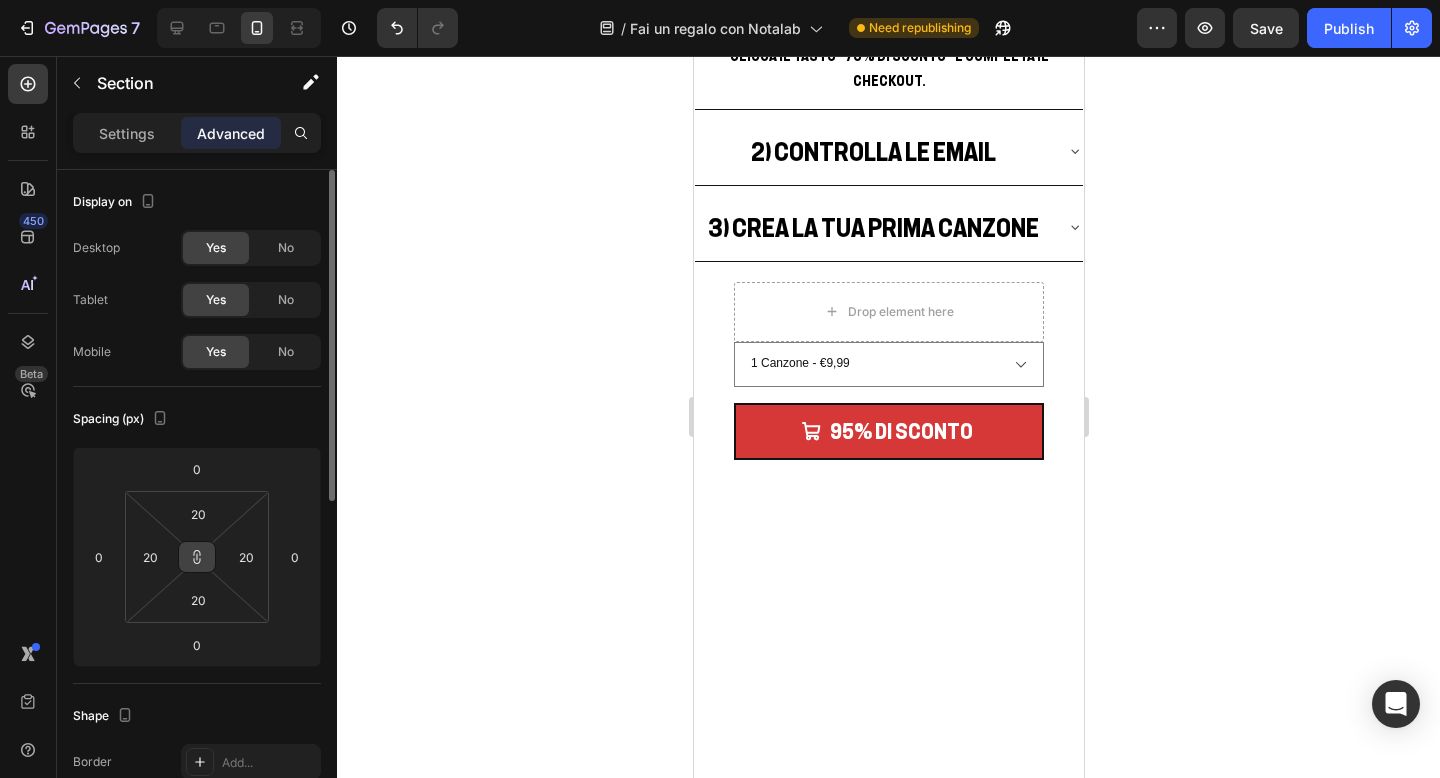 click 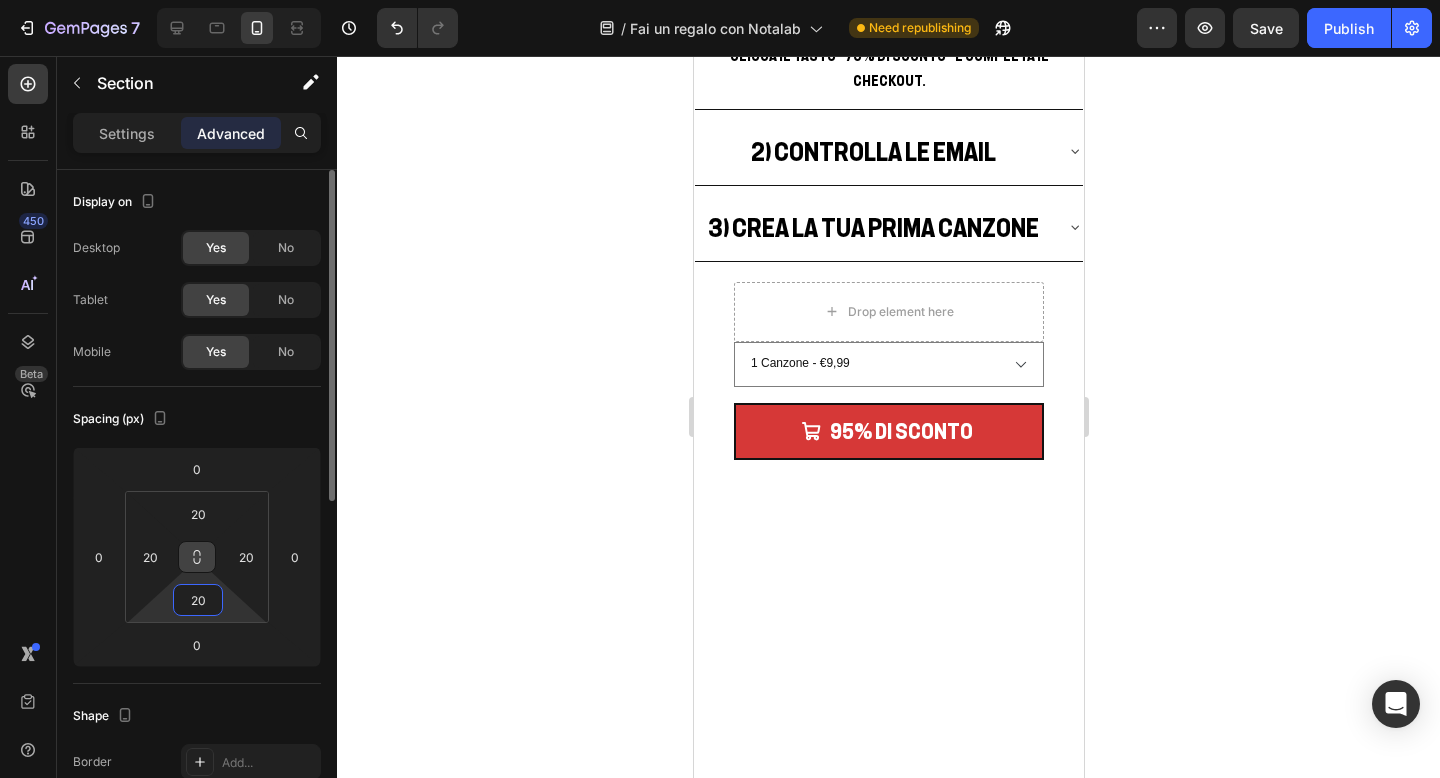 click on "20" at bounding box center (198, 600) 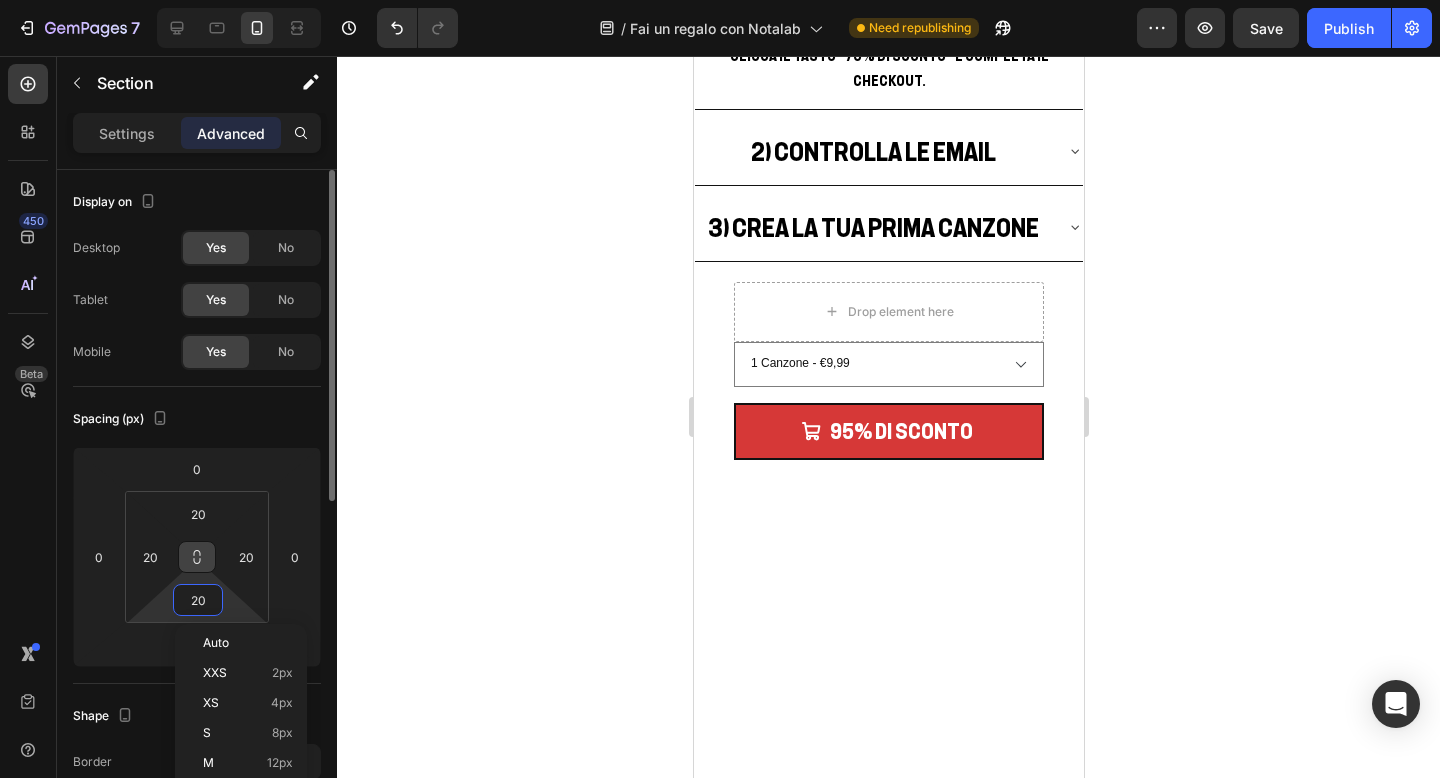 type 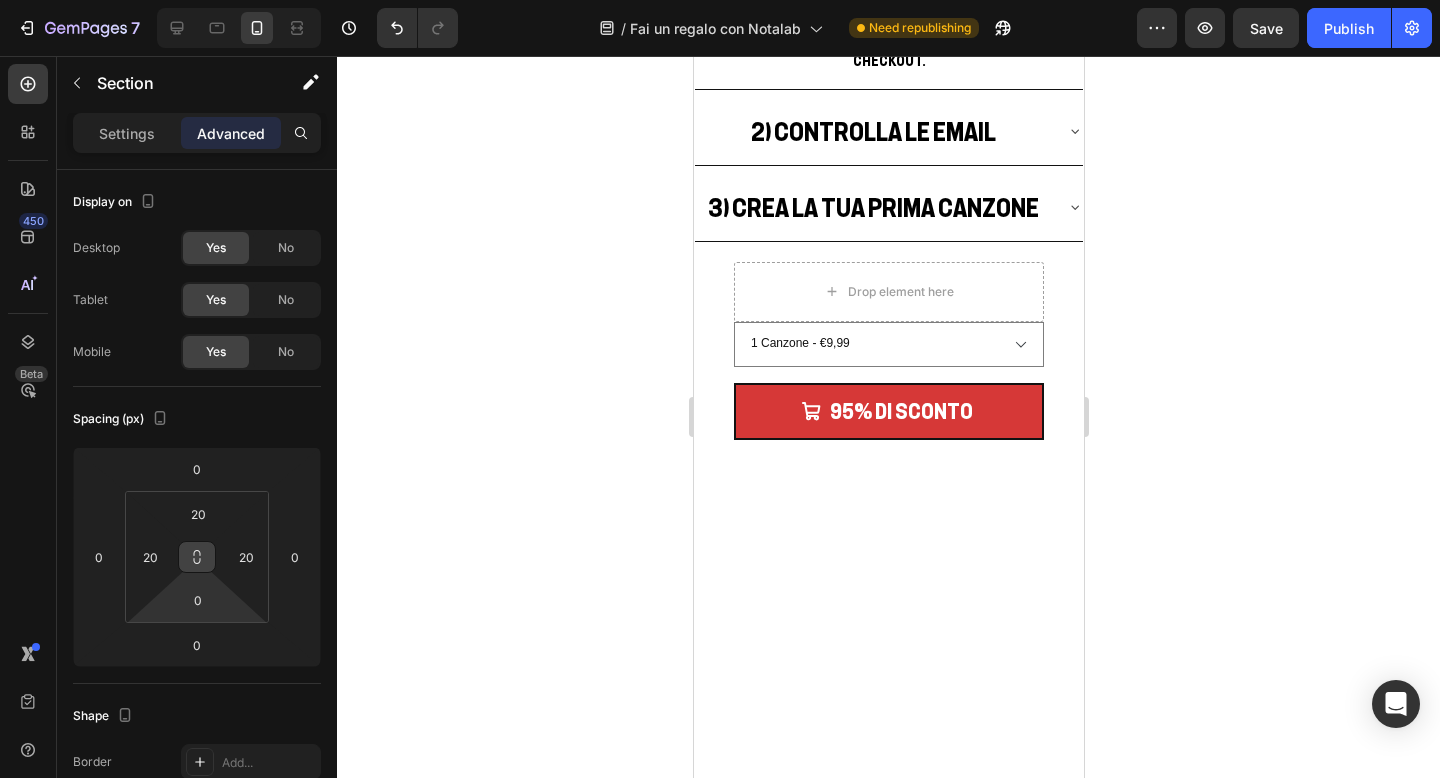 click 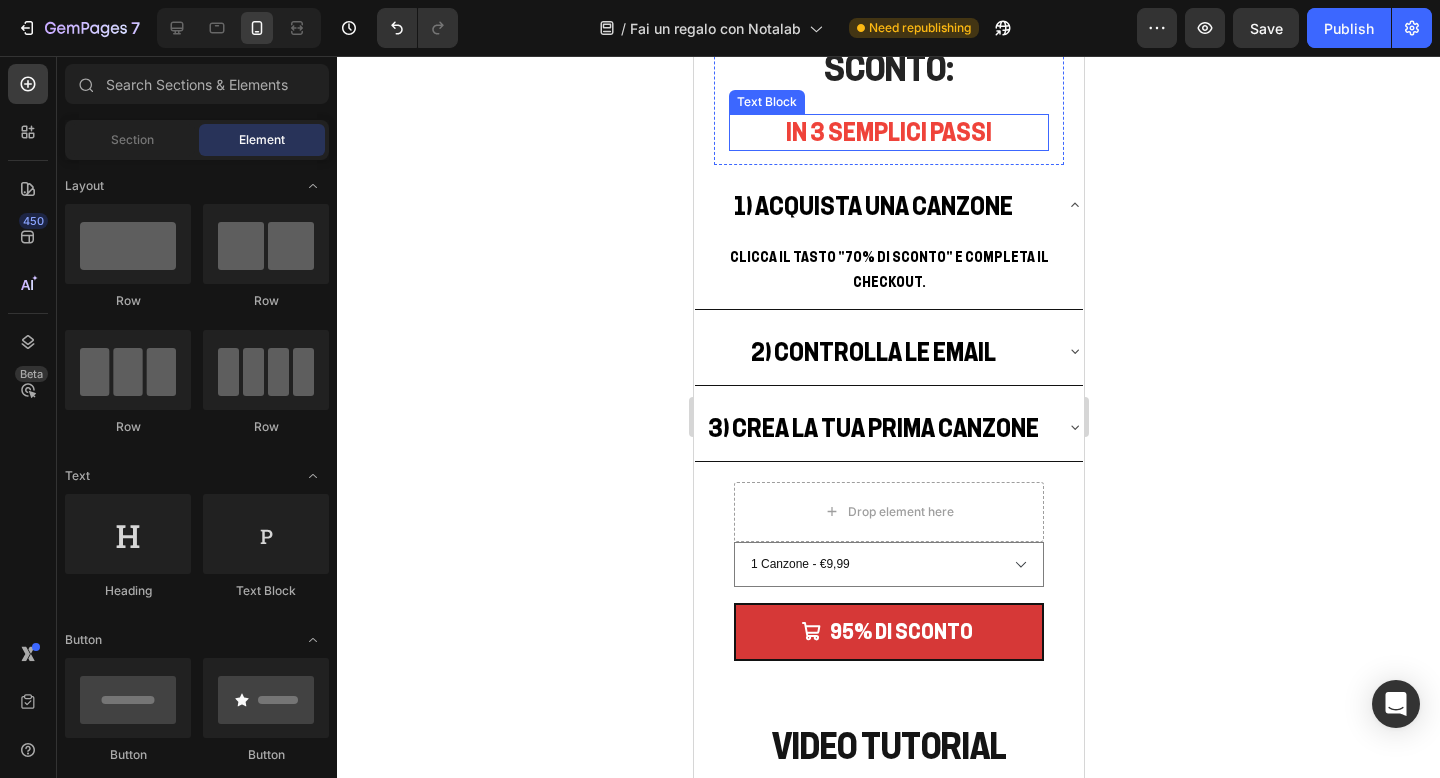 scroll, scrollTop: 3528, scrollLeft: 0, axis: vertical 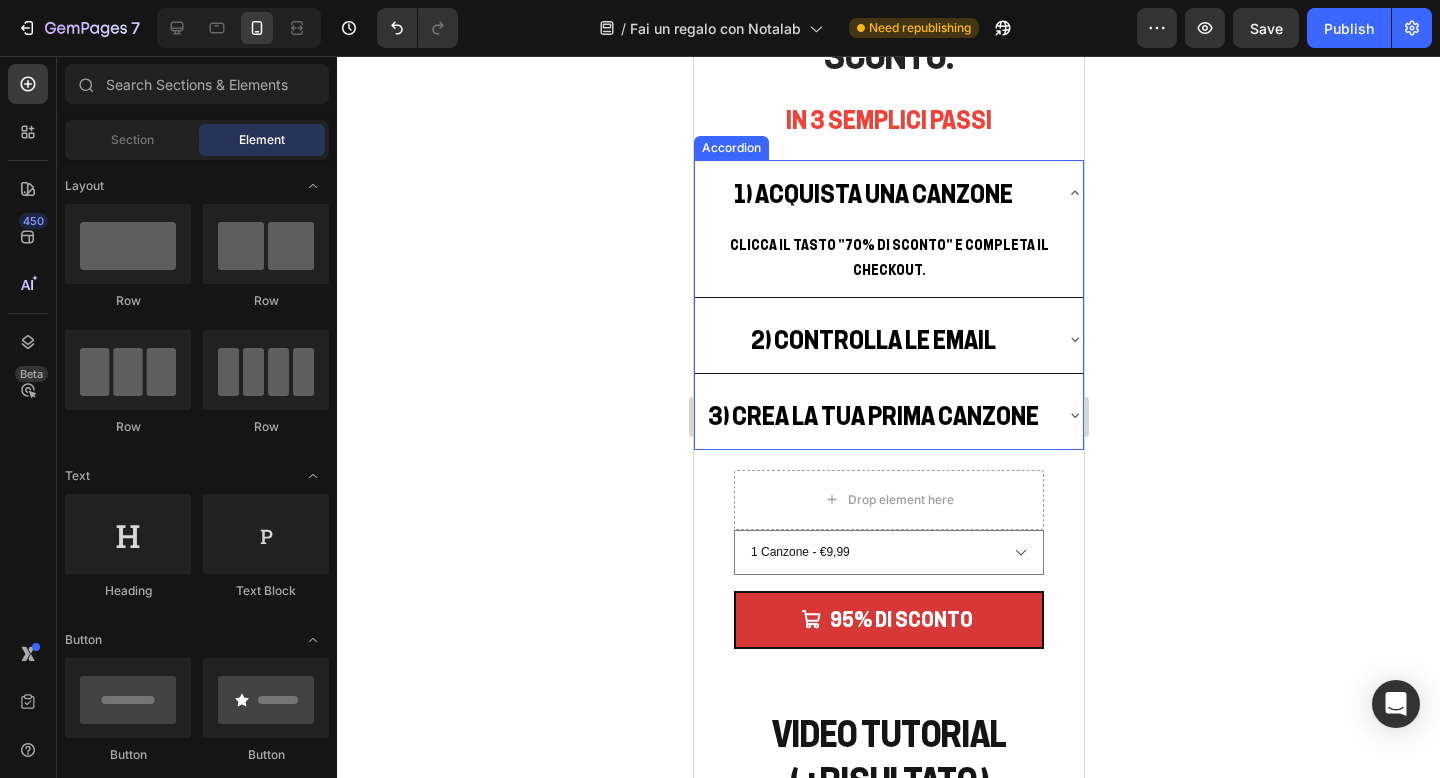 click on "1) ACQUISTA UNA CANZONE" at bounding box center (888, 193) 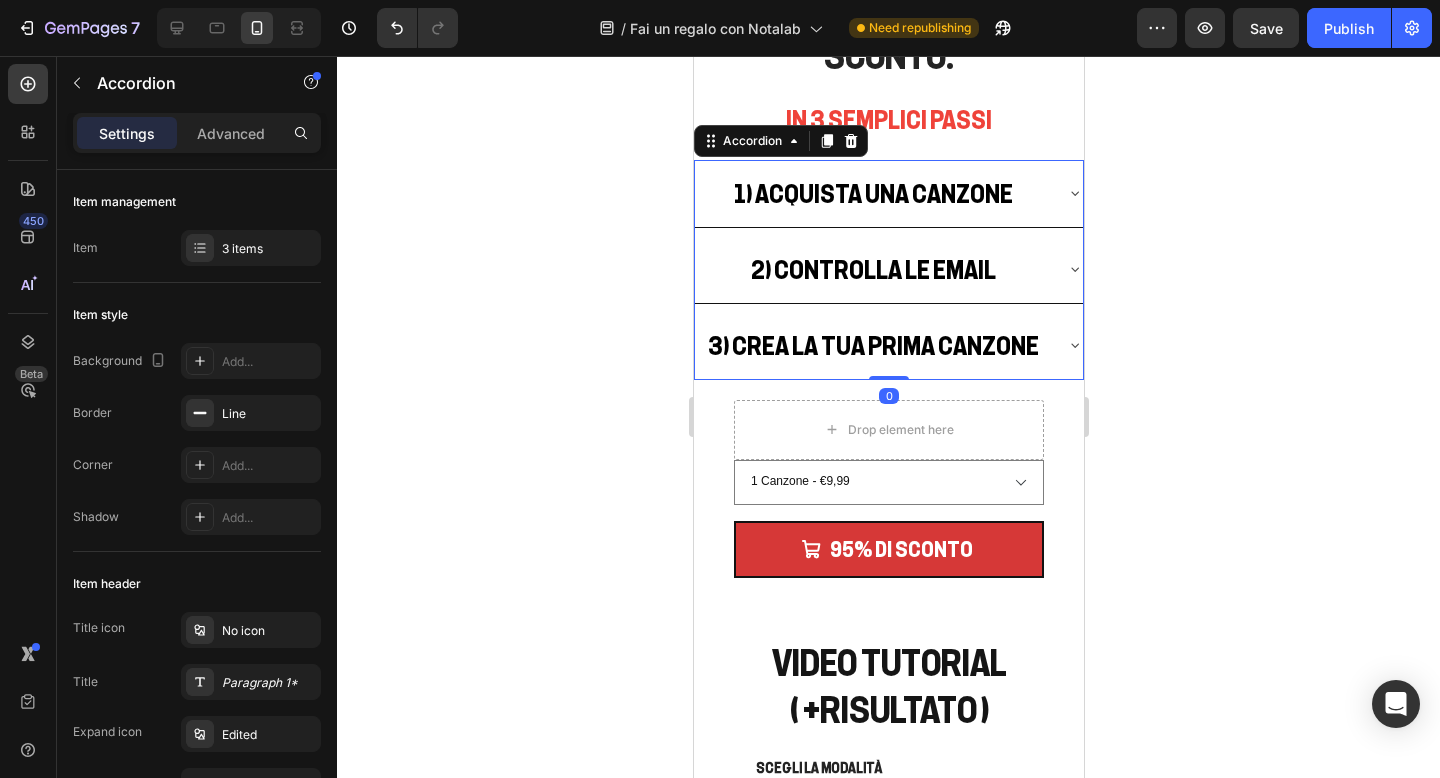 click on "1) ACQUISTA UNA CANZONE" at bounding box center (872, 193) 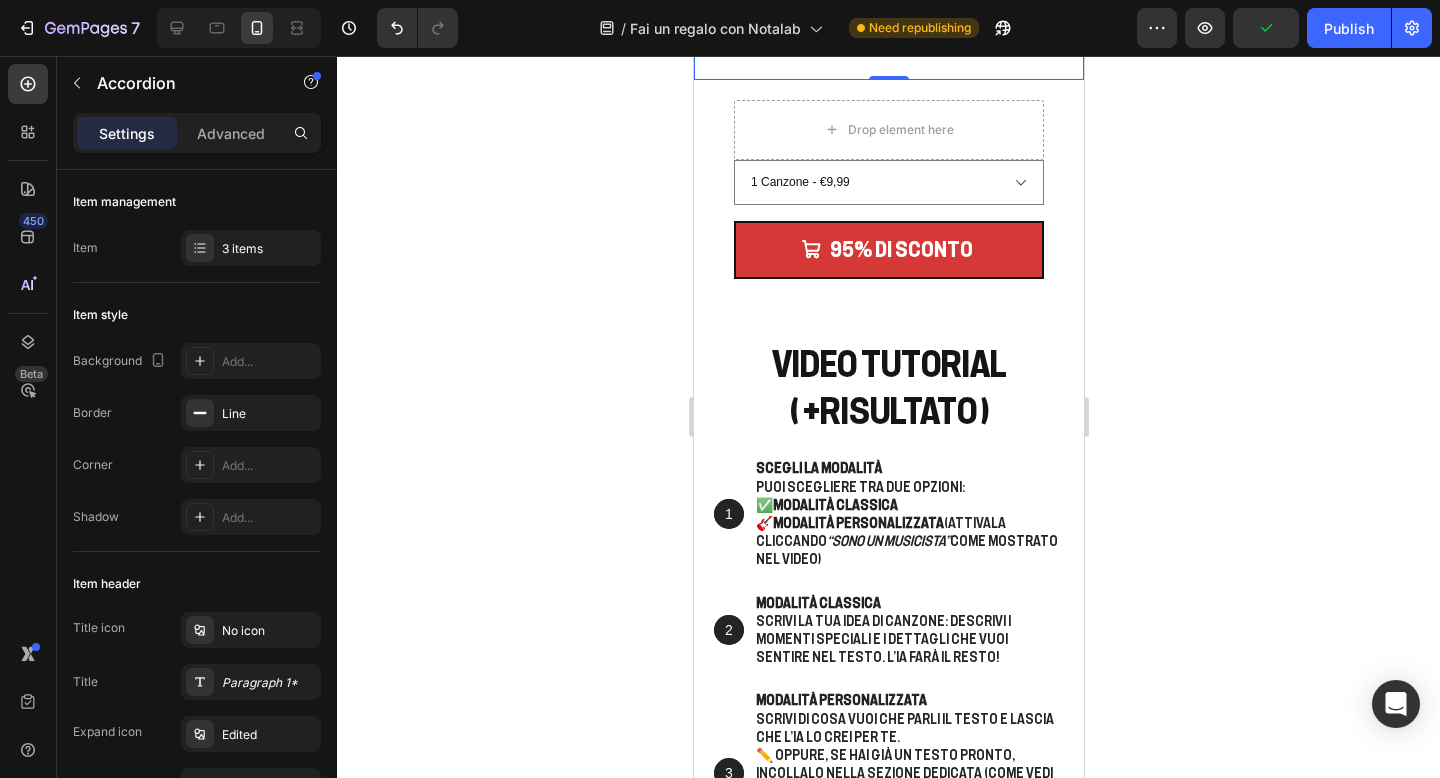 scroll, scrollTop: 3906, scrollLeft: 0, axis: vertical 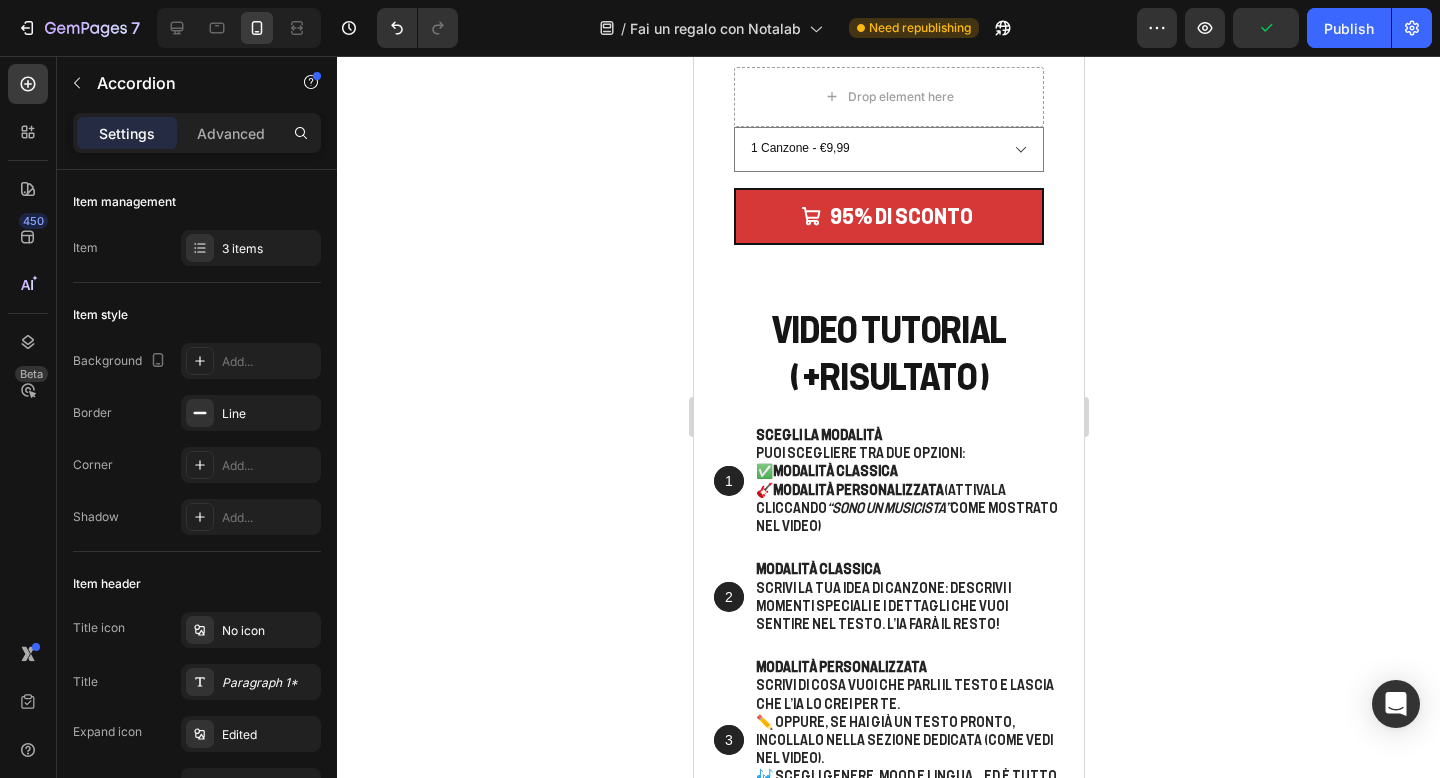 click on "Drop element here 1 Canzone - €9,99 10 Canzoni - €49,99 50 Canzoni - €99,99 Product Variants Swatches
95% DI SCONTO Add to Cart Product Section 9/25 VIDEO TUTORIAL ( +RISULTATO ) Heading 1 Text Block Hero Banner Scegli la modalità Puoi scegliere tra due opzioni: ✅ Modalità Classica 🎸 Modalità Personalizzata (attivala cliccando “Sono un musicista” come mostrato nel video) Text Block Row 2 Text Block Hero Banner Modalità Classica Scrivi la tua idea di canzone: descrivi i momenti speciali e i dettagli che vuoi sentire nel testo. L’IA farà il resto! Text Block Row 3 Text Block Hero Banner Modalità Personalizzata Scrivi di cosa vuoi che parli il testo e lascia che l’IA lo crei per te. ✏️ Oppure, se hai già un testo pronto, incollalo nella sezione dedicata (come vedi nel video). 🎶 Scegli genere, mood e lingua… ed è tutto pronto per creare regali memorabili per chi ami! 💝 Text Block Row Row Video Row Section 10/25 Root" at bounding box center [888, 2135] 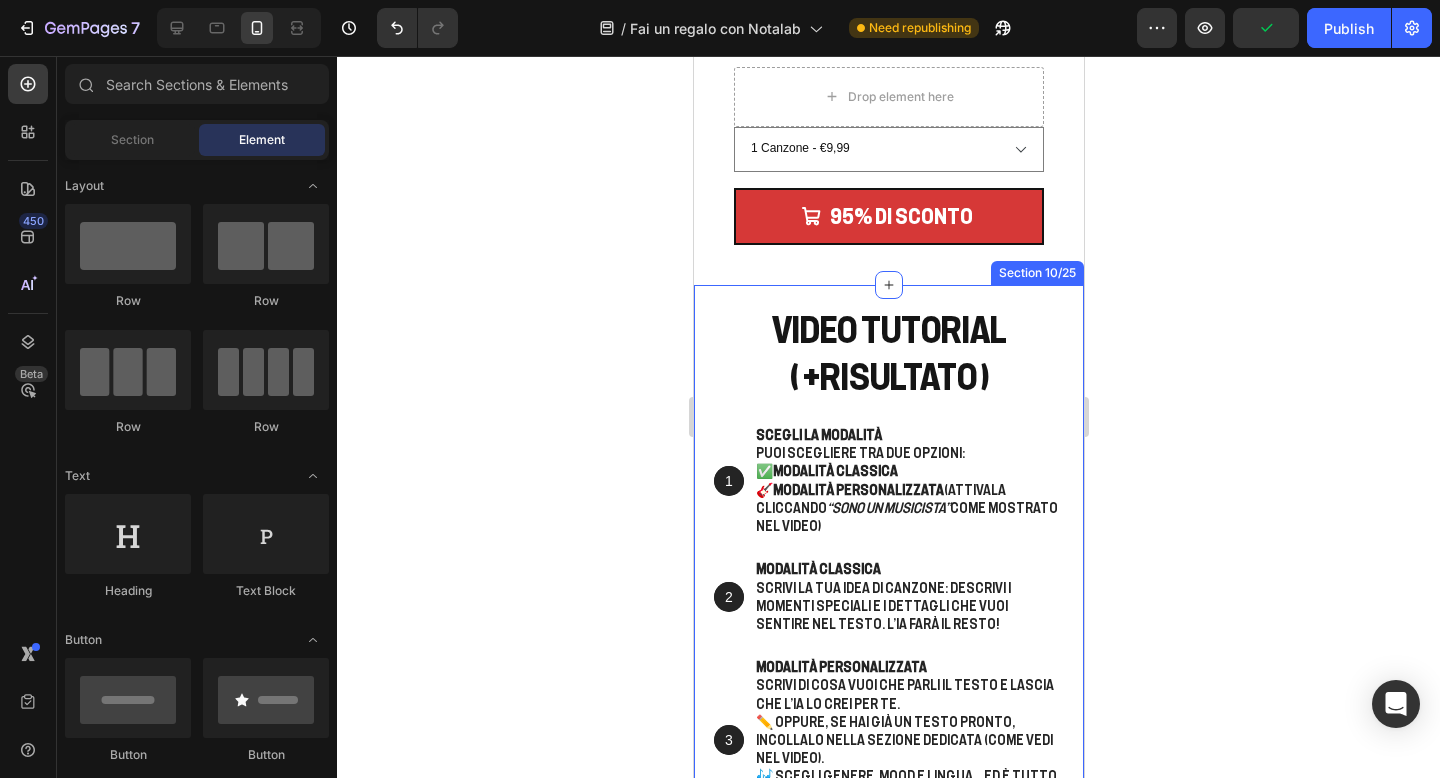click on "VIDEO TUTORIAL ( +RISULTATO ) Heading 1 Text Block Hero Banner Scegli la modalità Puoi scegliere tra due opzioni: ✅ Modalità Classica 🎸 Modalità Personalizzata (attivala cliccando “Sono un musicista” come mostrato nel video) Text Block Row 2 Text Block Hero Banner Modalità Classica Scrivi la tua idea di canzone: descrivi i momenti speciali e i dettagli che vuoi sentire nel testo. L’IA farà il resto! Text Block Row 3 Text Block Hero Banner Modalità Personalizzata Scrivi di cosa vuoi che parli il testo e lascia che l’IA lo crei per te. ✏️ Oppure, se hai già un testo pronto, incollalo nella sezione dedicata (come vedi nel video). 🎶 Scegli genere, mood e lingua… ed è tutto pronto per creare regali memorabili per chi ami! 💝 Text Block Row Row Video Row Section 10/25" at bounding box center (888, 672) 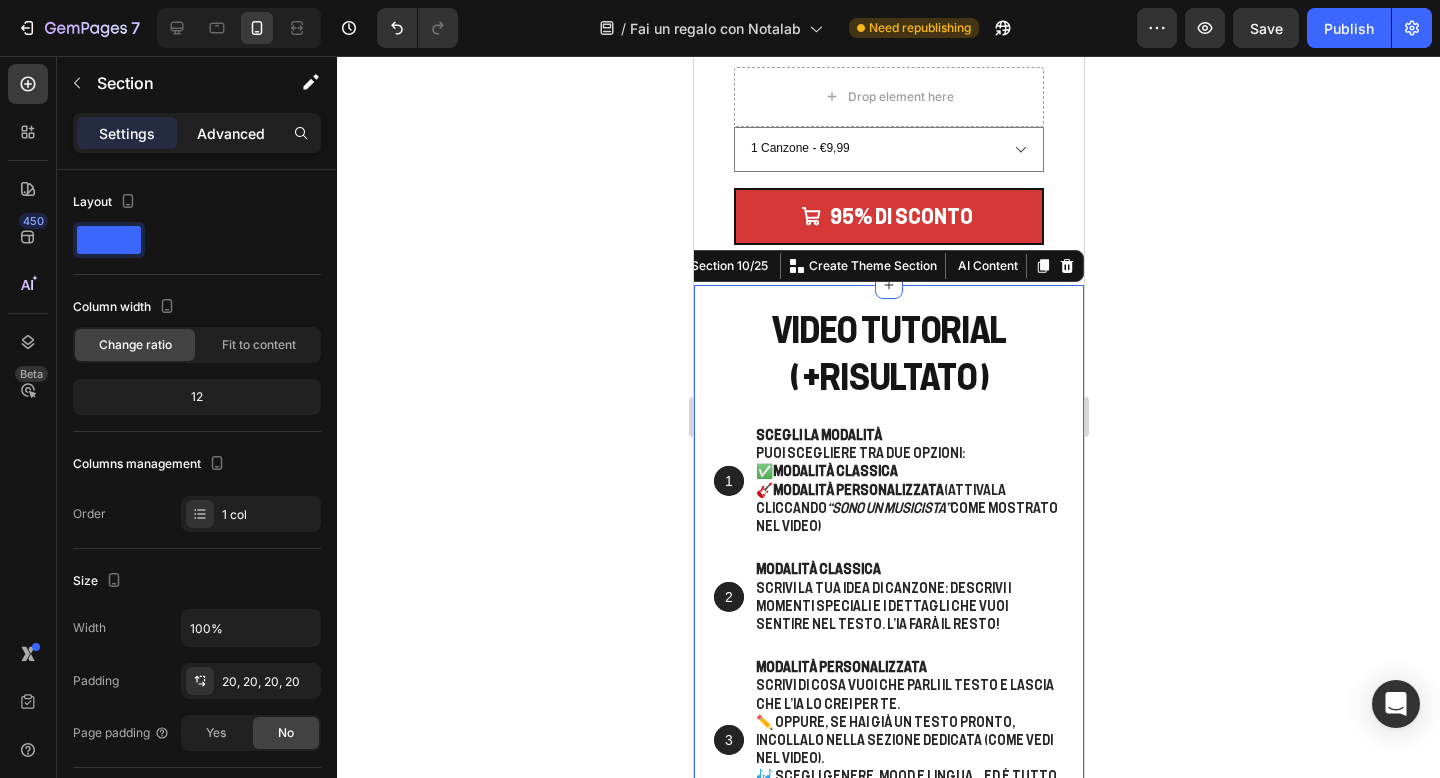 click on "Advanced" at bounding box center [231, 133] 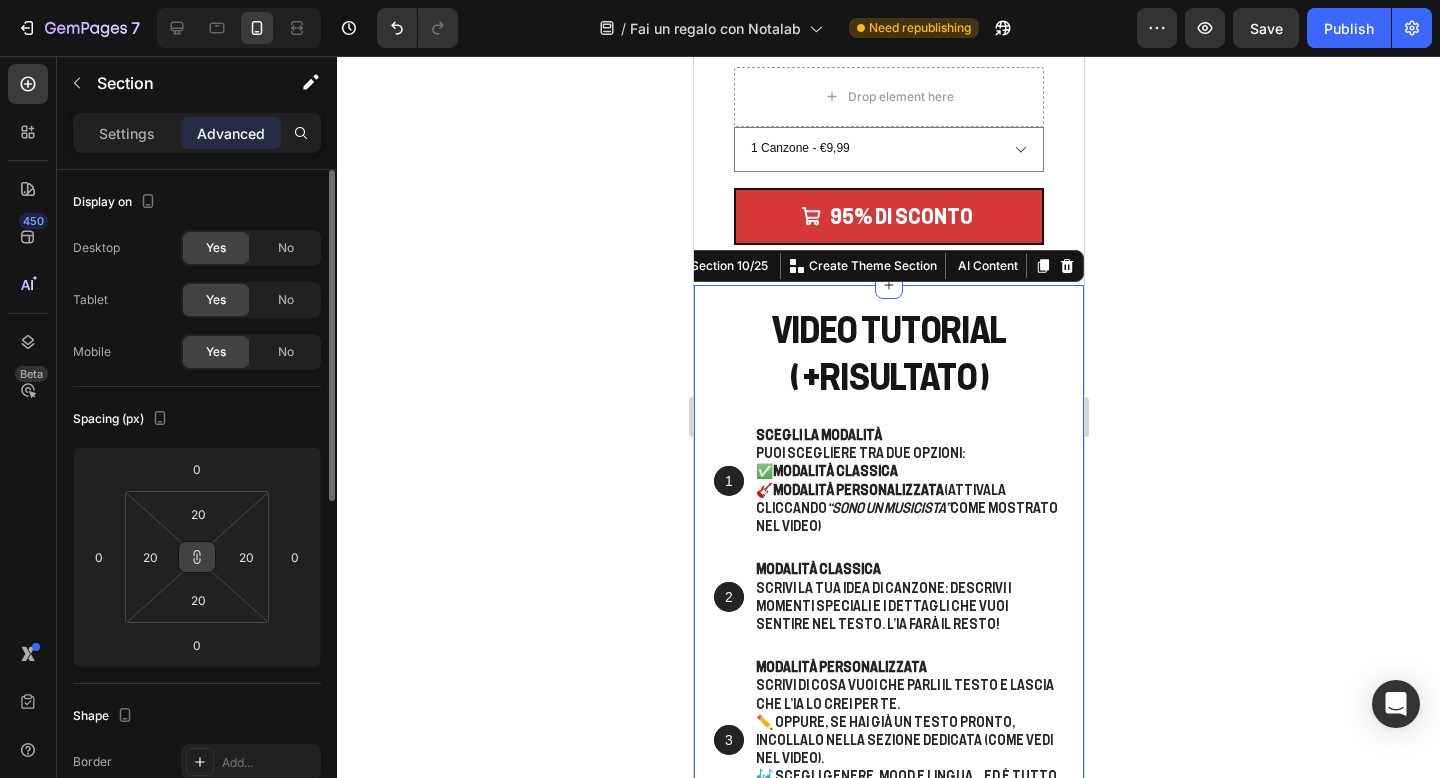click at bounding box center [197, 557] 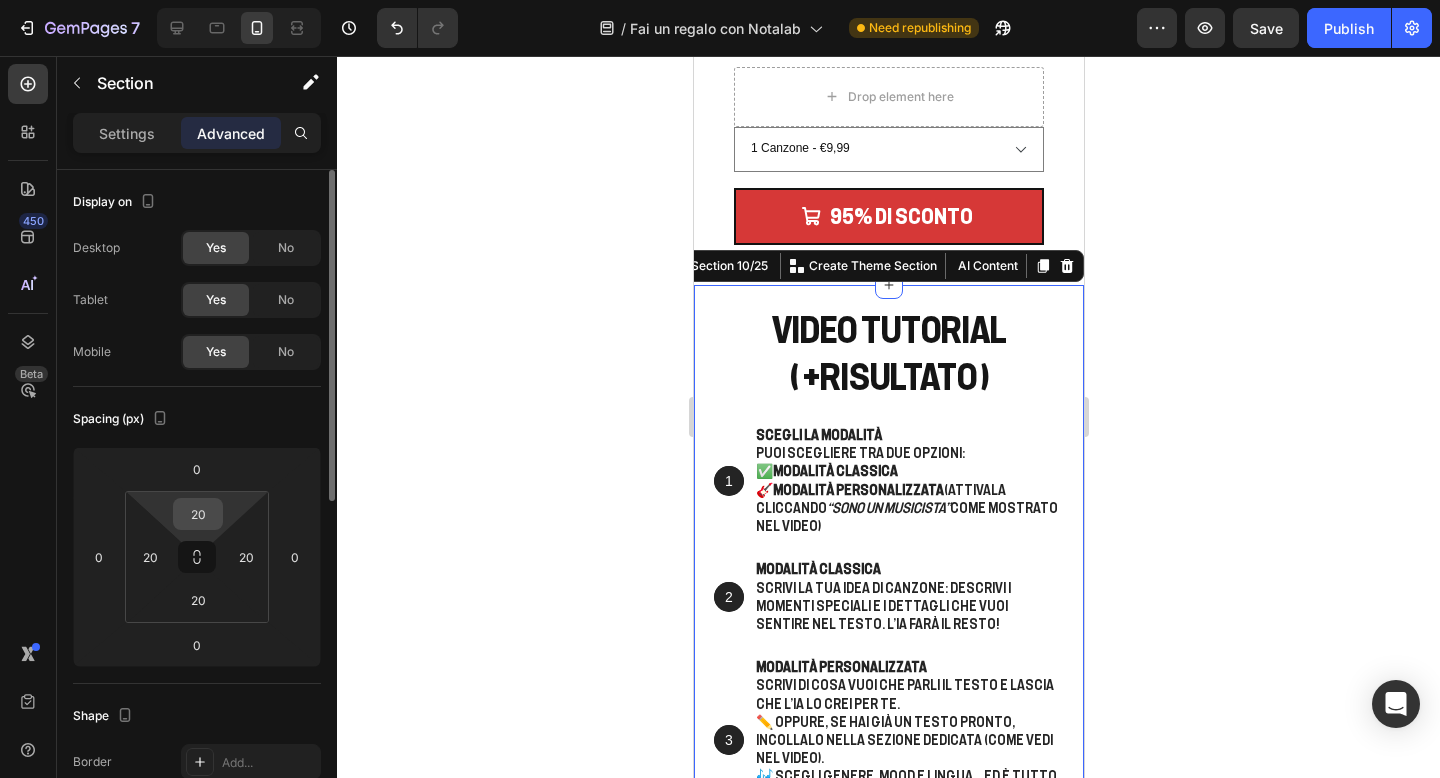 click on "20" at bounding box center (198, 514) 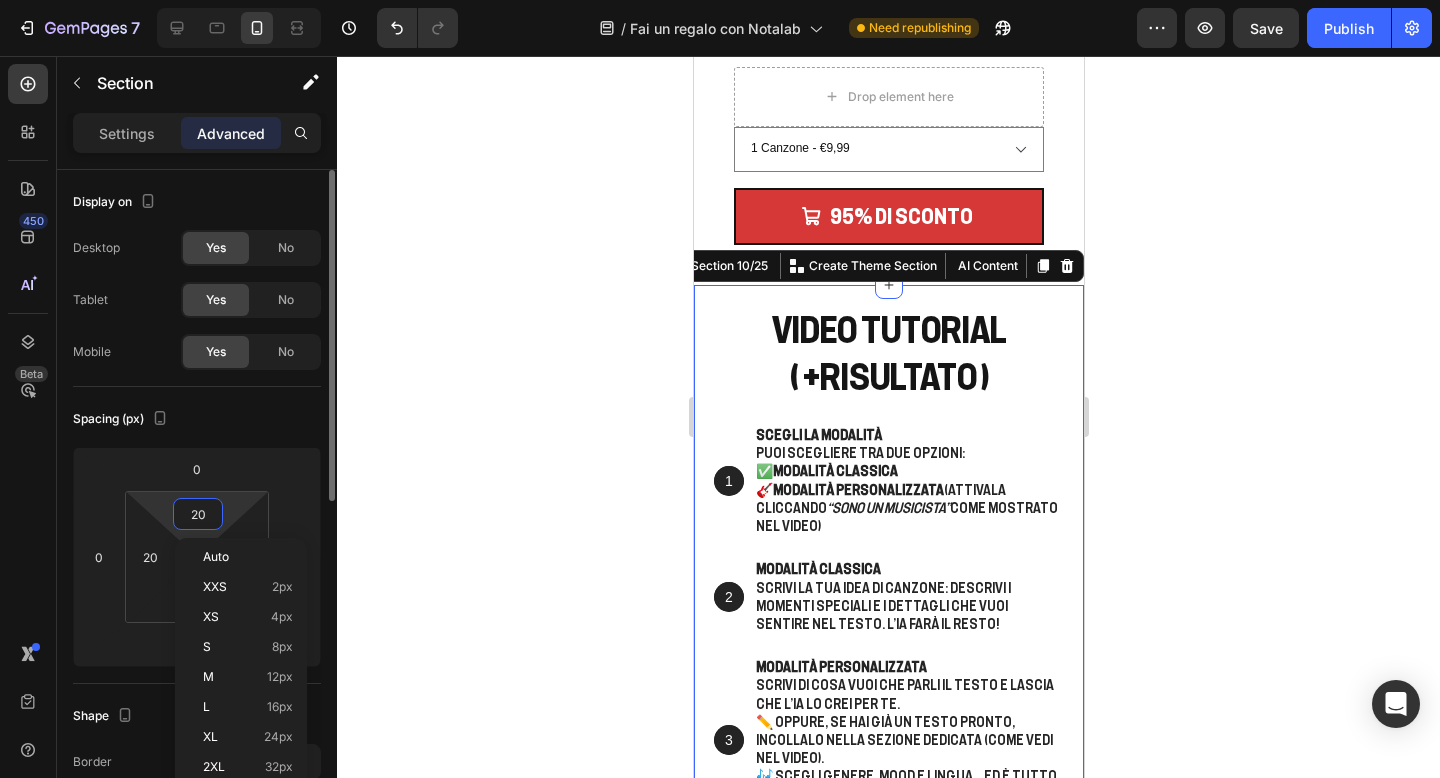 type 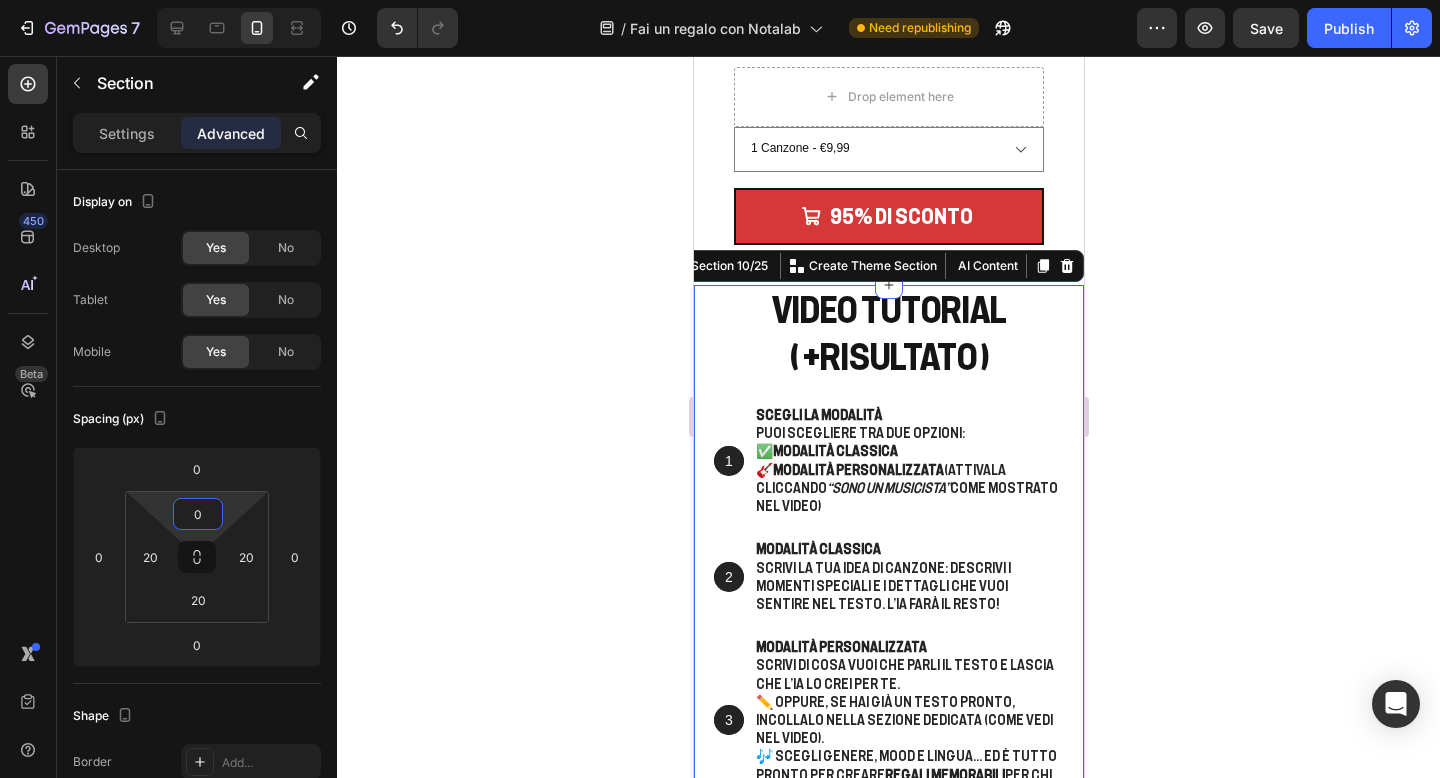 click 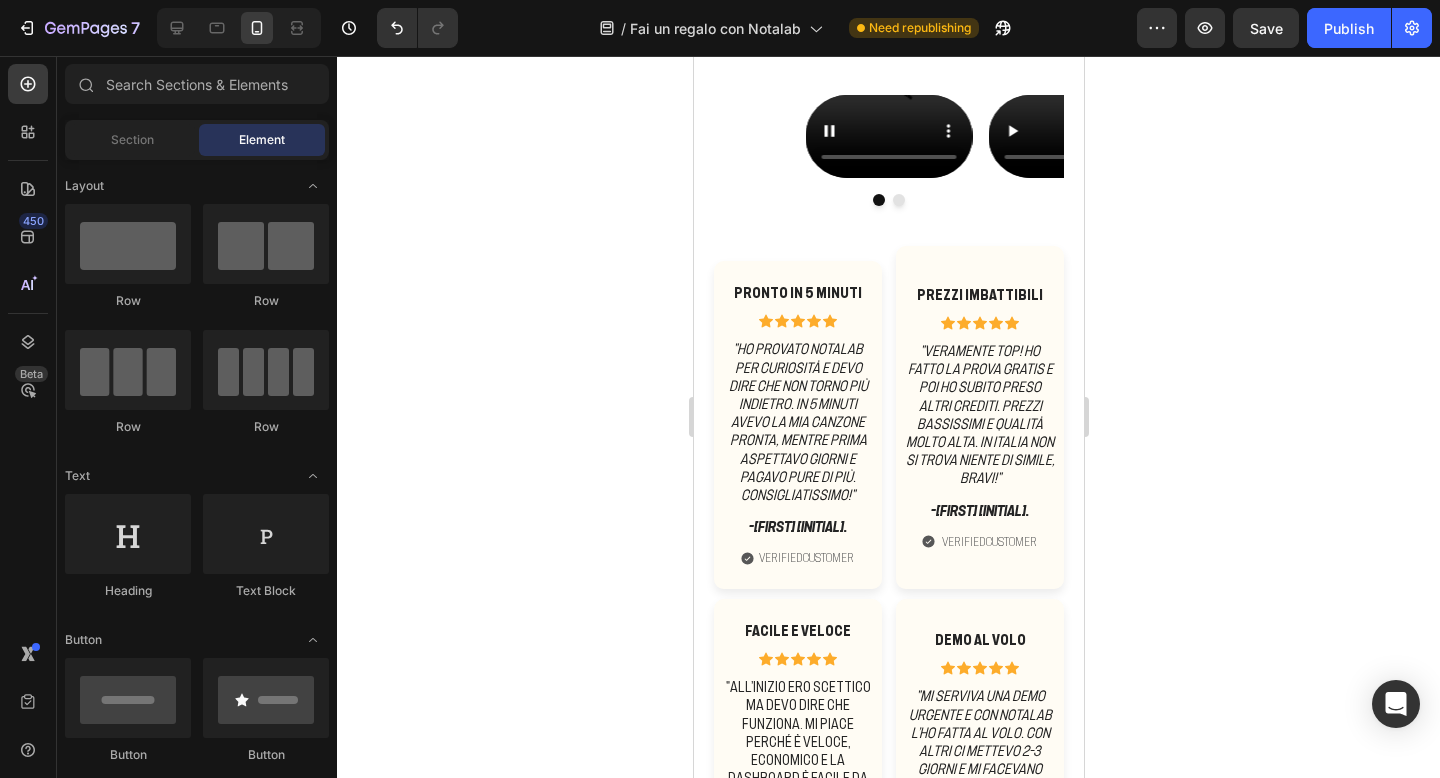 scroll, scrollTop: 6021, scrollLeft: 0, axis: vertical 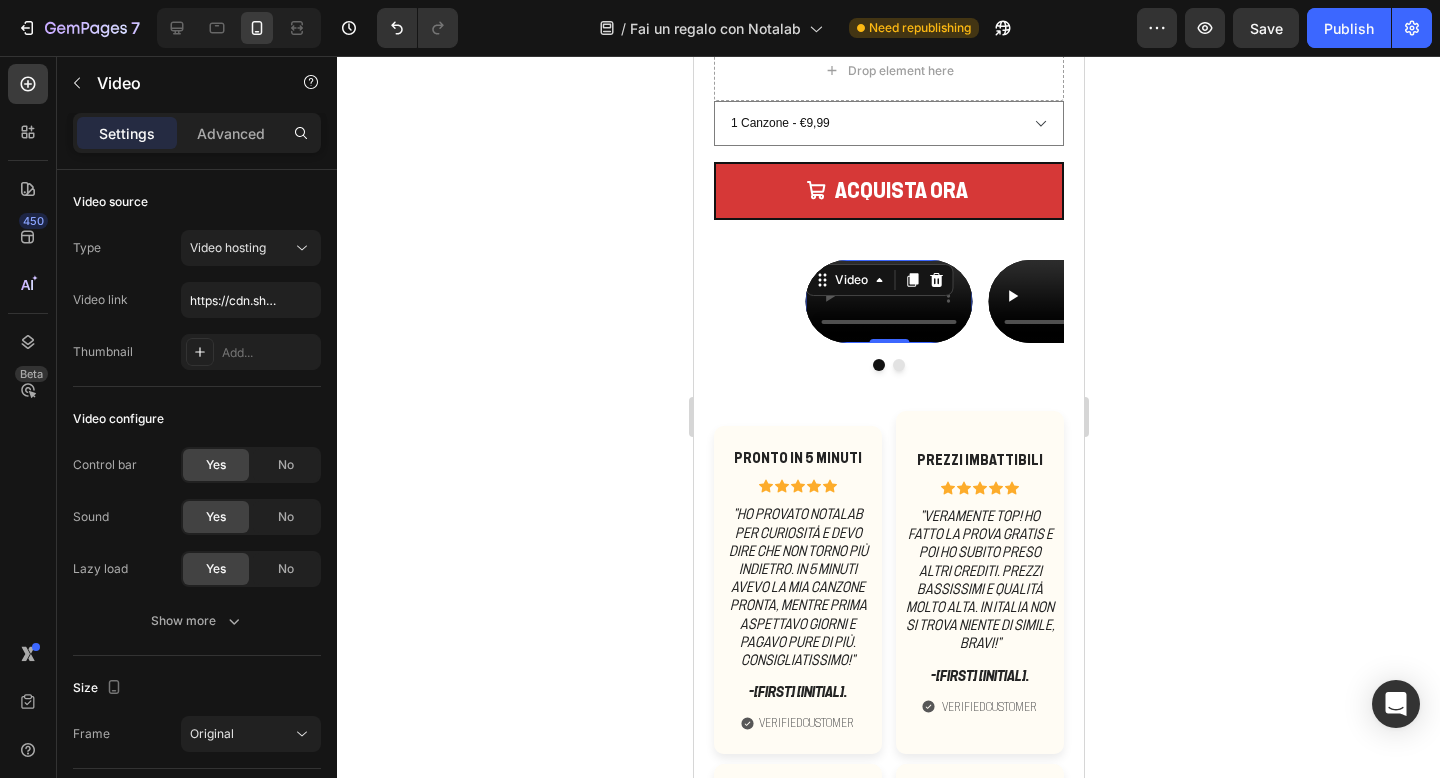 click at bounding box center (888, 302) 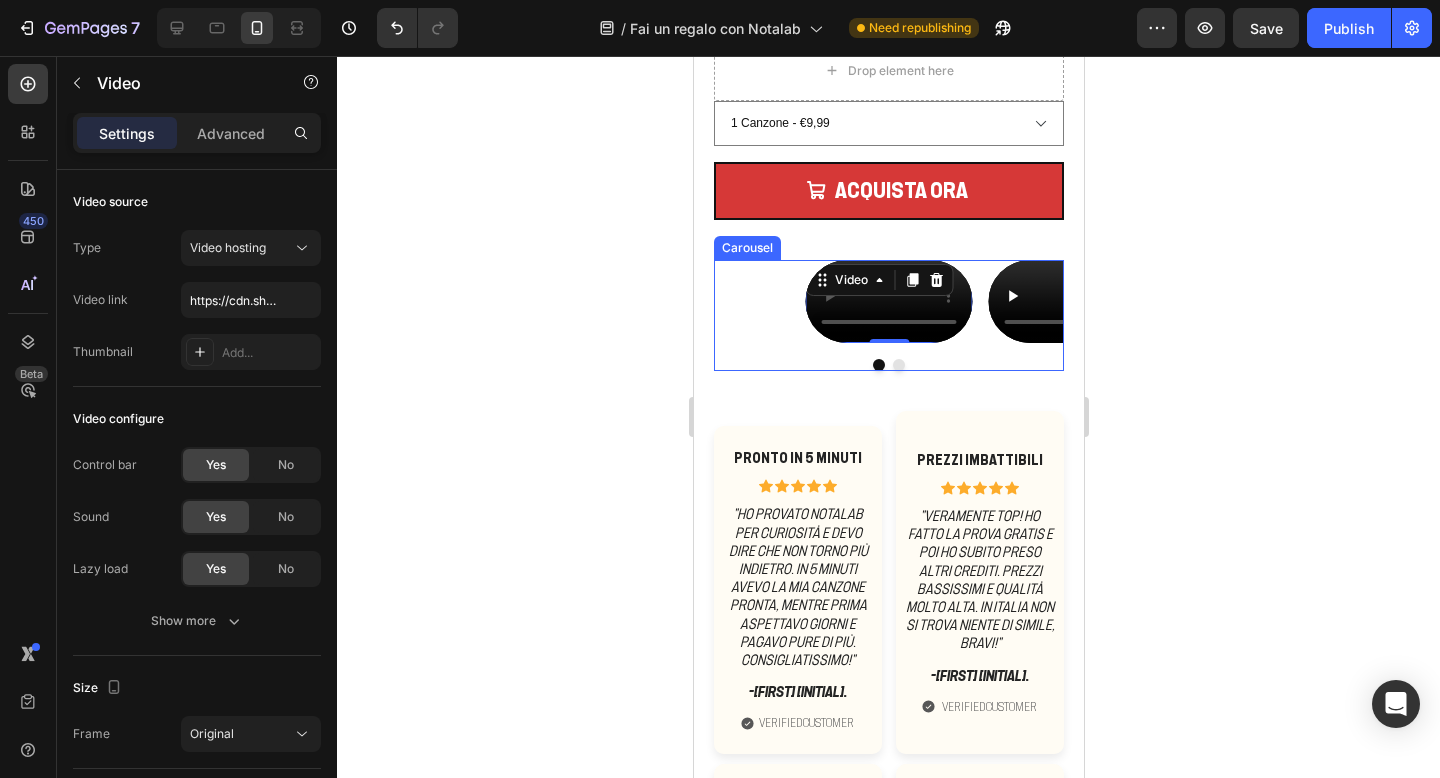 click at bounding box center [898, 365] 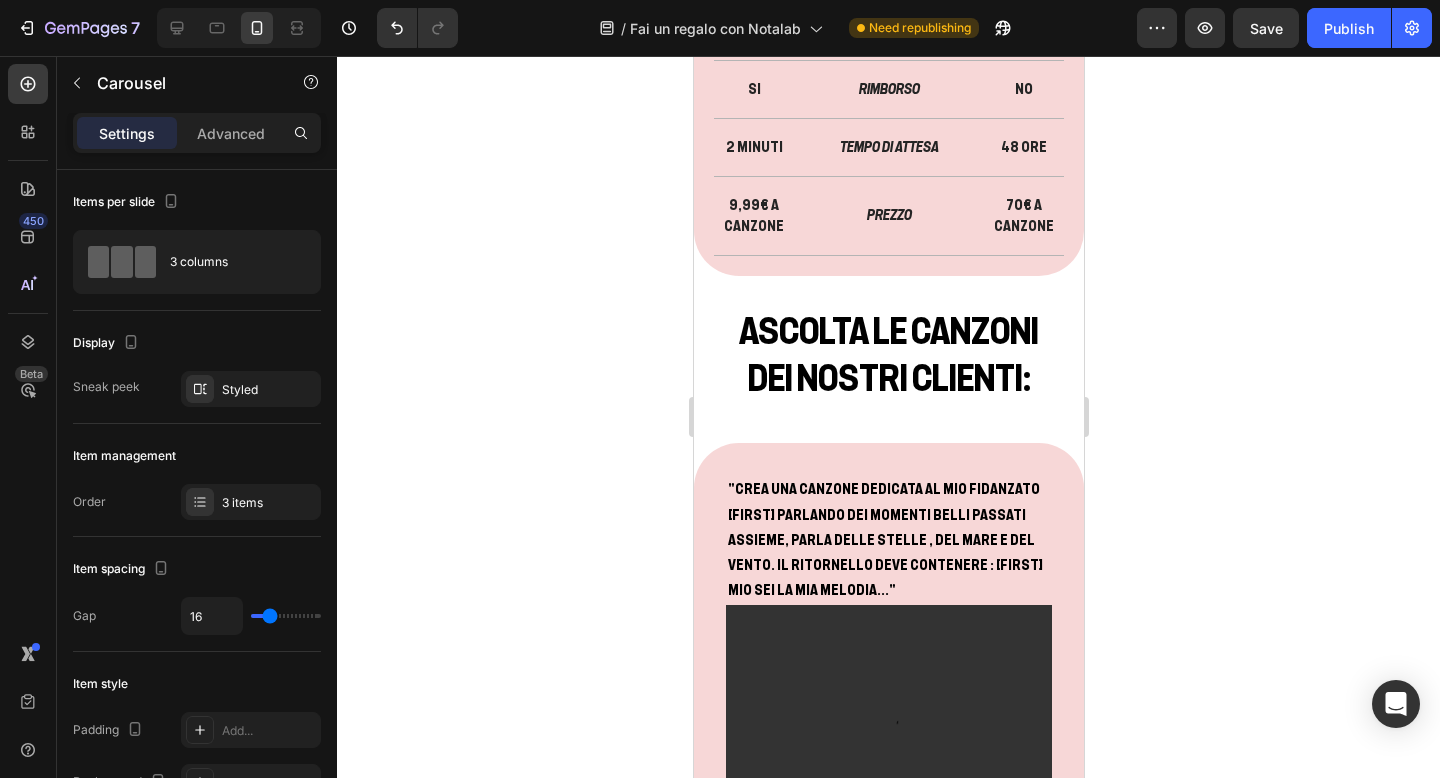 scroll, scrollTop: 1283, scrollLeft: 0, axis: vertical 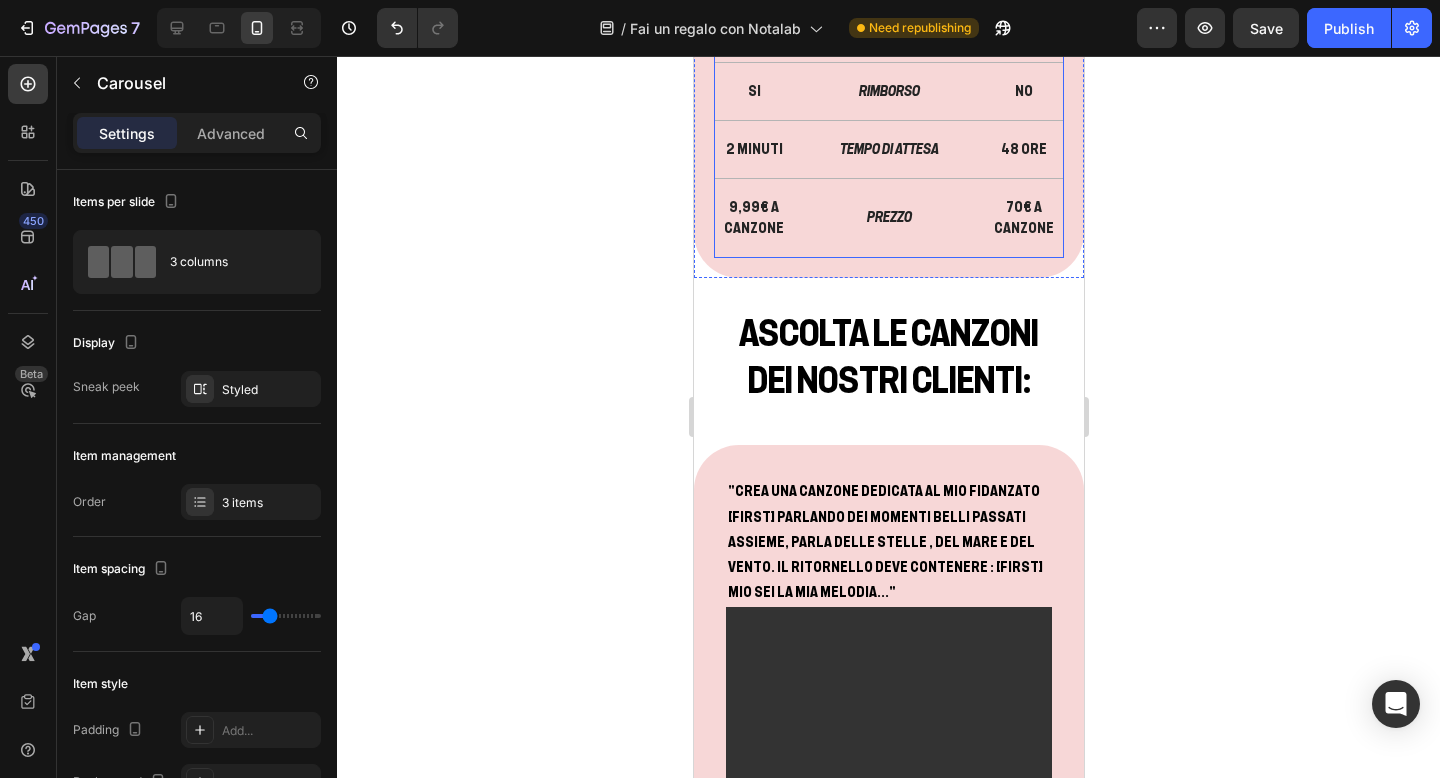 click on "NOI Heading NOTALAB Heading LORO Heading COMPETITOR ITALIANI Heading Row VS Heading 2 Text Block VARIANTI DI CANZONI Text Block 1 Text Block Row SI Text Block RIMBORSO Text Block NO Text Block Row 2 MINUTI Text Block TEMPO DI ATTESA Text Block 48 ORE Text Block Row 9,99€ a canzone Text Block PREZZO Text Block 70€ A CANZONE Text Block Row" at bounding box center (888, 23) 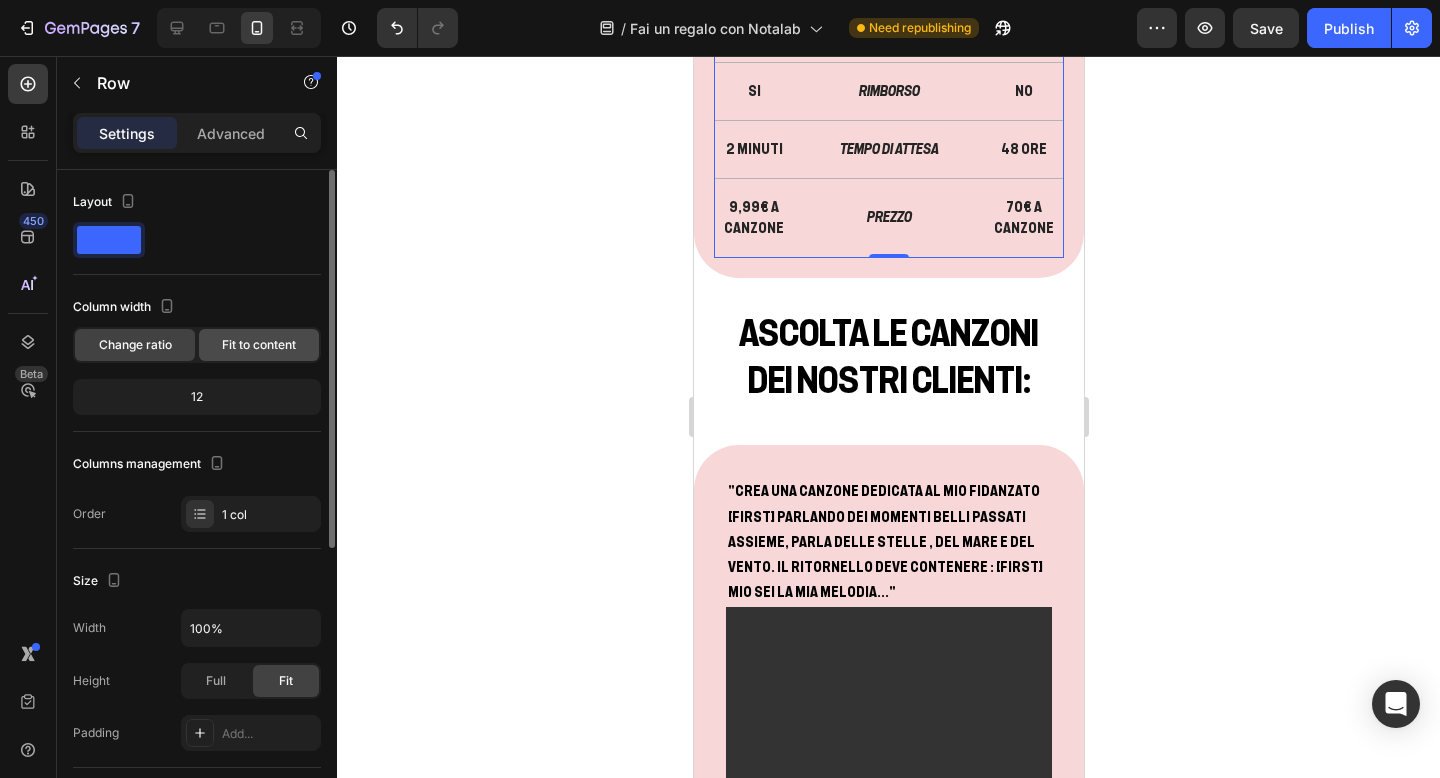 click on "Fit to content" 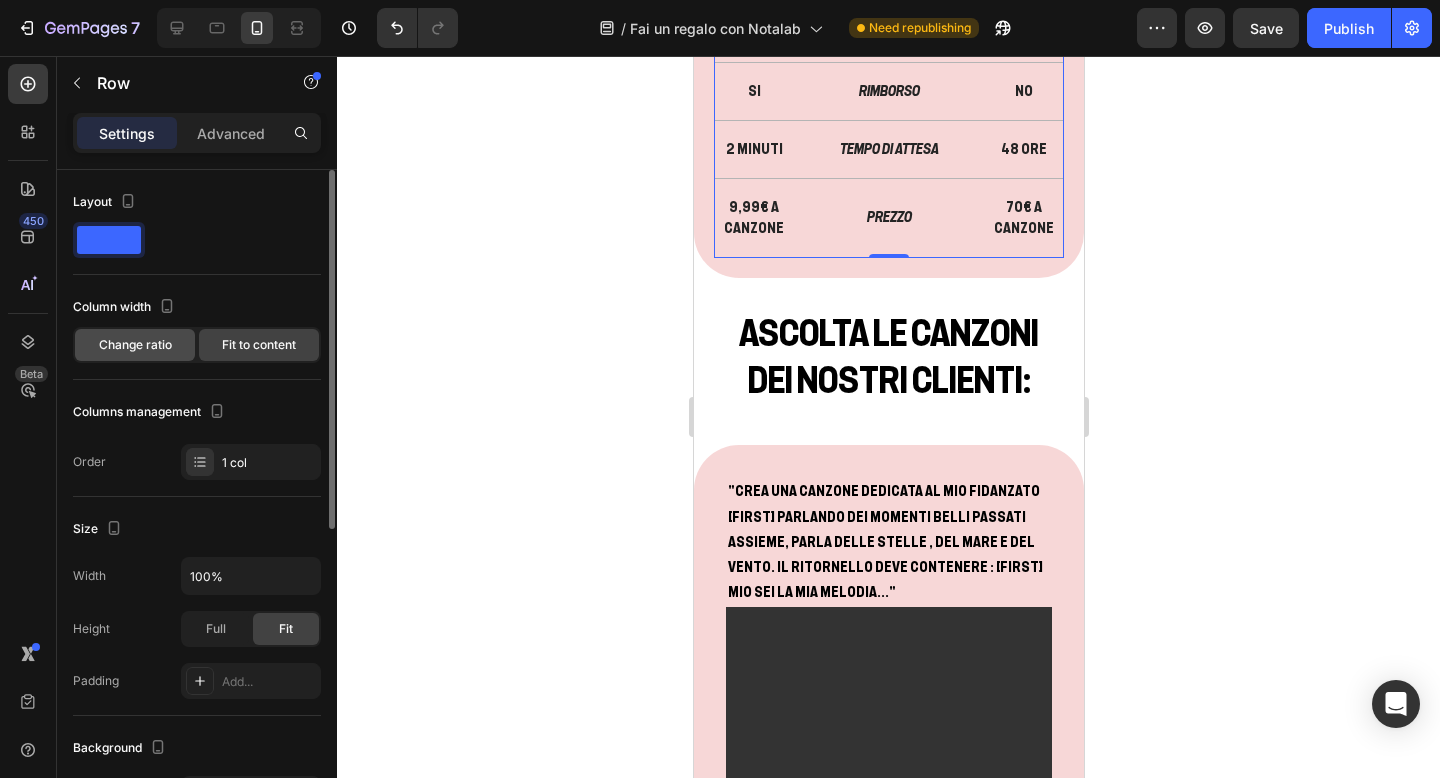 click on "Change ratio" 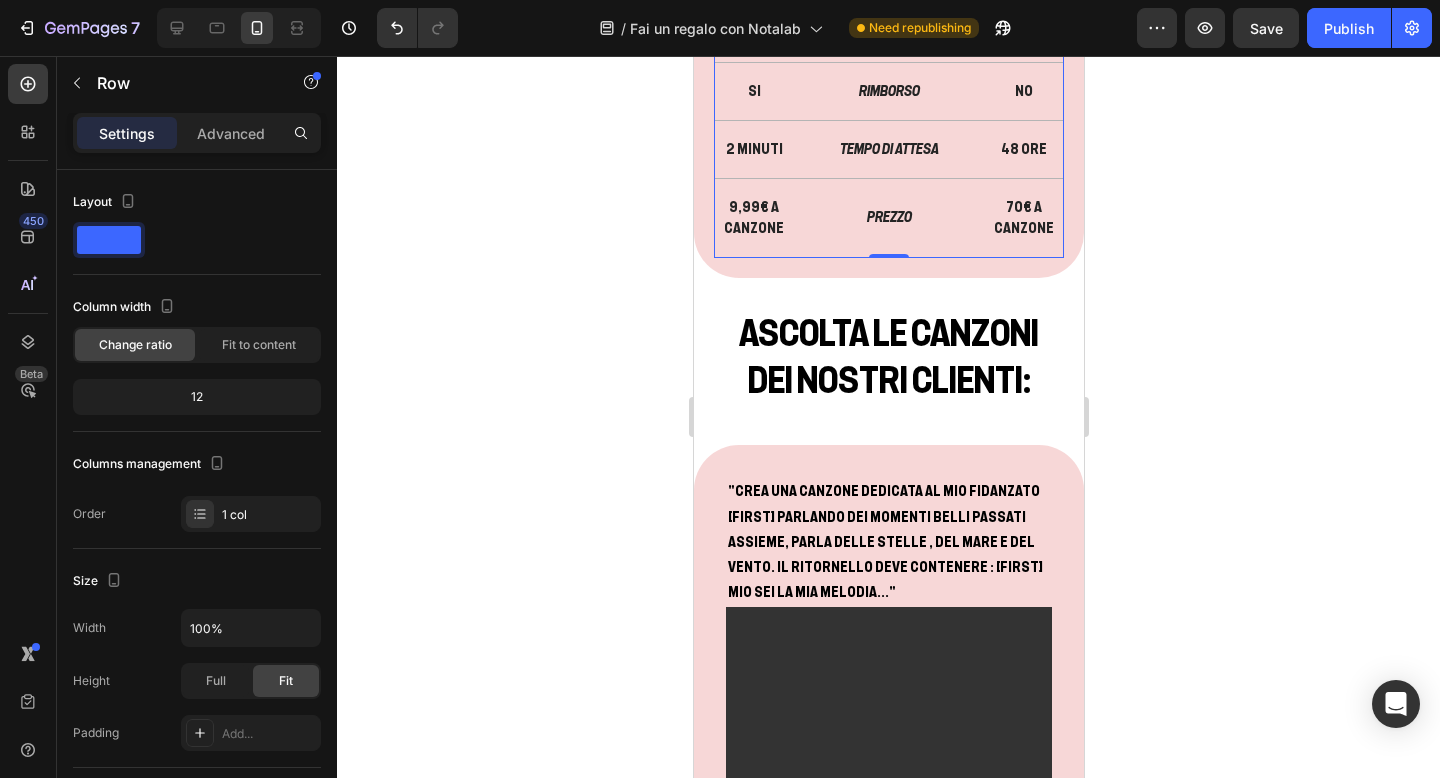 click 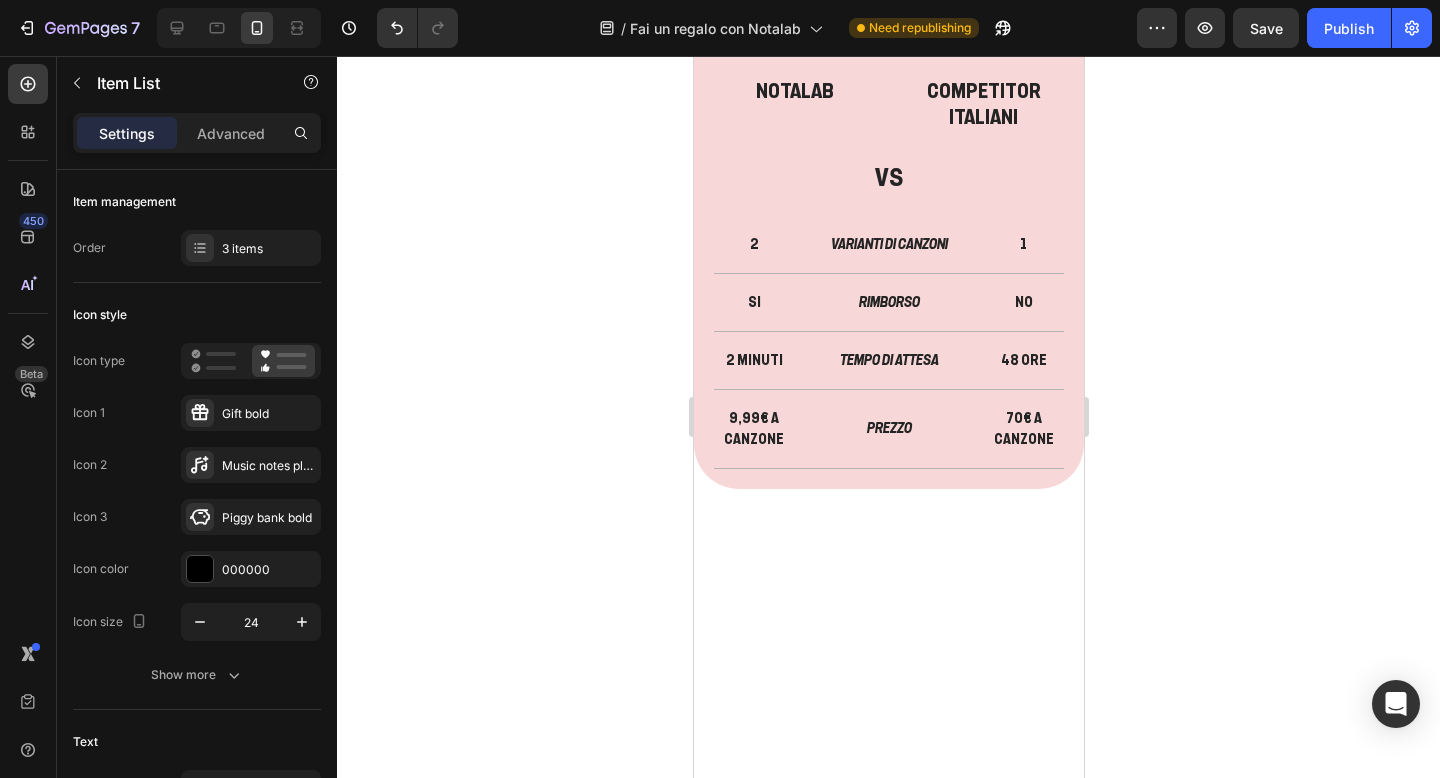 scroll, scrollTop: 1073, scrollLeft: 0, axis: vertical 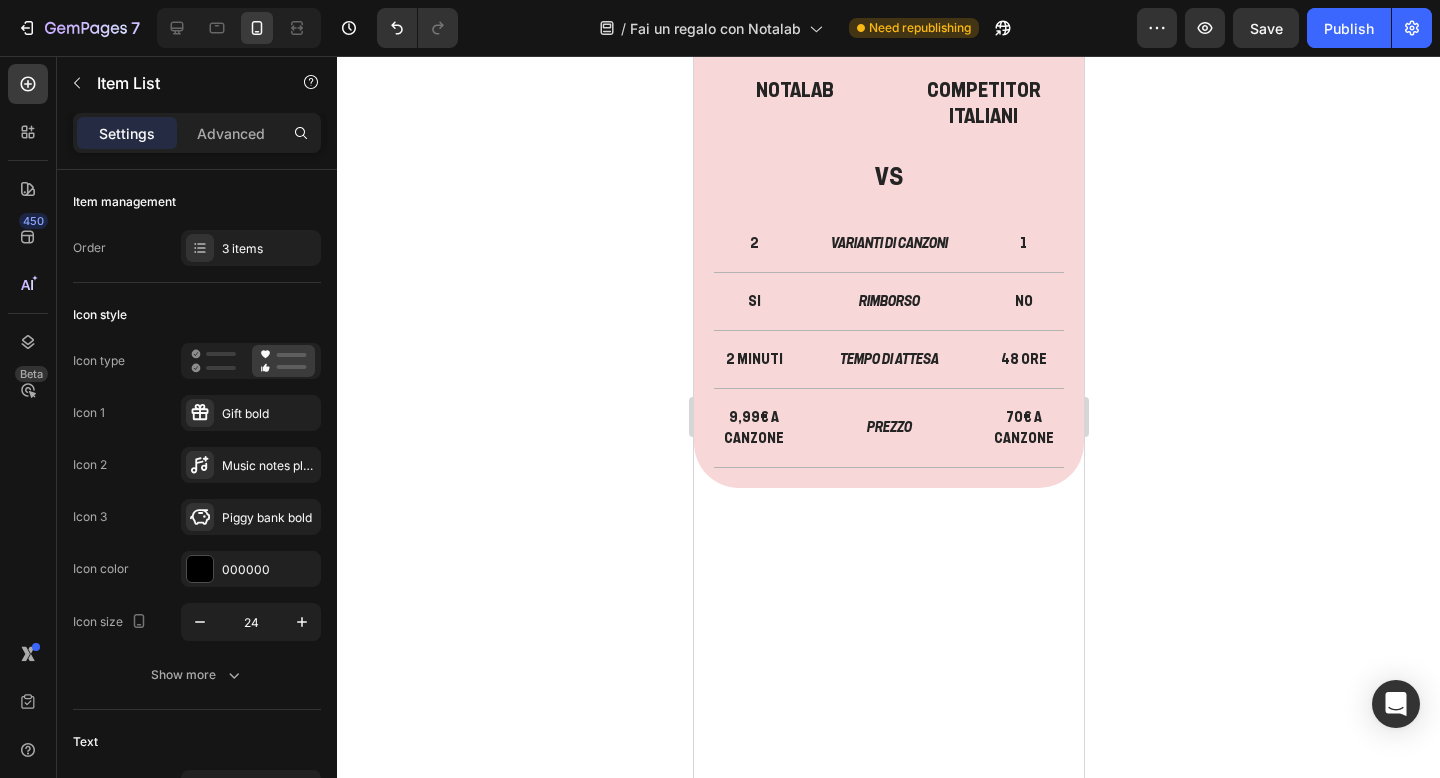 click on "Video" at bounding box center [888, -120] 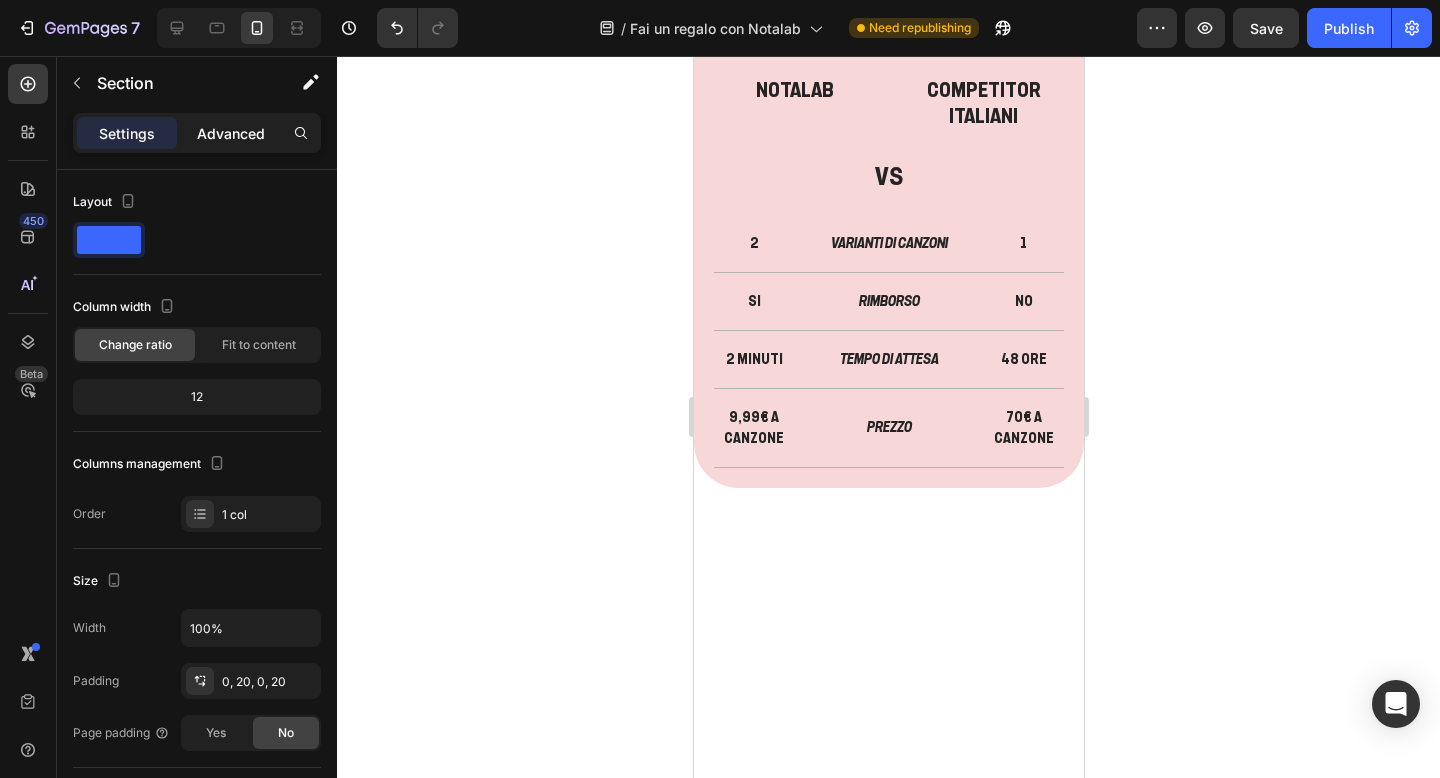 click on "Advanced" at bounding box center (231, 133) 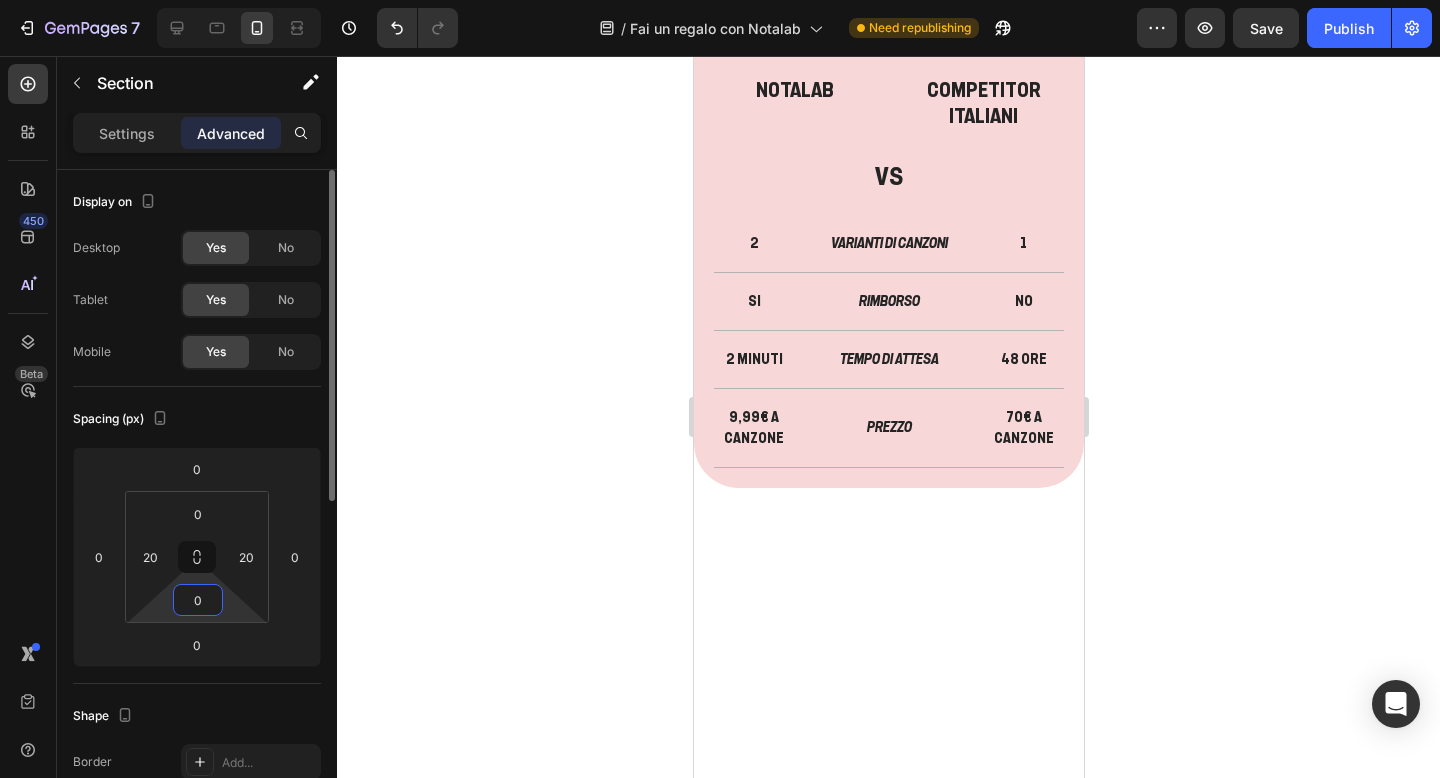 click on "0" at bounding box center (198, 600) 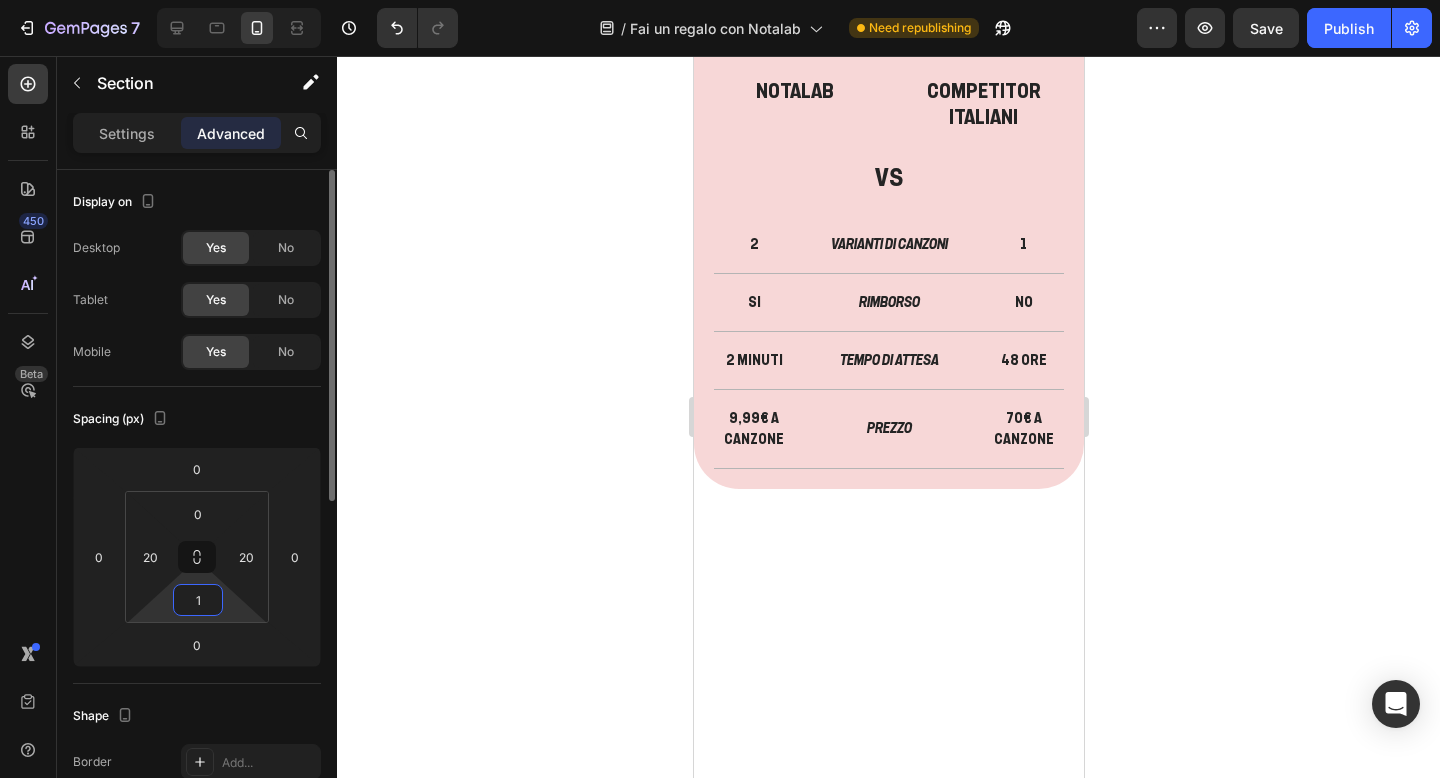 type on "10" 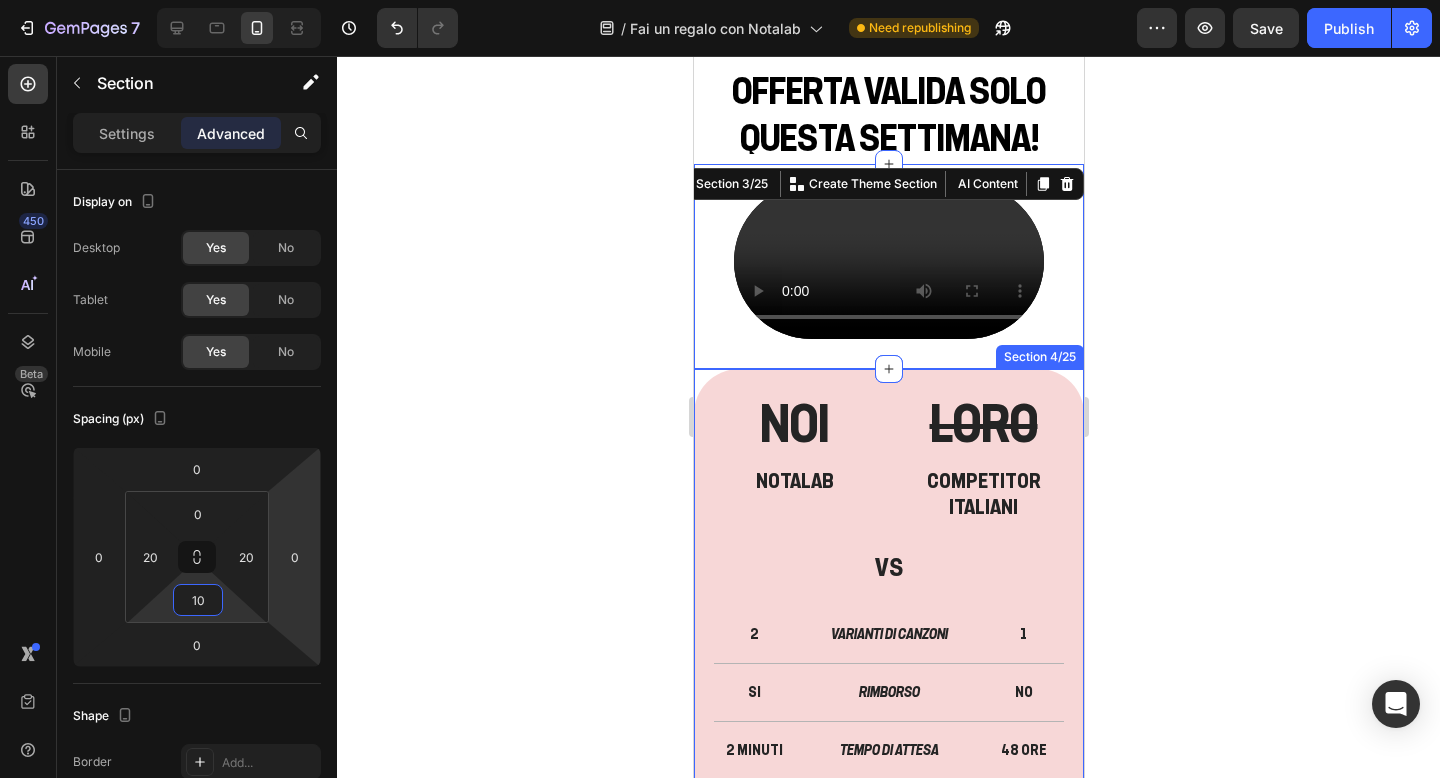 scroll, scrollTop: 693, scrollLeft: 0, axis: vertical 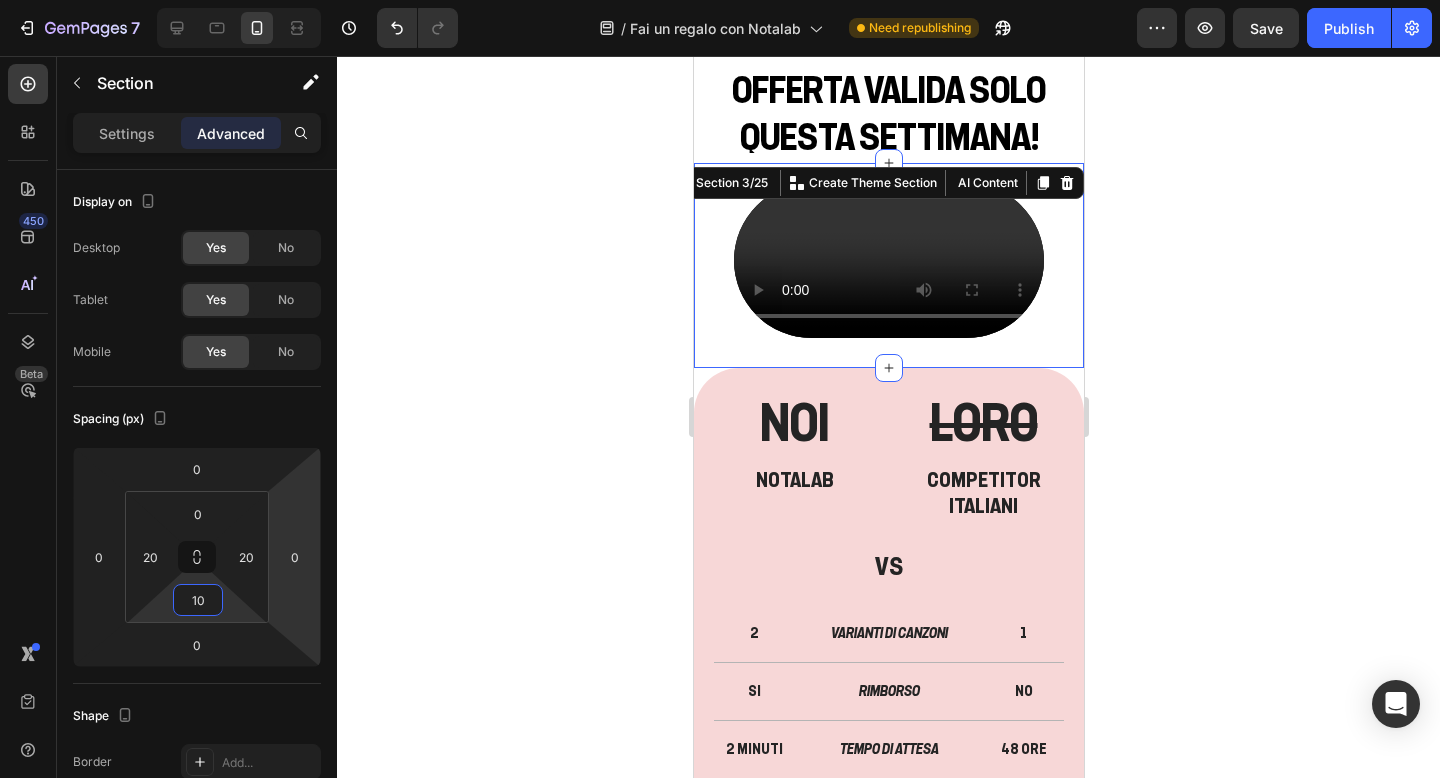 click 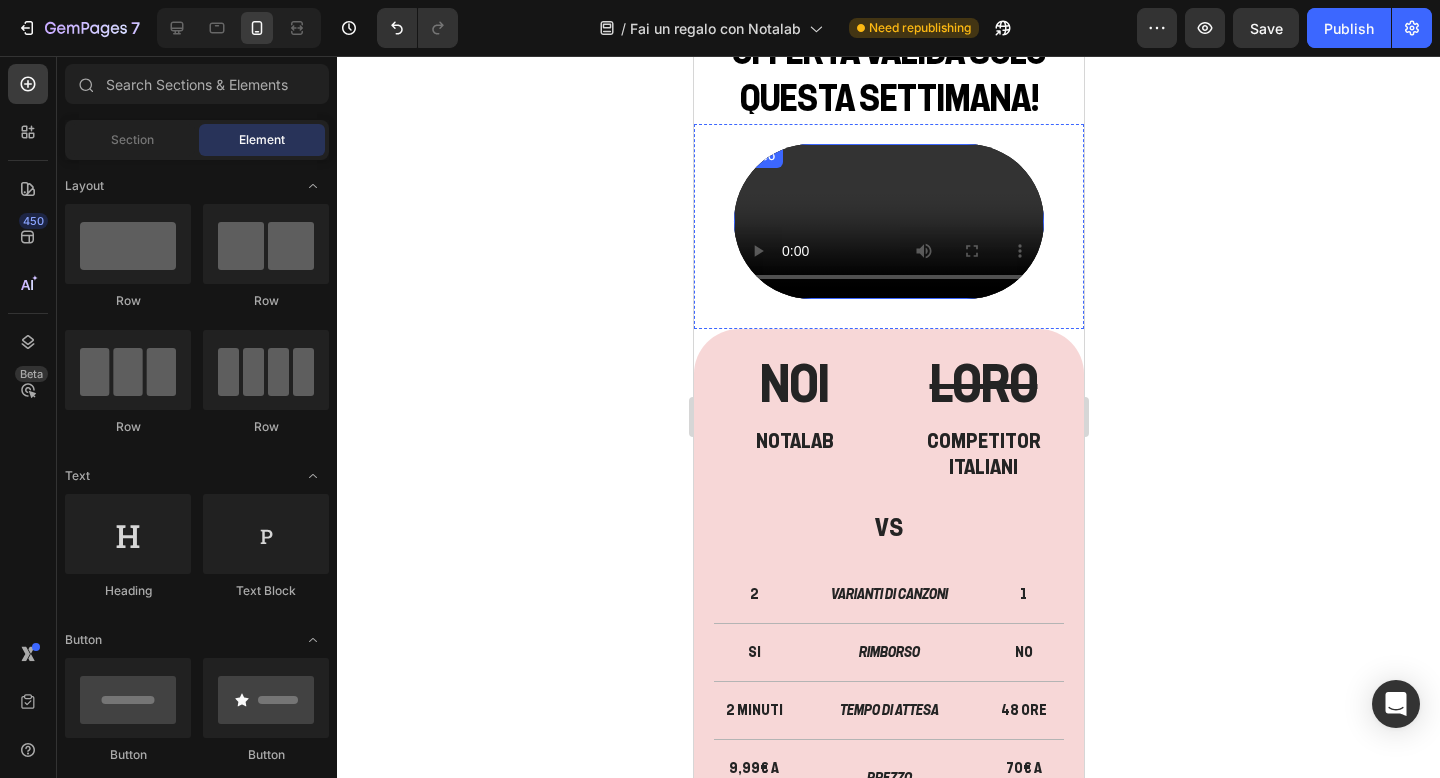 scroll, scrollTop: 736, scrollLeft: 0, axis: vertical 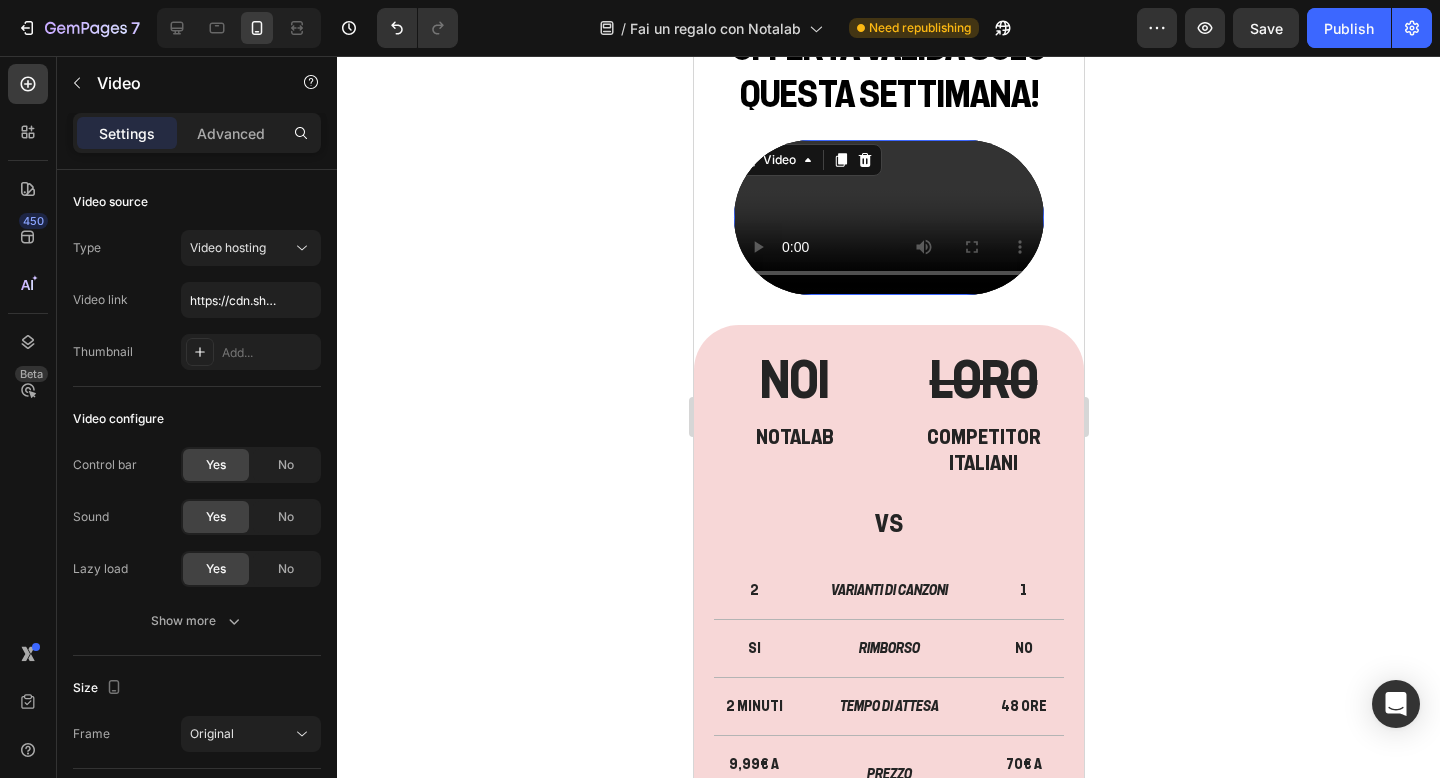 click at bounding box center [888, 217] 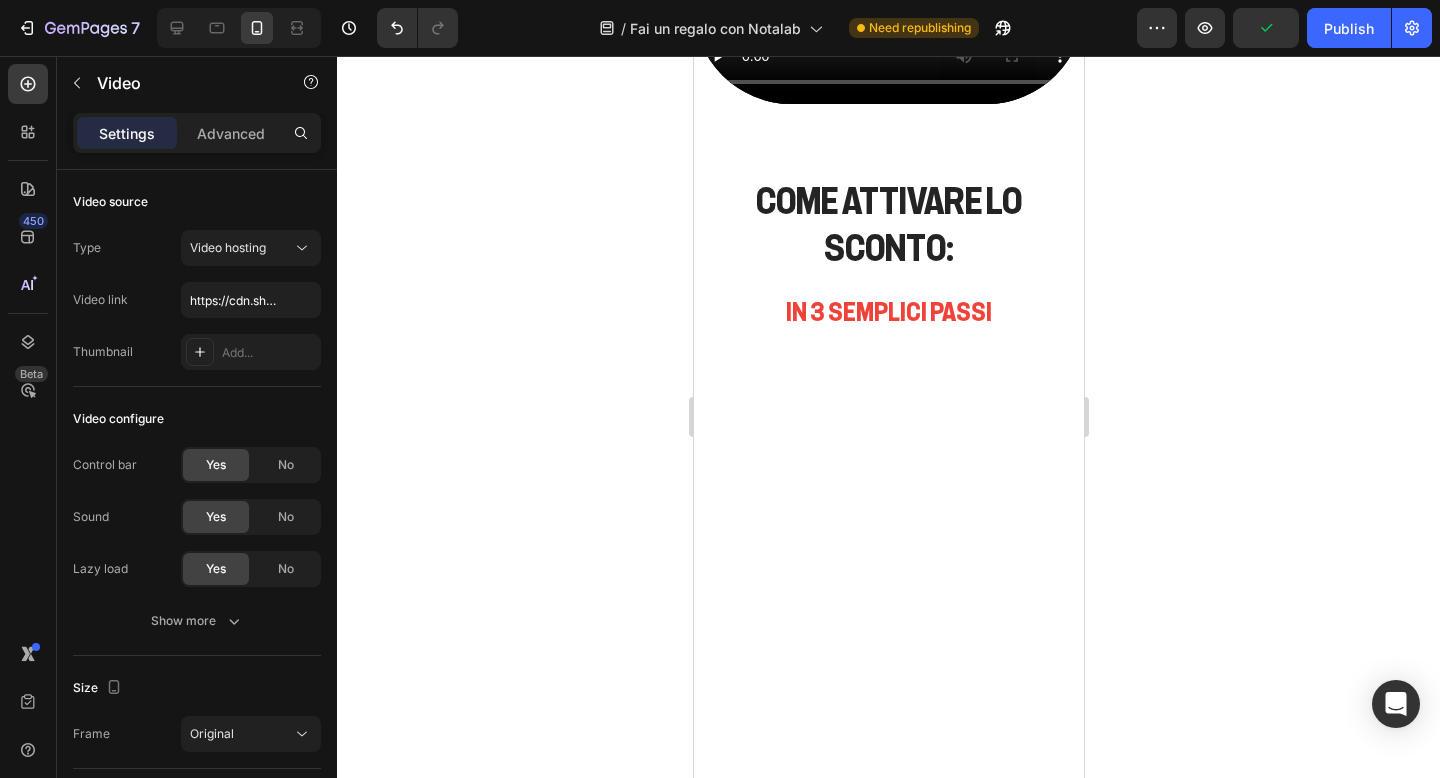 scroll, scrollTop: 3243, scrollLeft: 0, axis: vertical 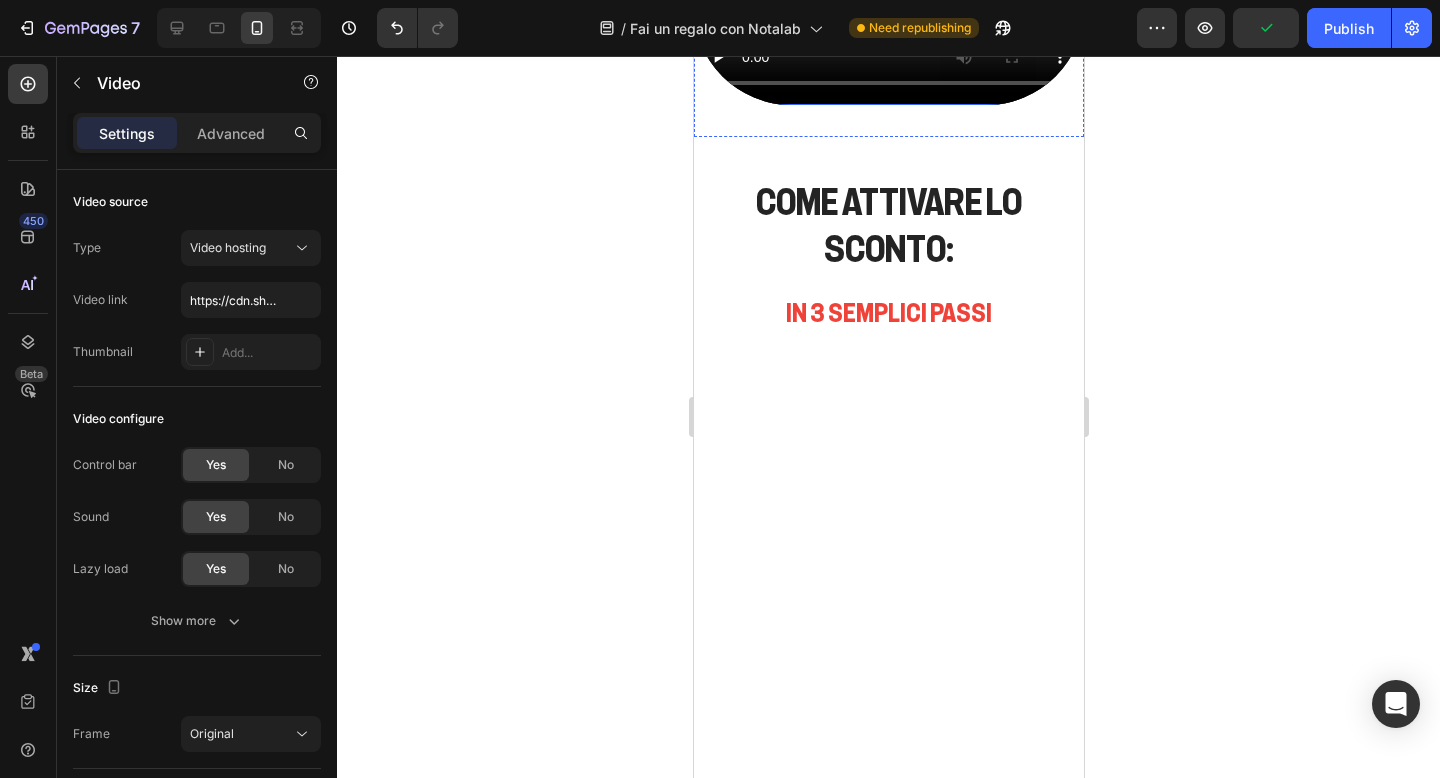 click at bounding box center (888, 7) 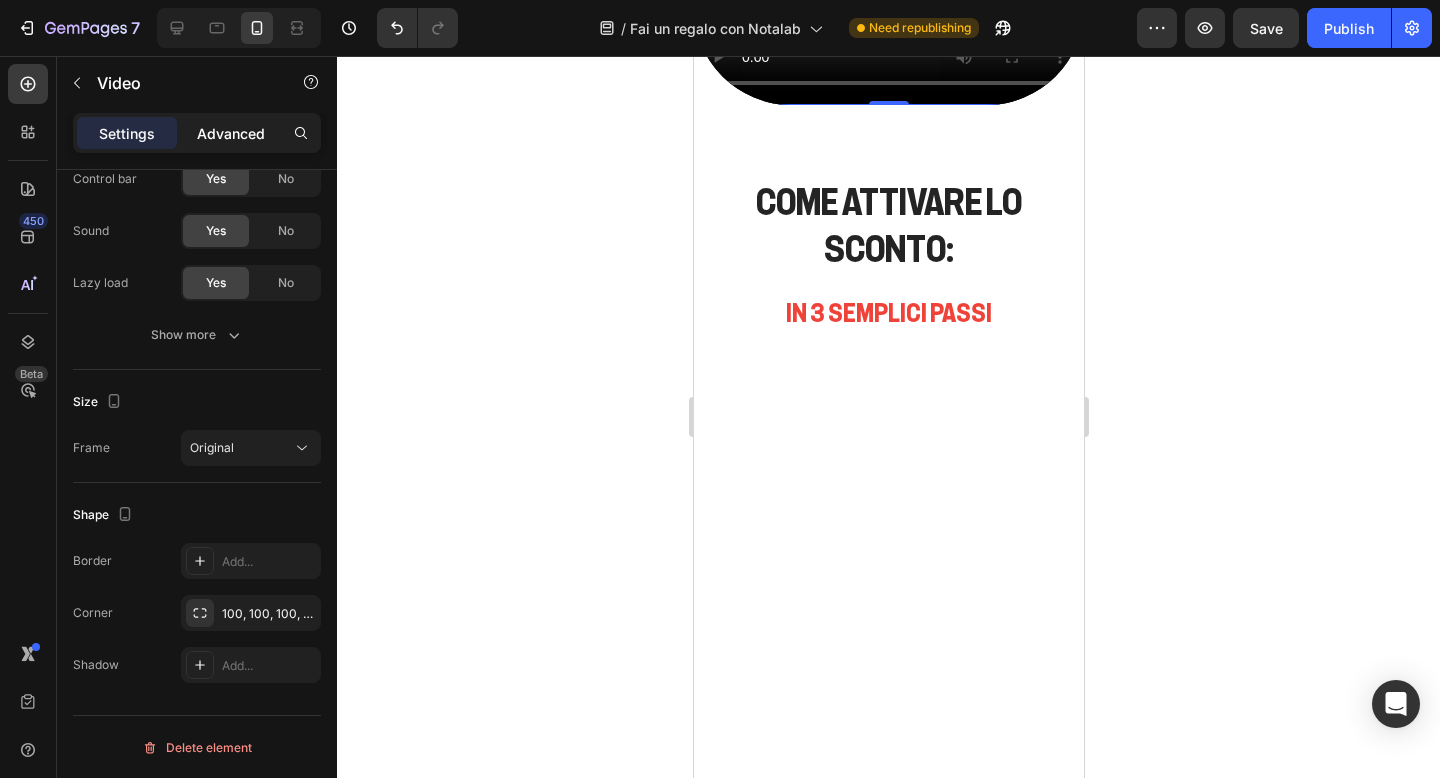 click on "Advanced" at bounding box center (231, 133) 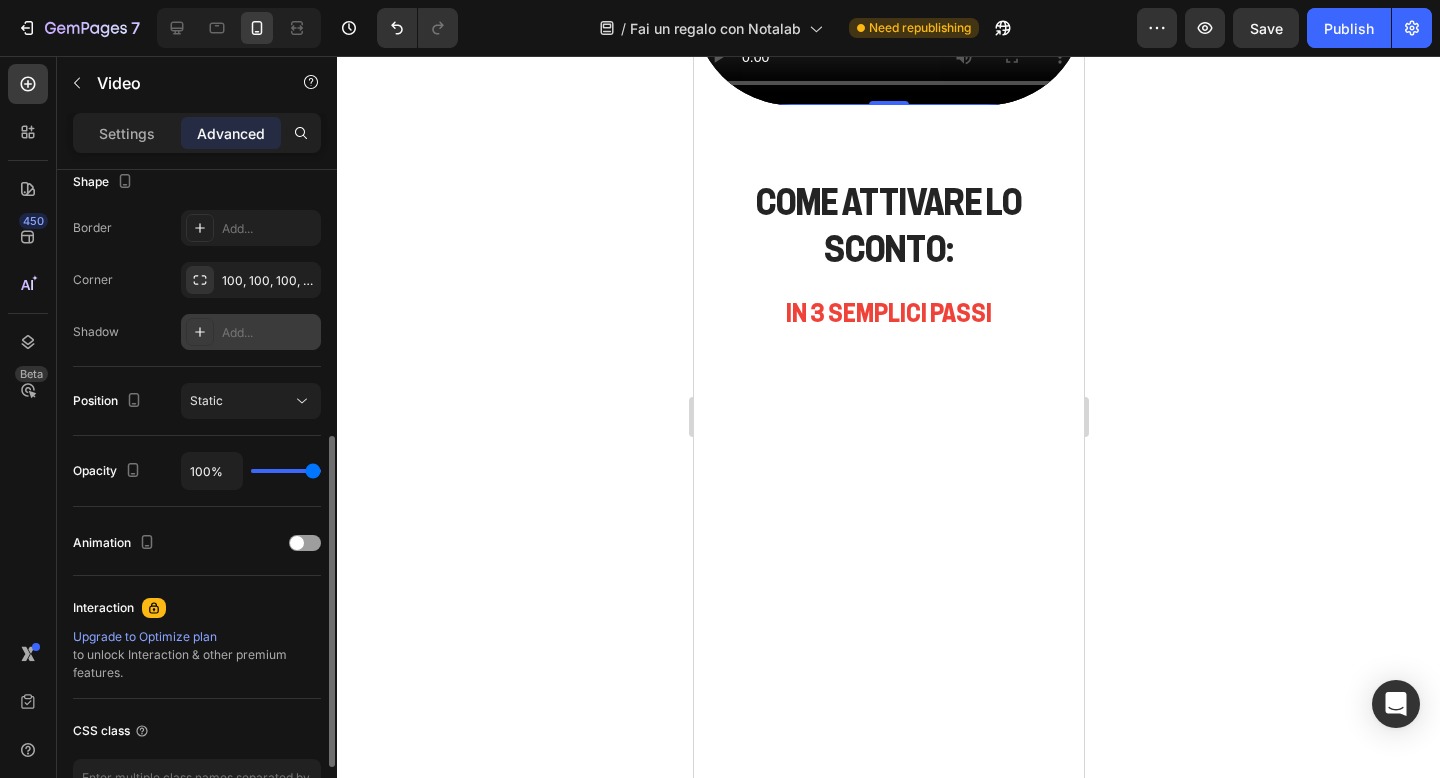 scroll, scrollTop: 532, scrollLeft: 0, axis: vertical 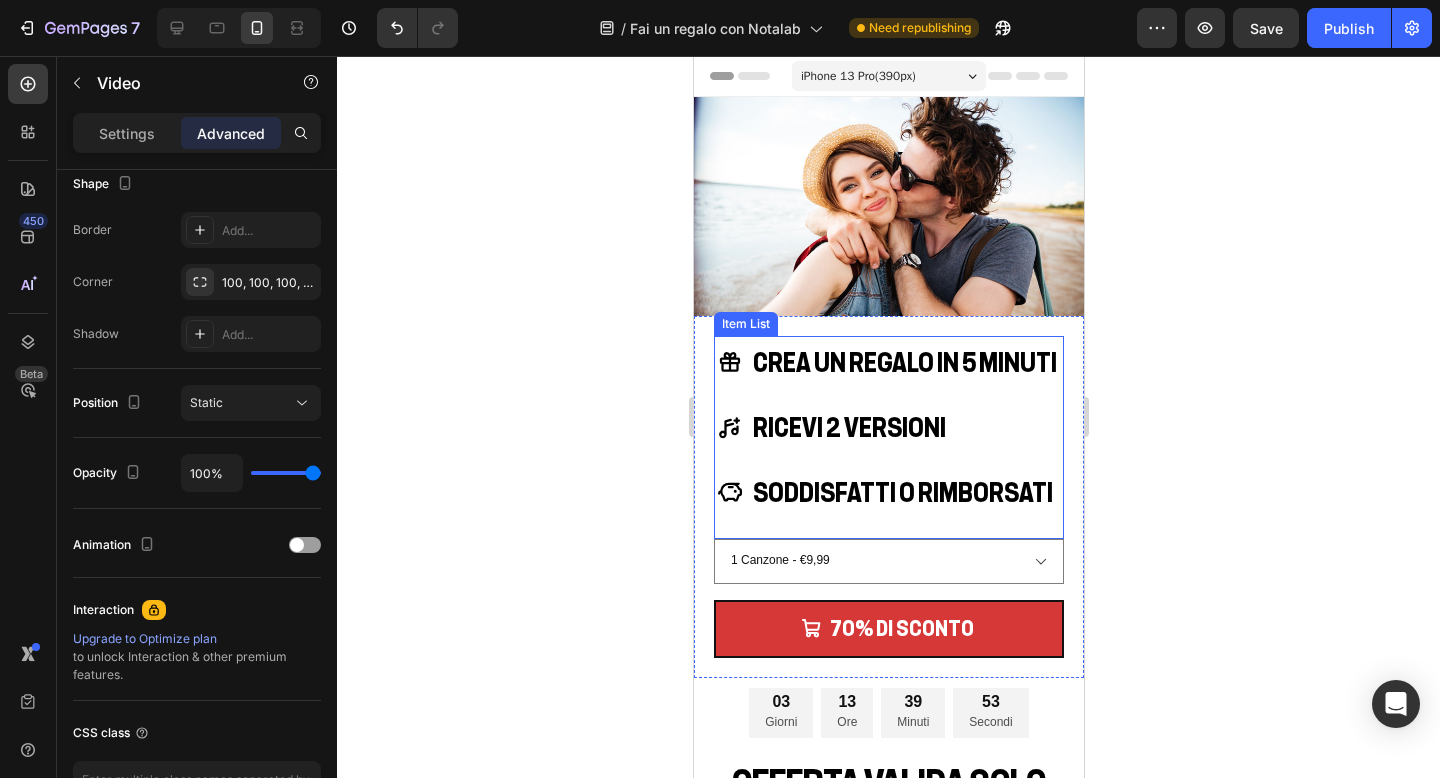 click on "CREA UN REGALO IN 5 MINUTI
RICEVI 2 VERSIONI
SODDISFATTI O RIMBORSATI" at bounding box center [888, 427] 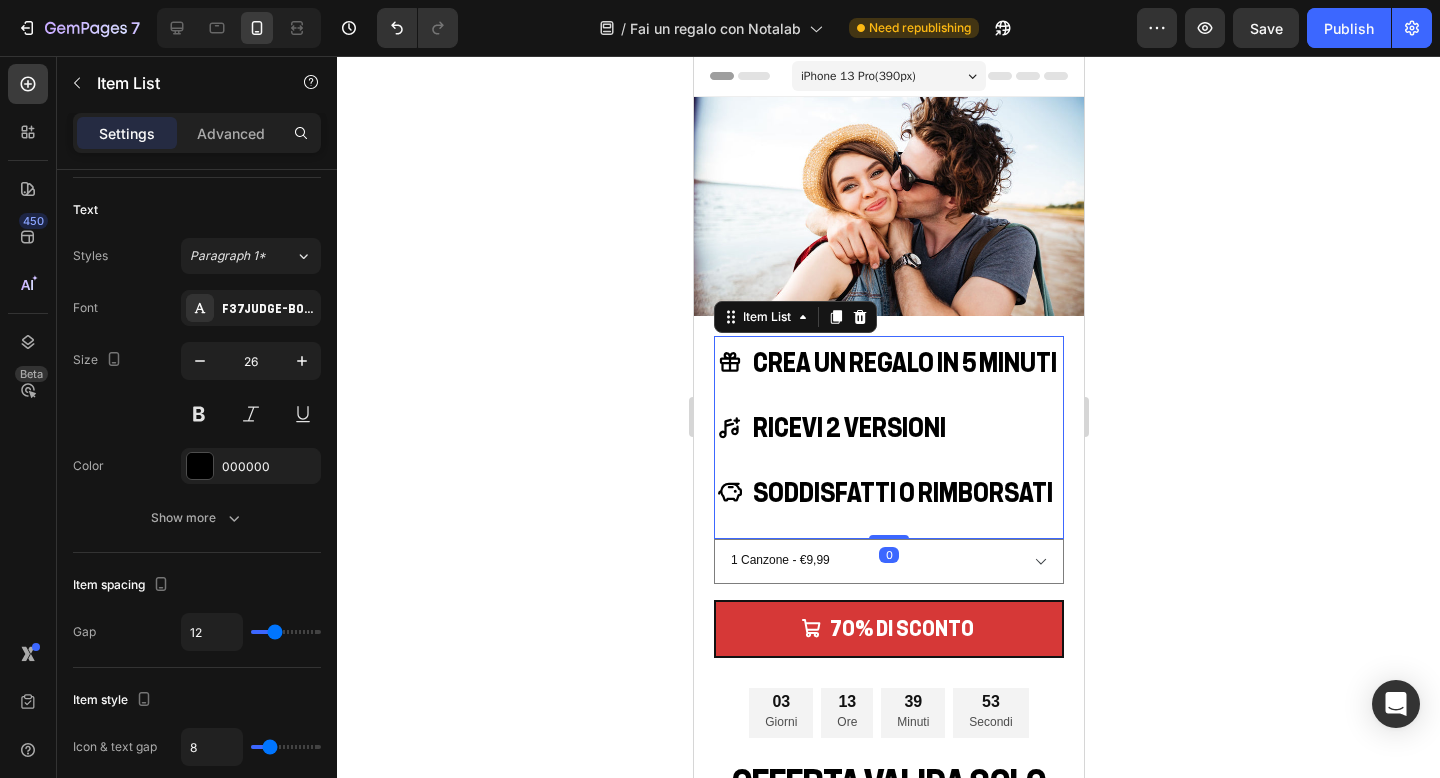 scroll, scrollTop: 0, scrollLeft: 0, axis: both 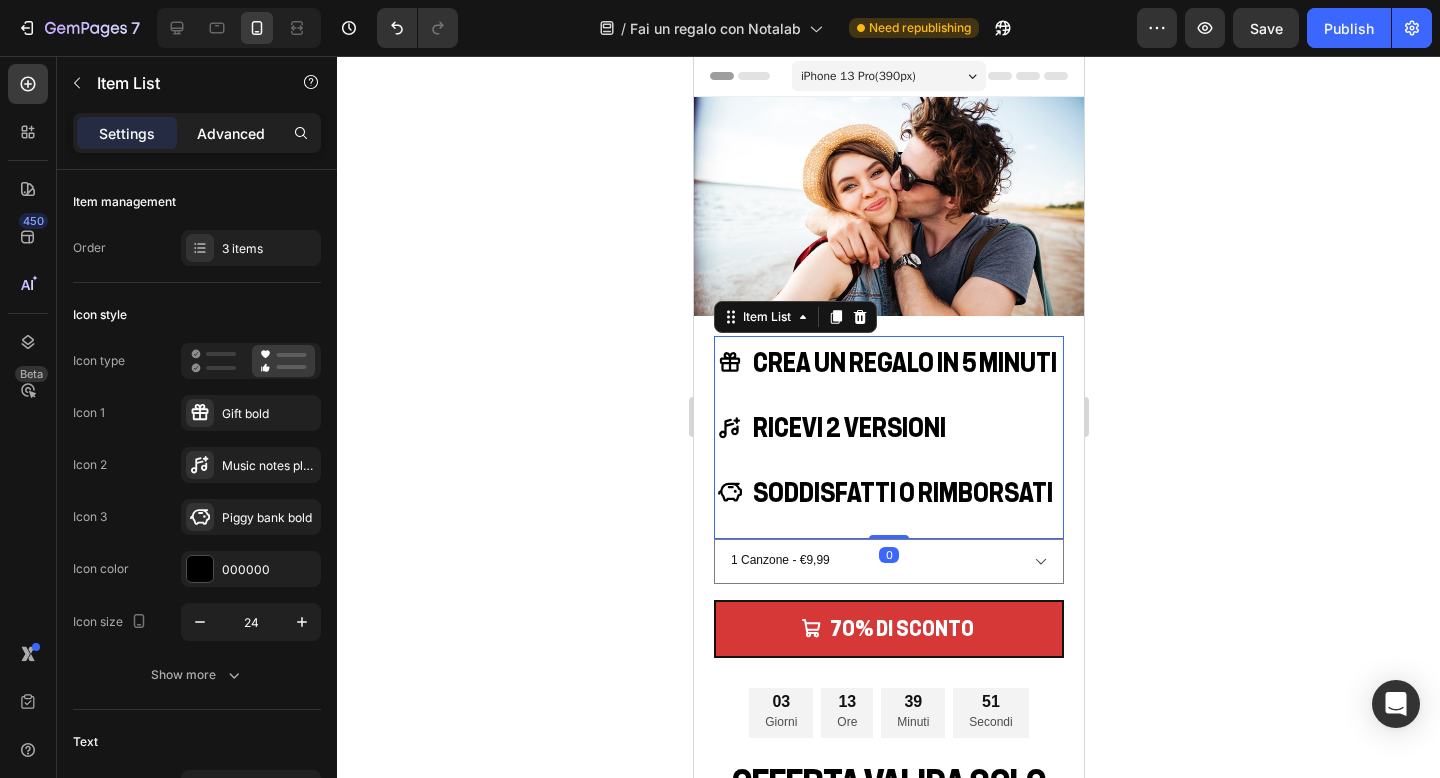 click on "Advanced" at bounding box center (231, 133) 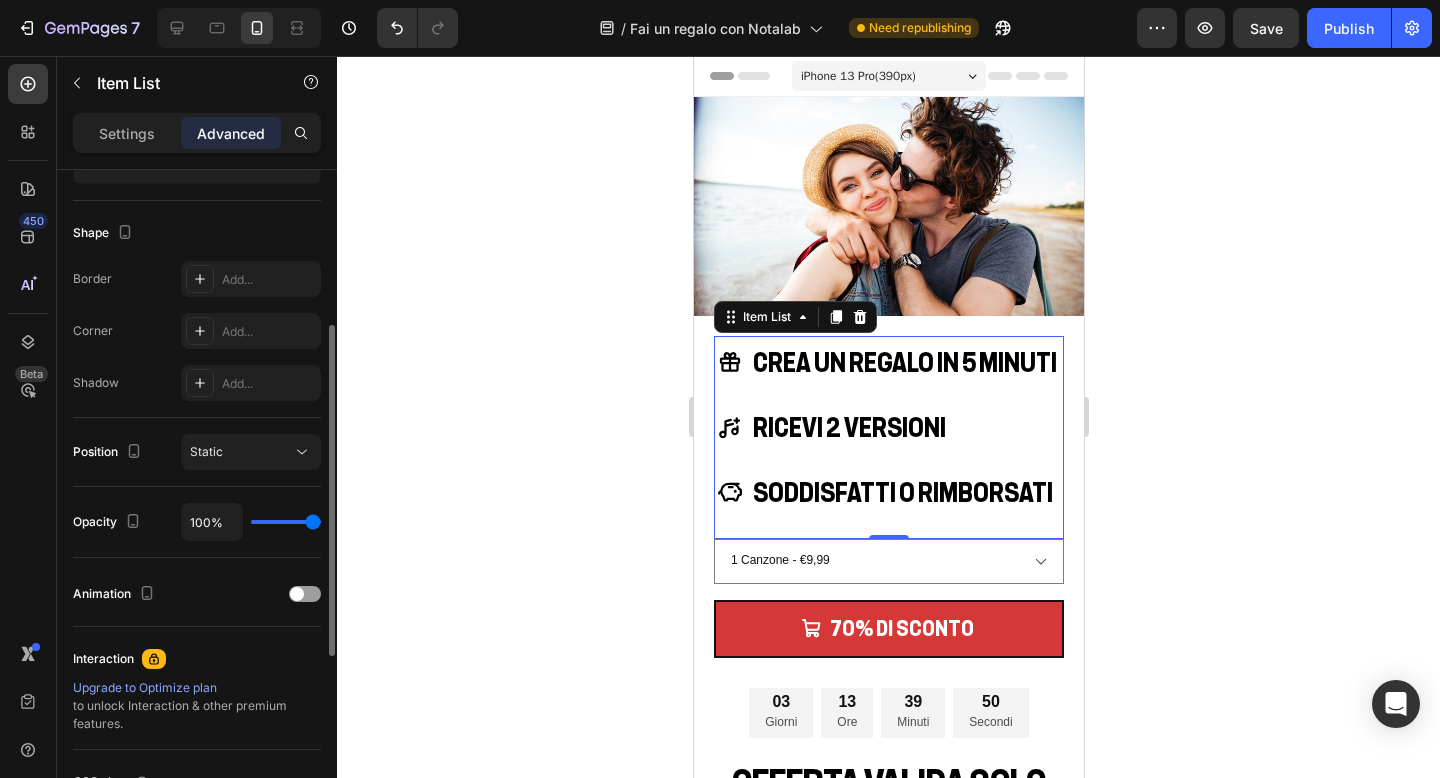 scroll, scrollTop: 669, scrollLeft: 0, axis: vertical 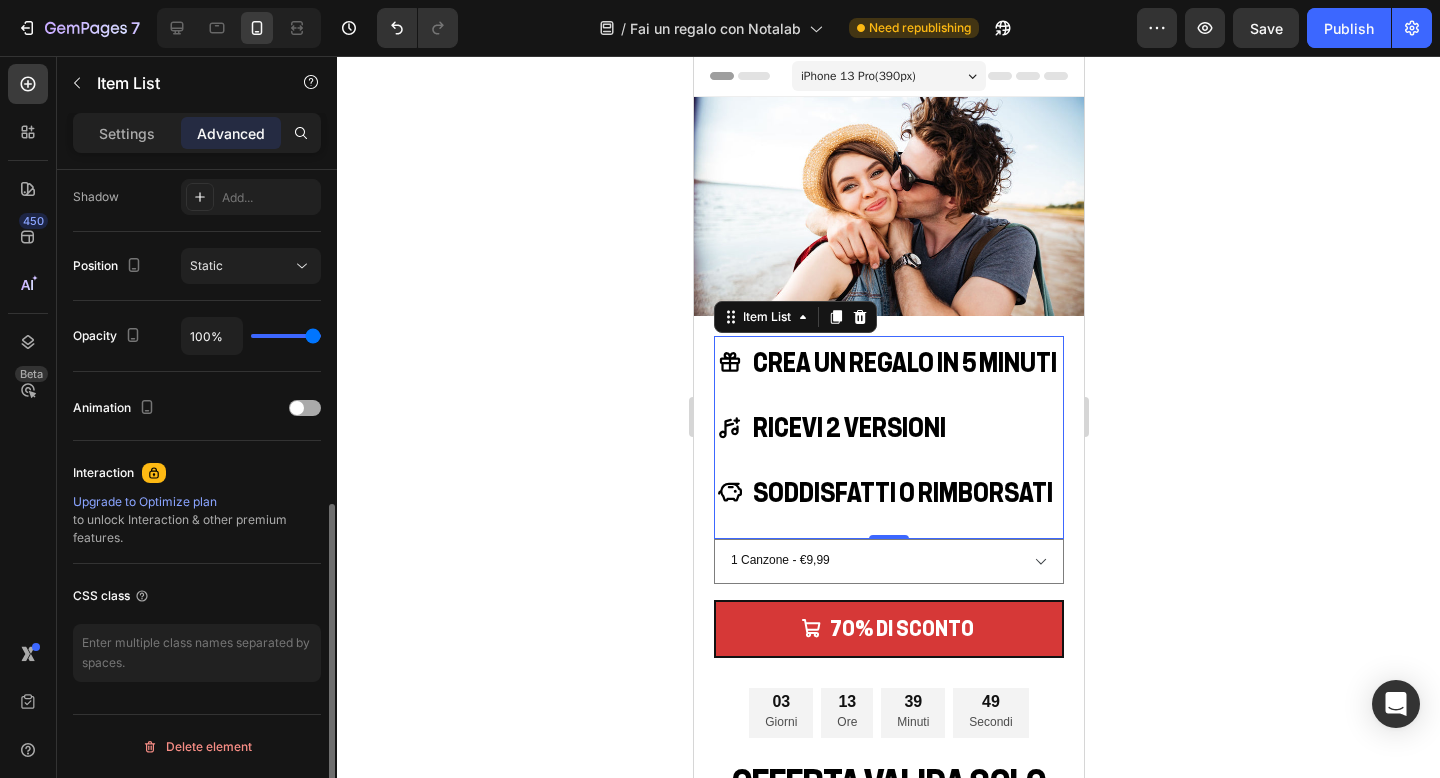 click at bounding box center [305, 408] 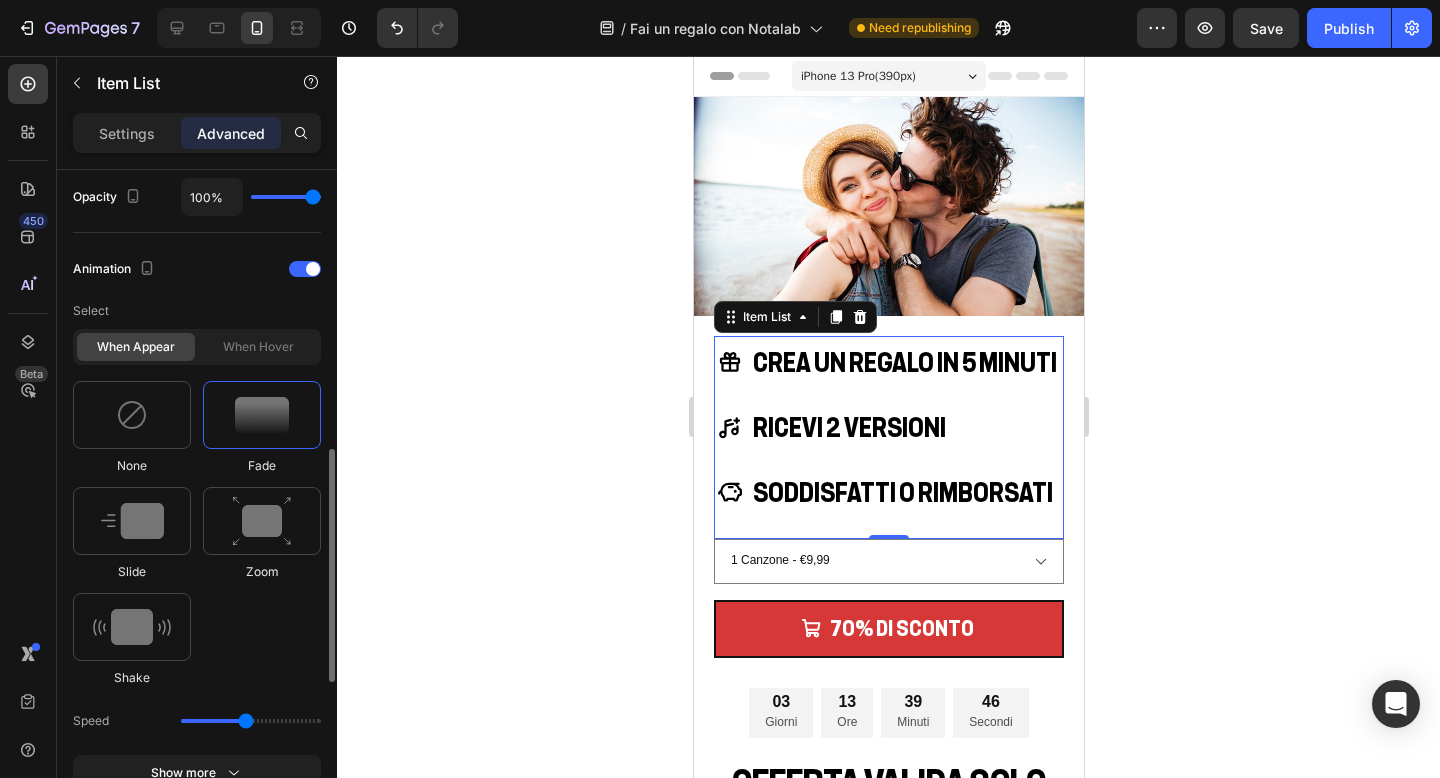scroll, scrollTop: 807, scrollLeft: 0, axis: vertical 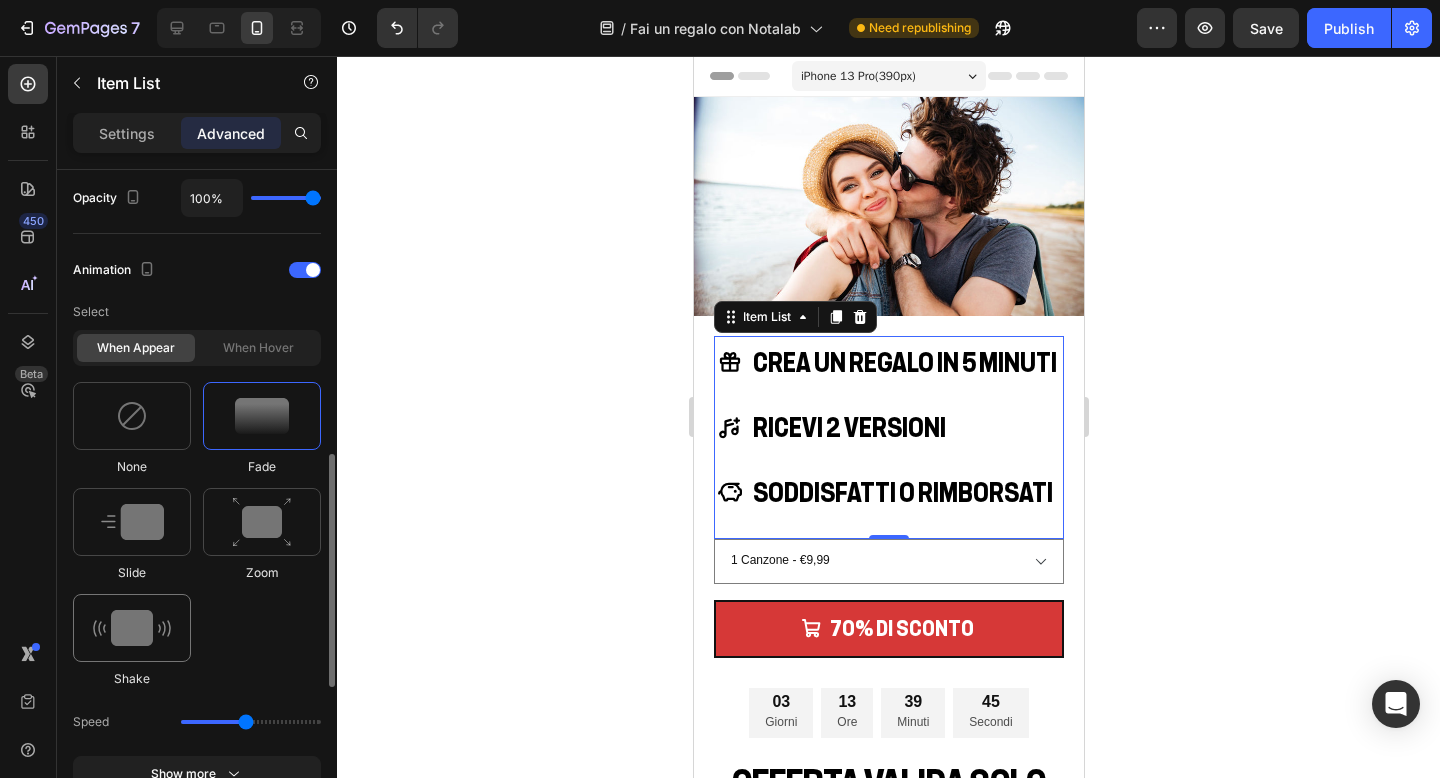 click at bounding box center (132, 628) 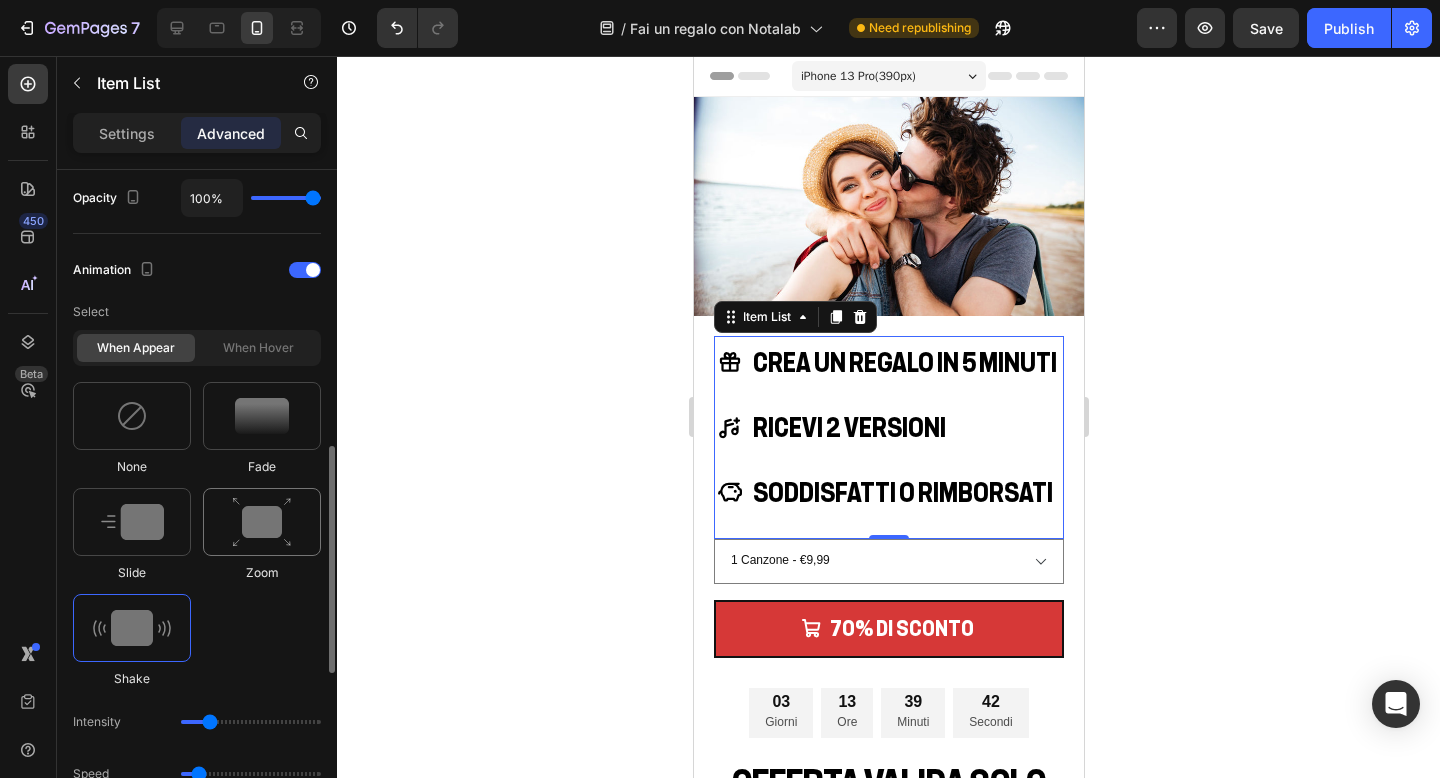 click at bounding box center (262, 522) 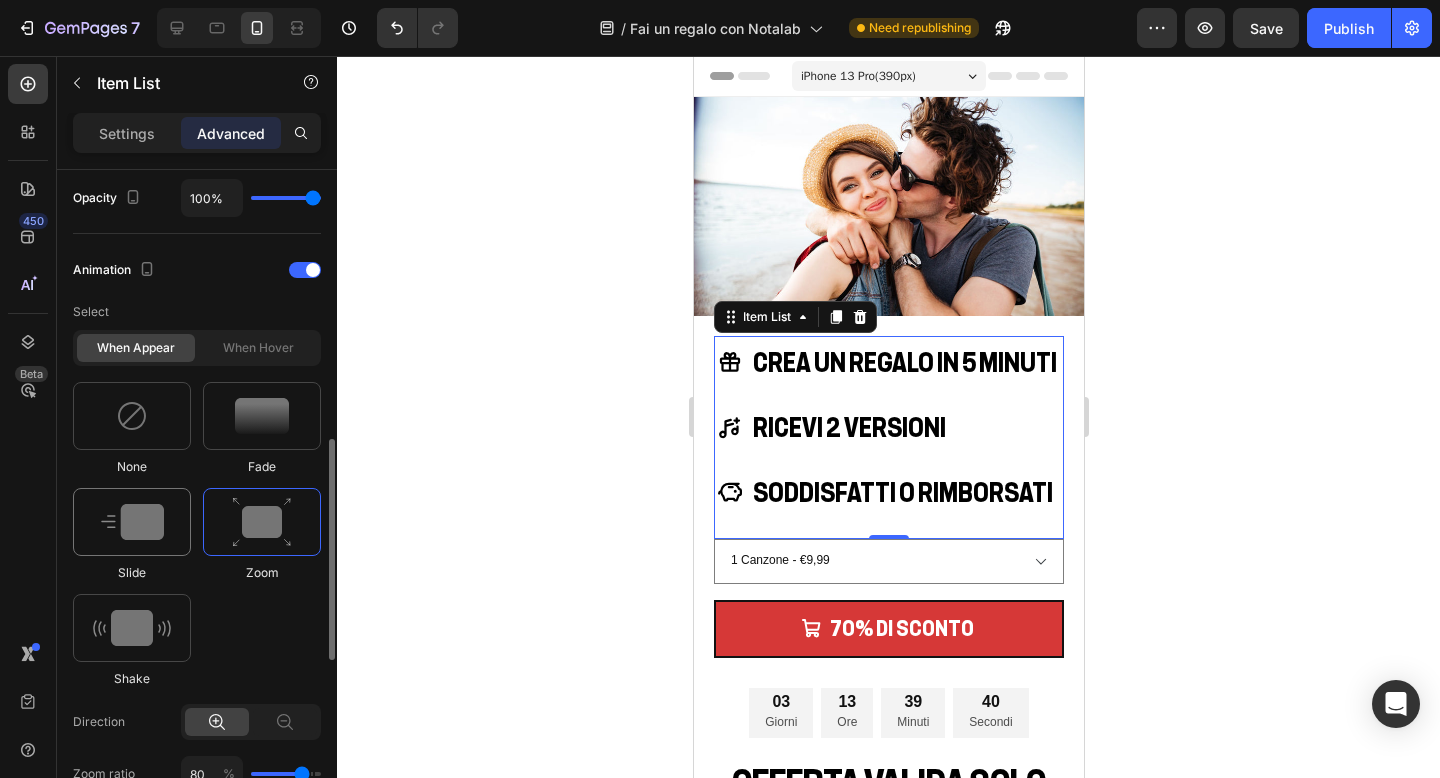 click at bounding box center [132, 522] 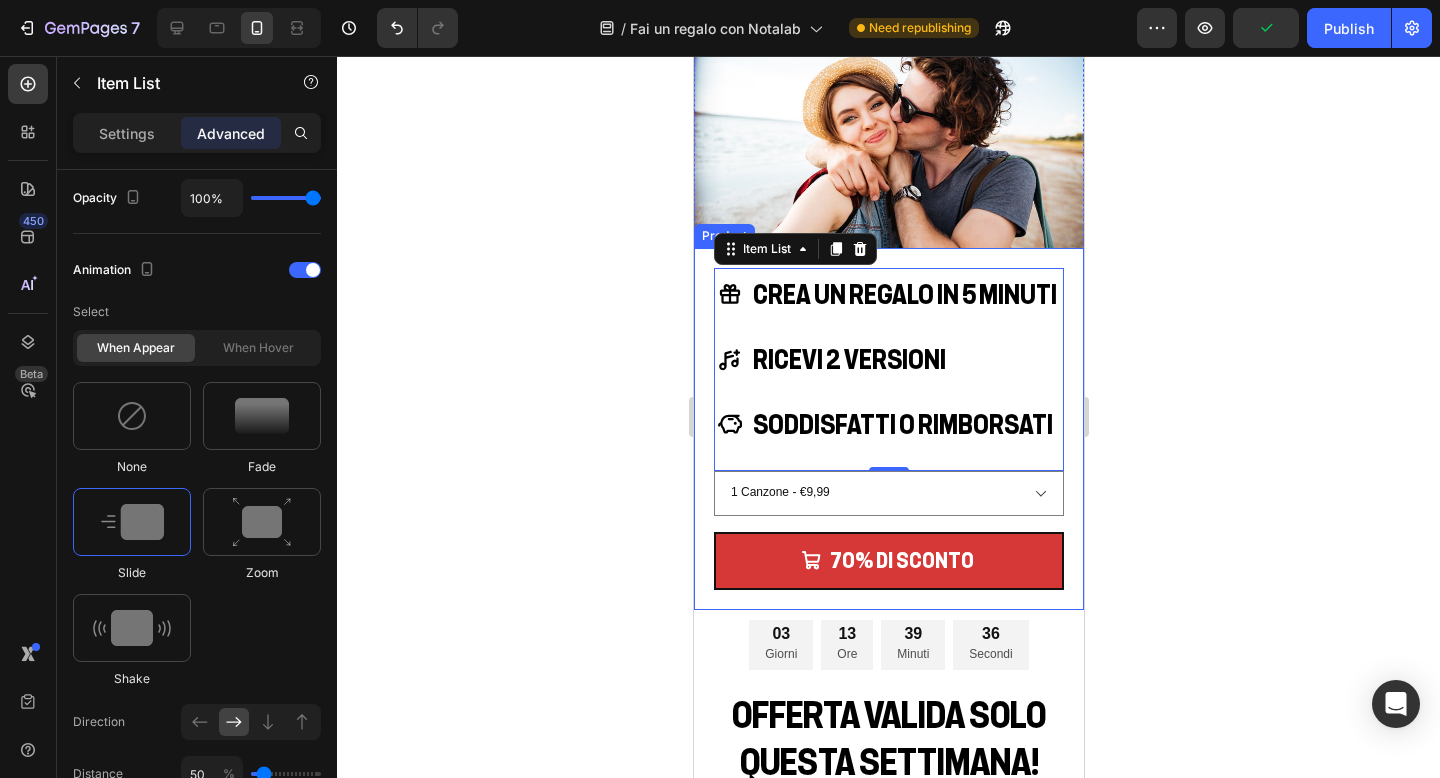 scroll, scrollTop: 123, scrollLeft: 0, axis: vertical 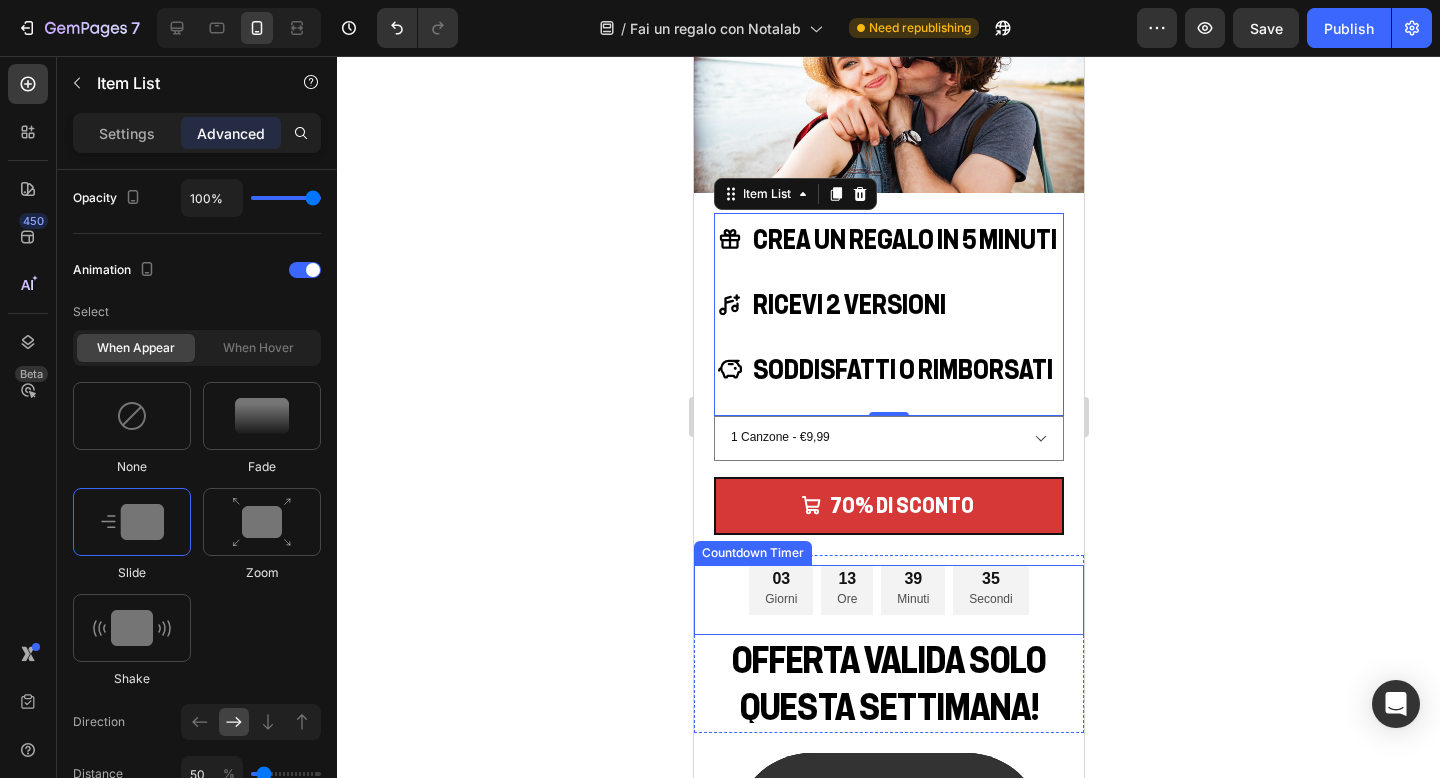 click on "13 Ore" at bounding box center (846, 590) 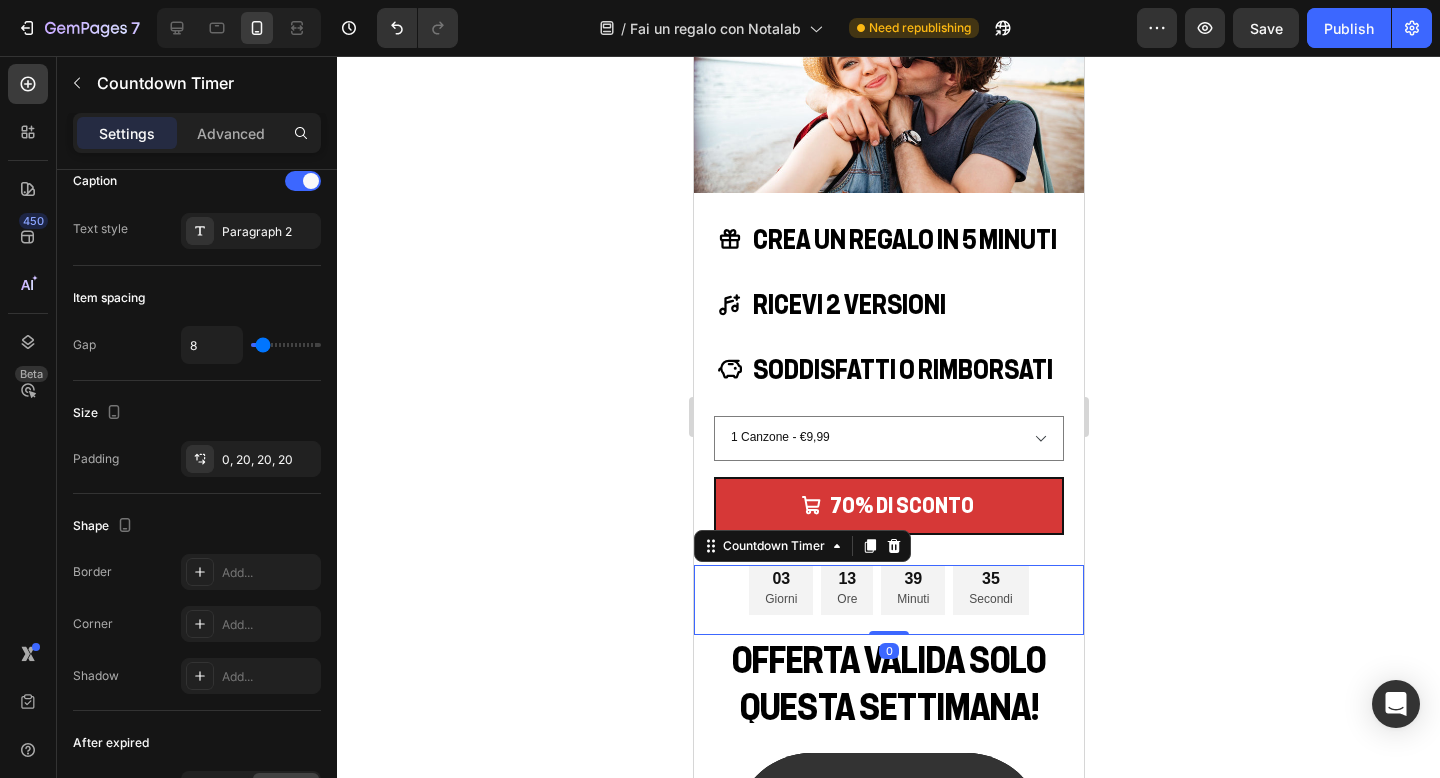 scroll, scrollTop: 0, scrollLeft: 0, axis: both 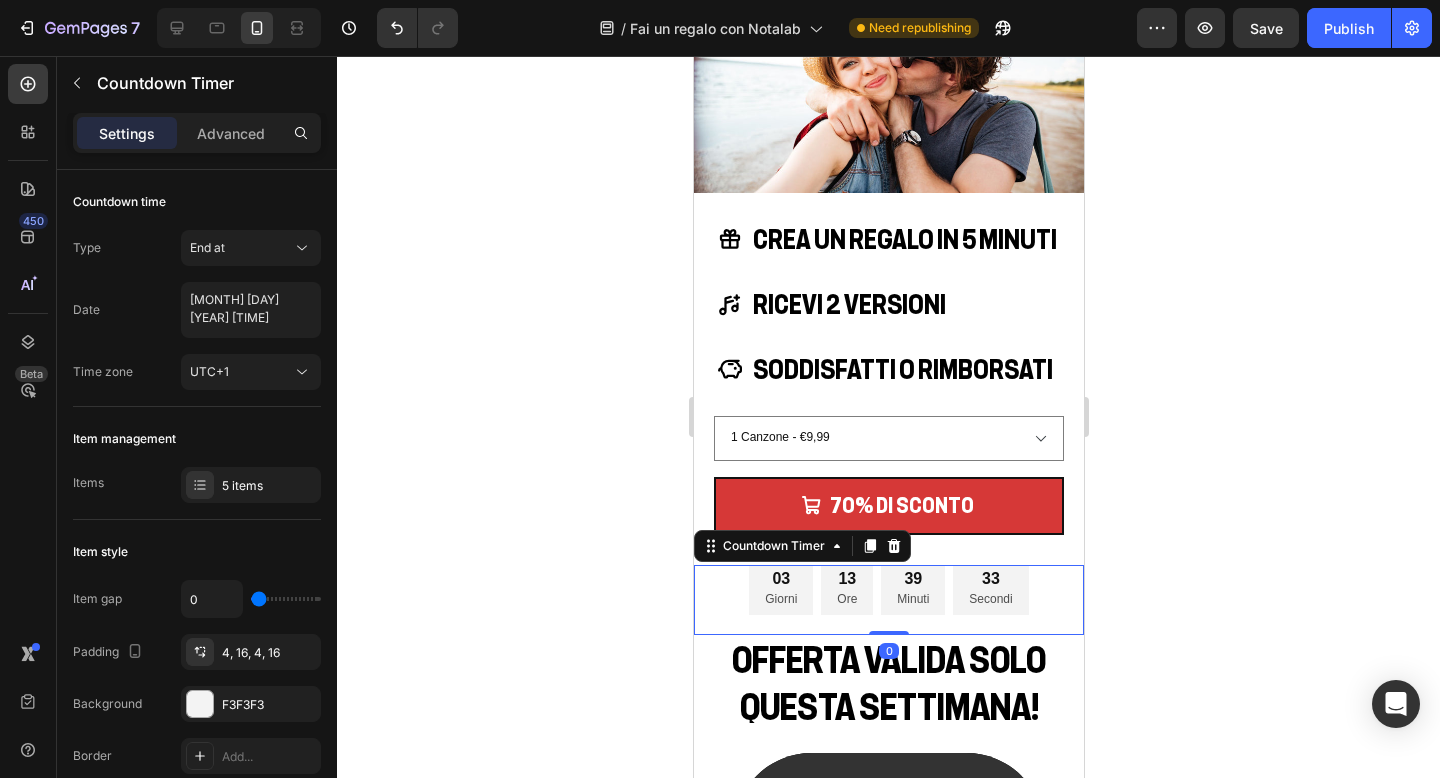 click on "Settings Advanced" at bounding box center (197, 141) 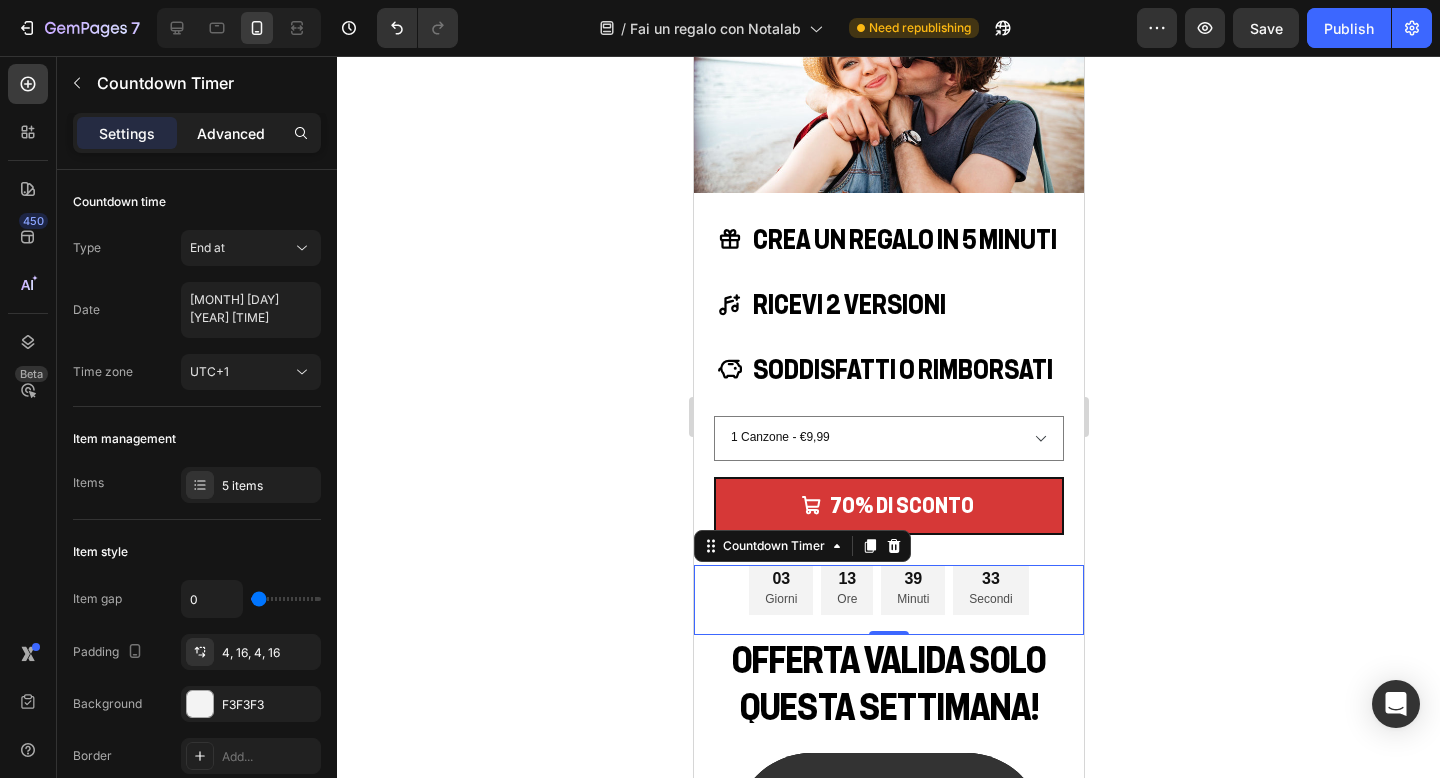 click on "Advanced" at bounding box center [231, 133] 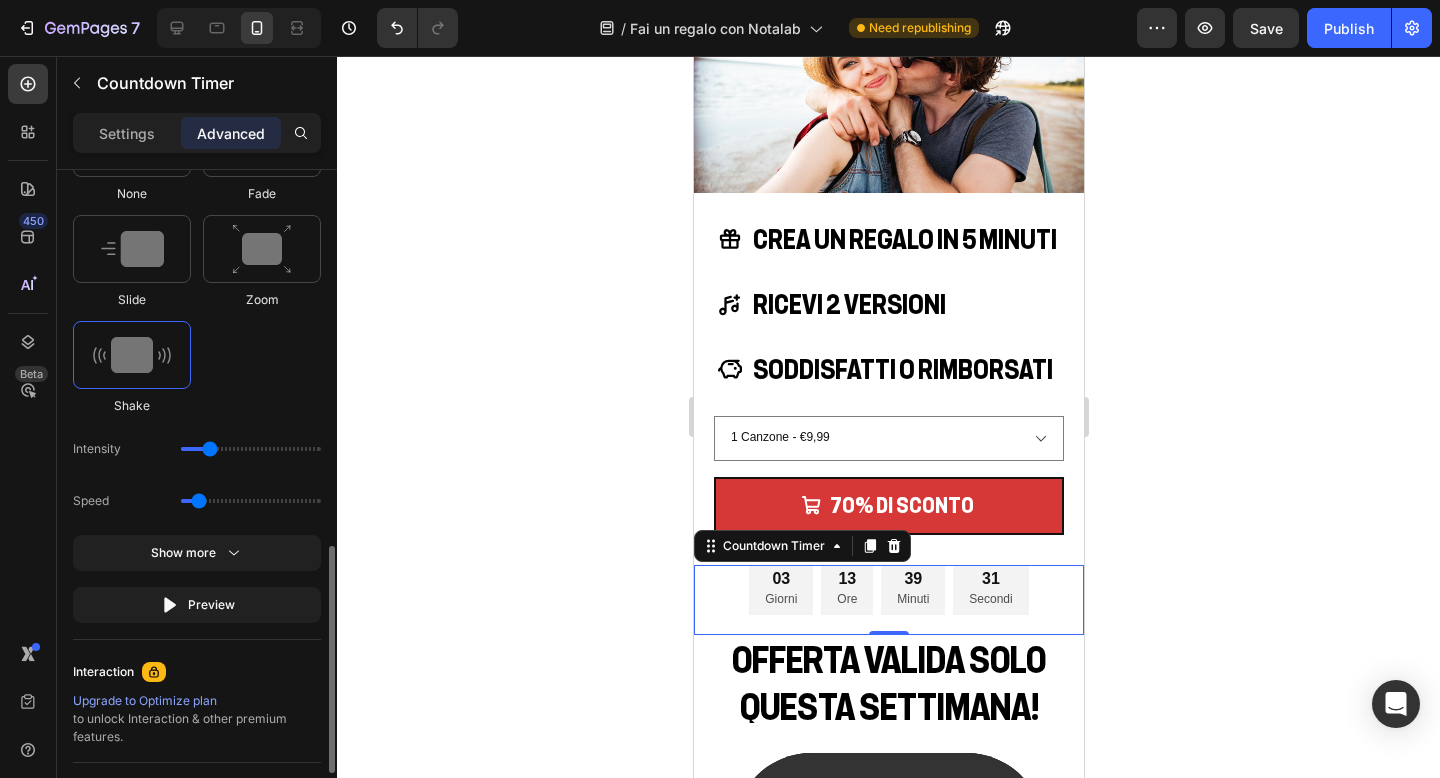 scroll, scrollTop: 1087, scrollLeft: 0, axis: vertical 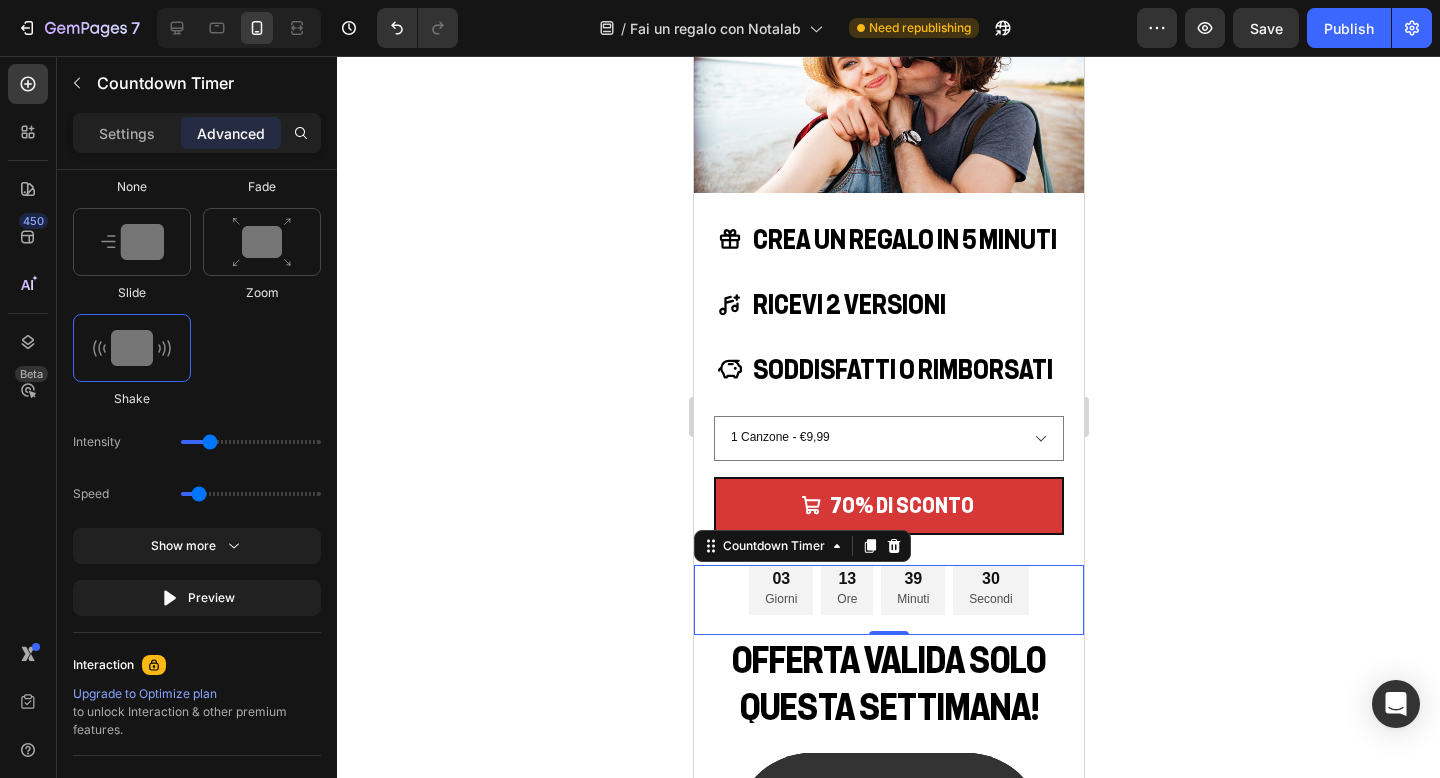 click 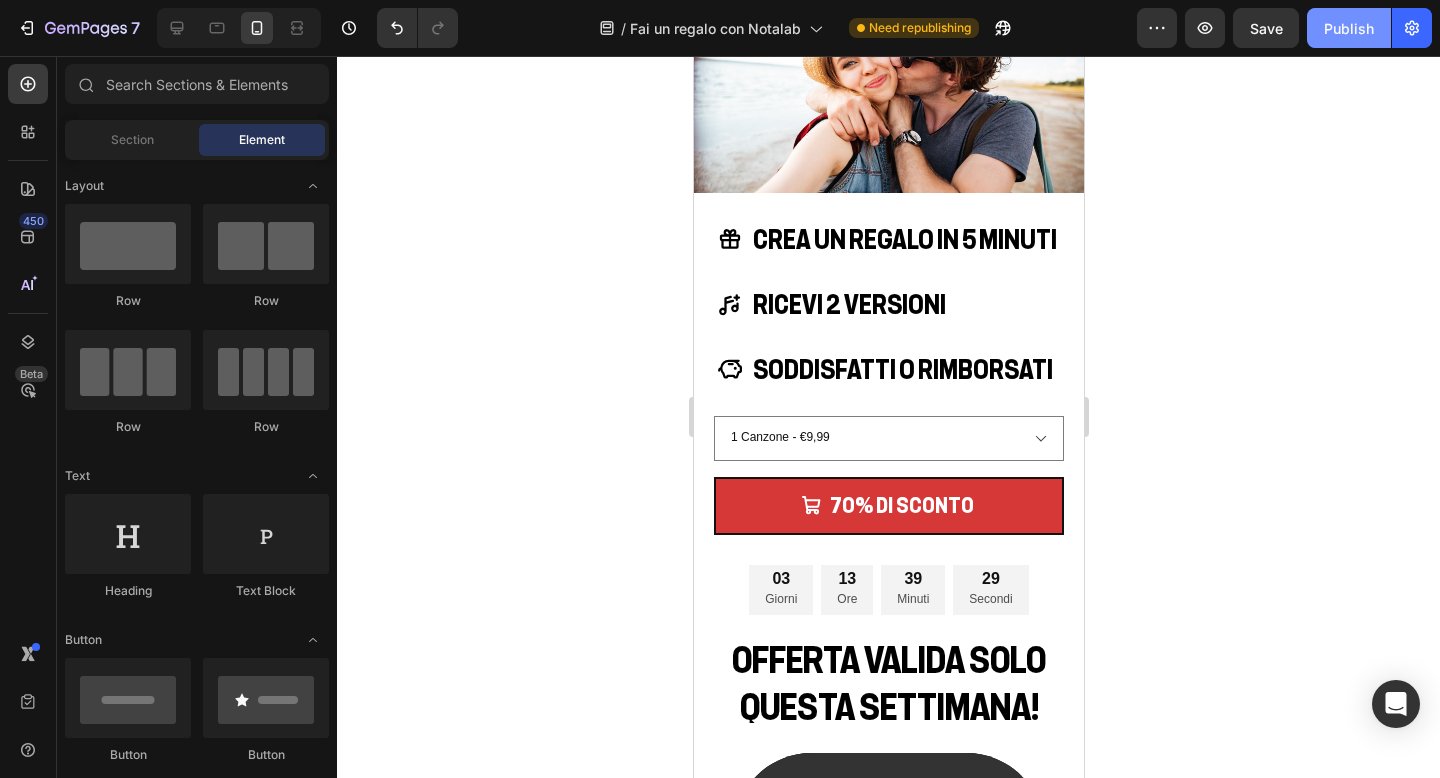 click on "Publish" 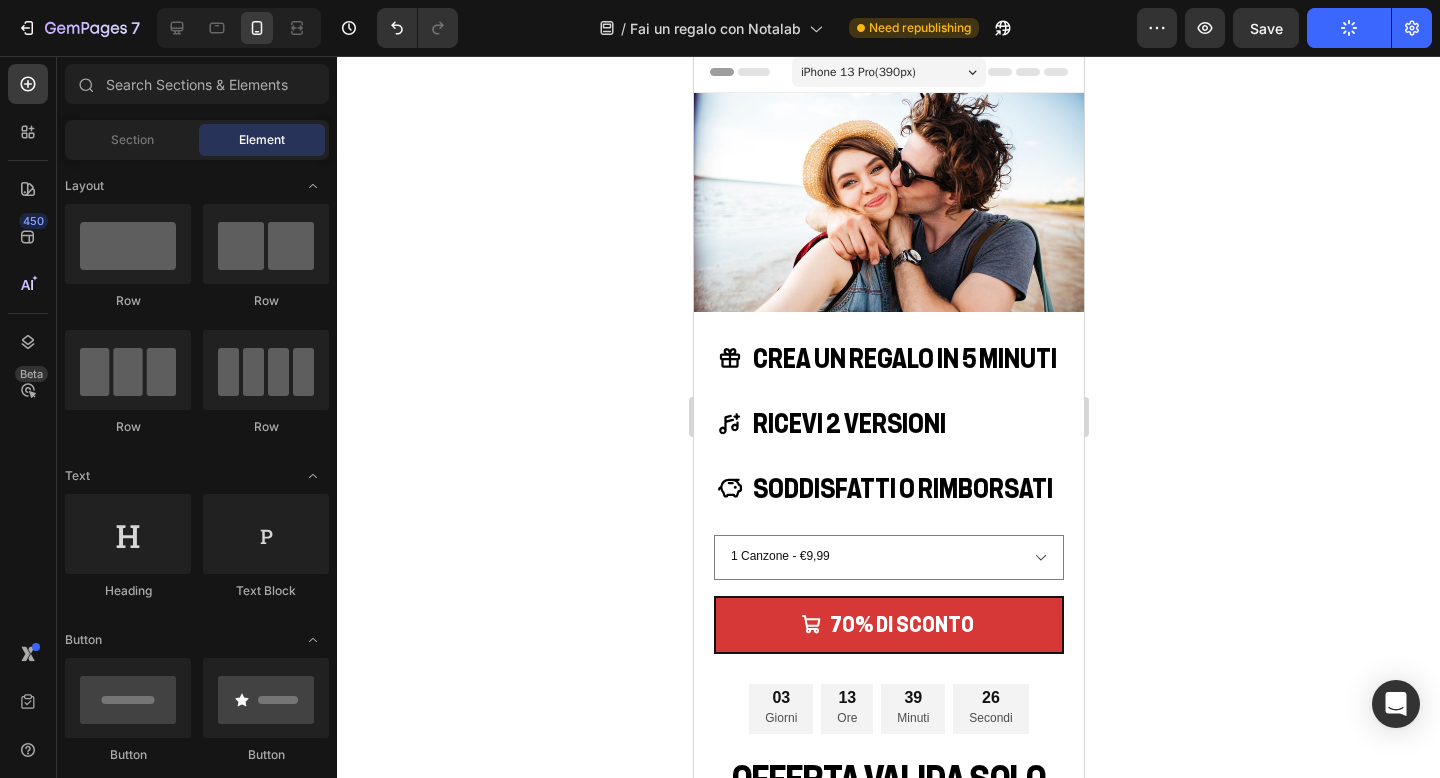 scroll, scrollTop: 0, scrollLeft: 0, axis: both 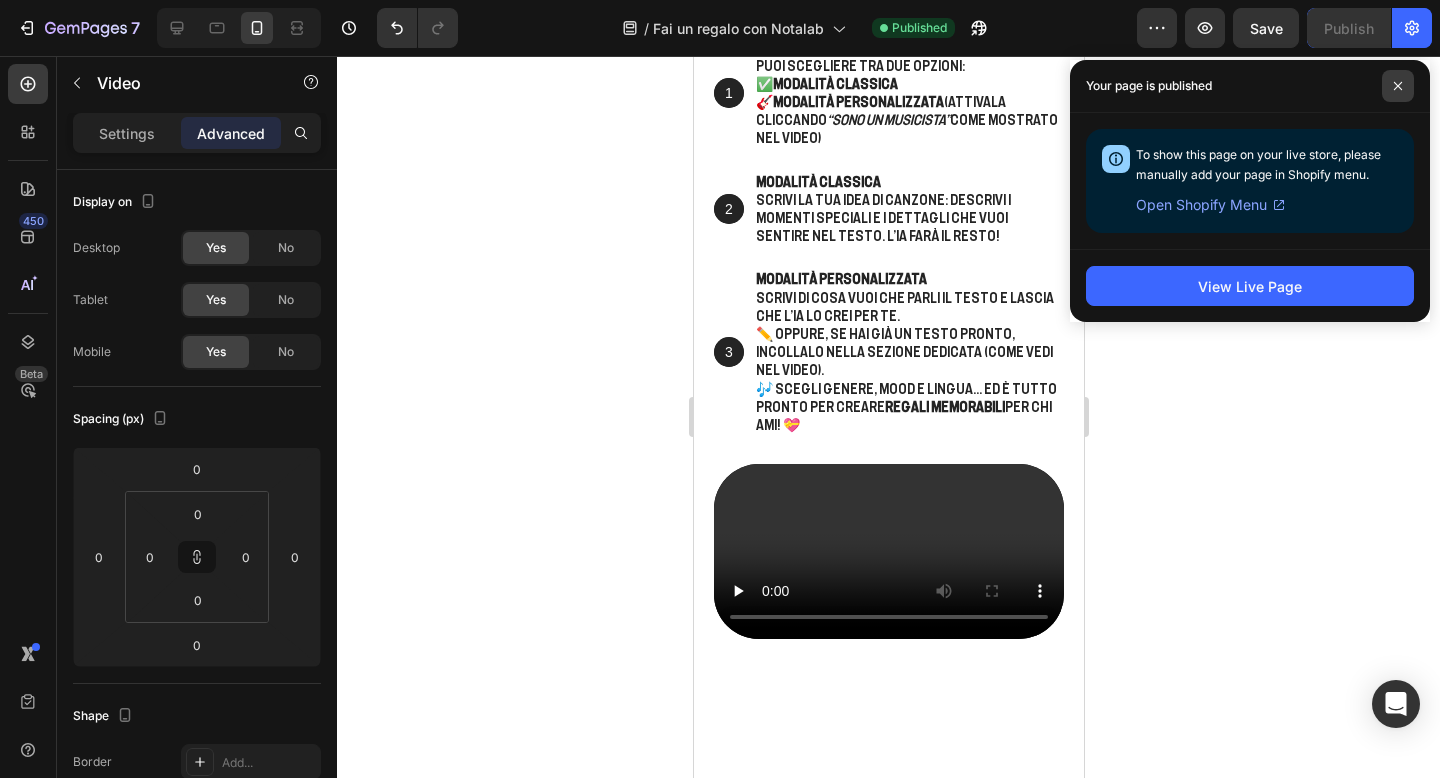 click at bounding box center (1398, 86) 